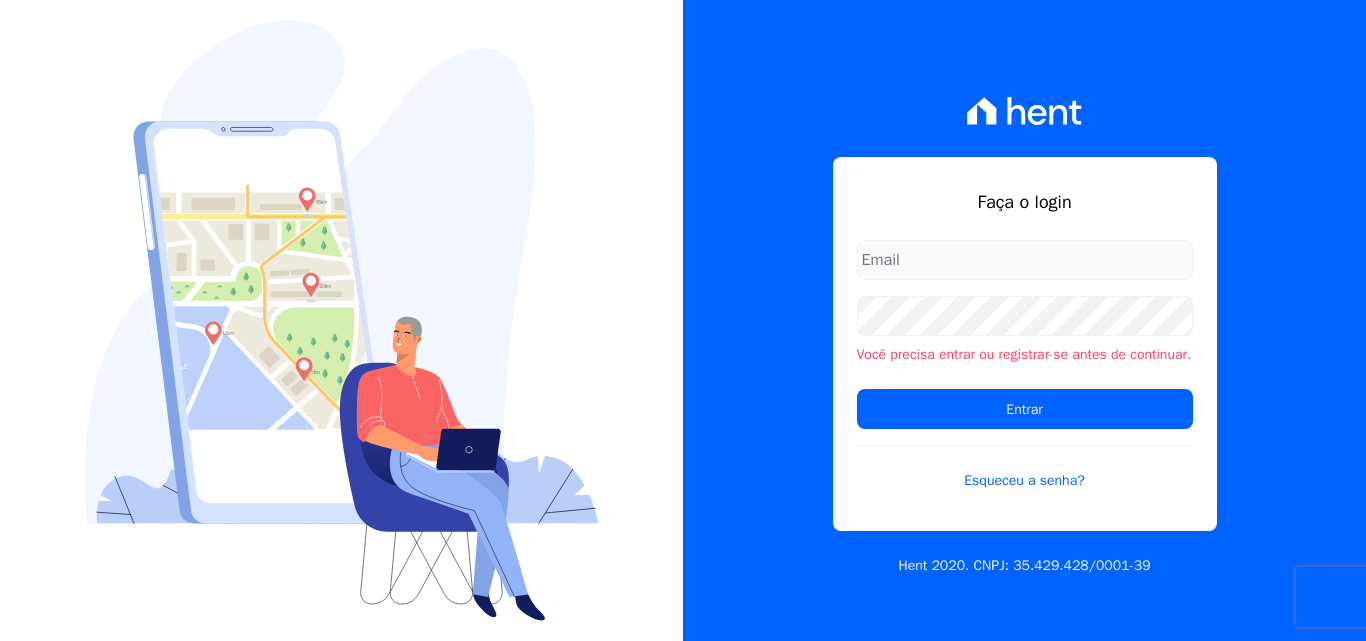 scroll, scrollTop: 0, scrollLeft: 0, axis: both 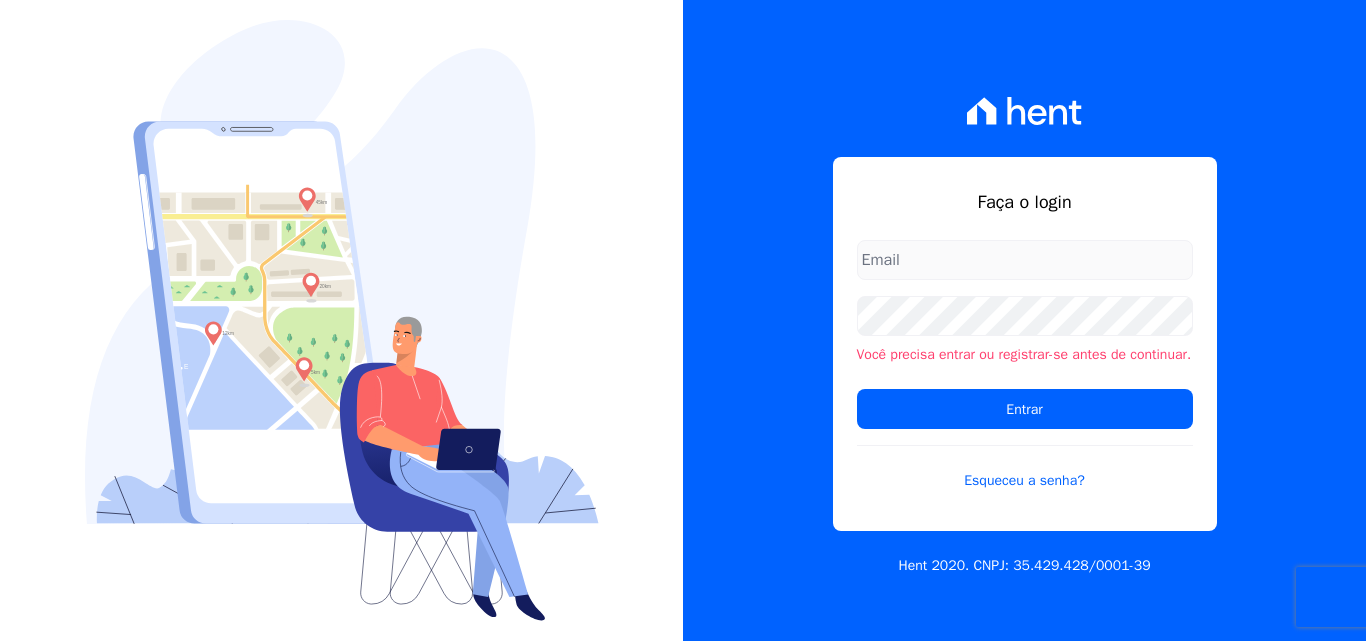 type on "documentos@fronteimoveis.com.br" 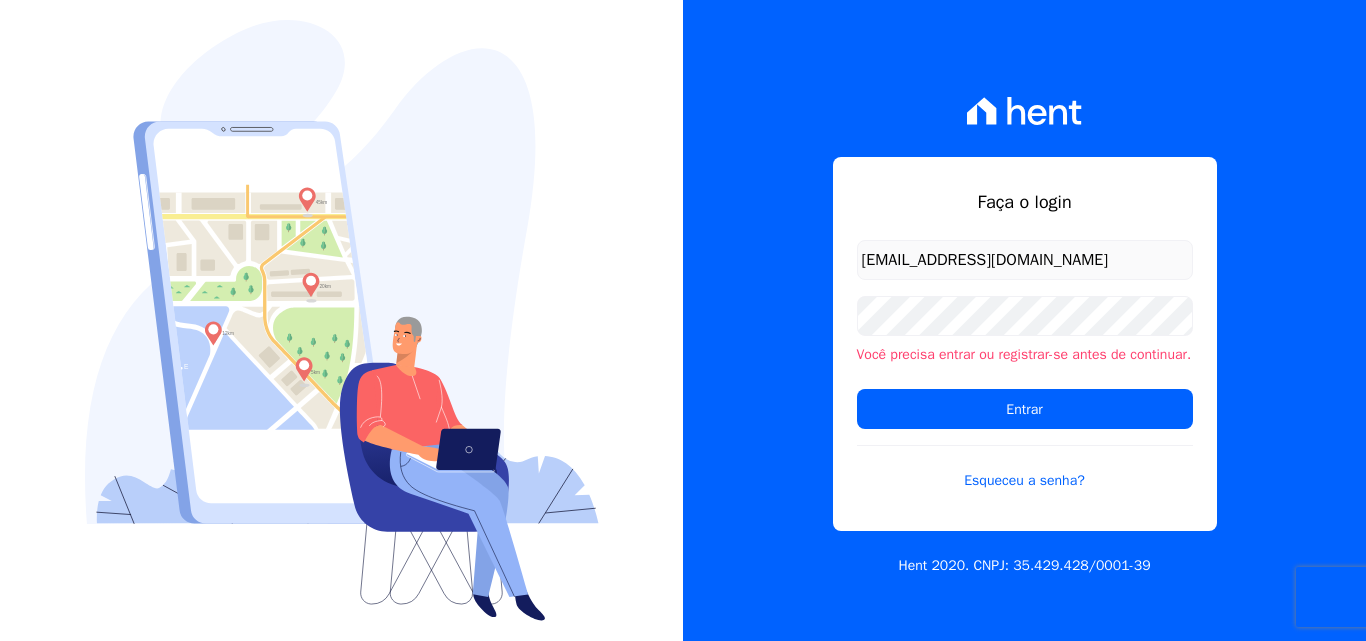 click on "documentos@fronteimoveis.com.br" at bounding box center (1025, 260) 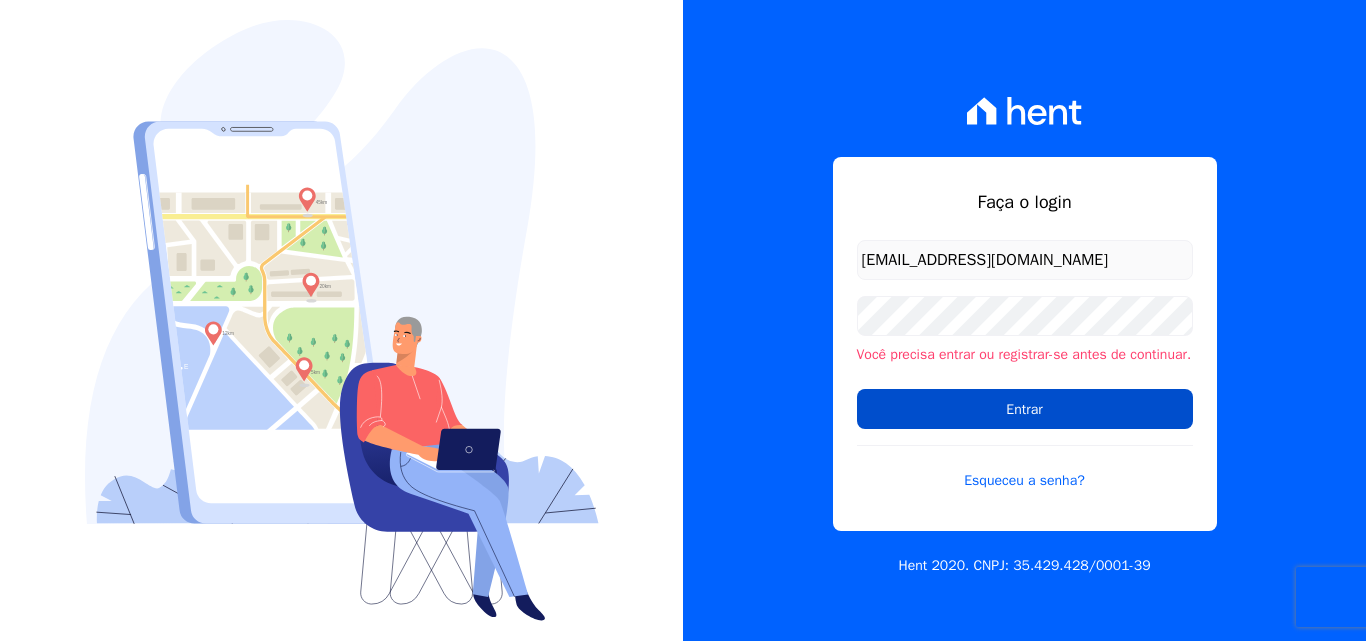 click on "Entrar" at bounding box center (1025, 409) 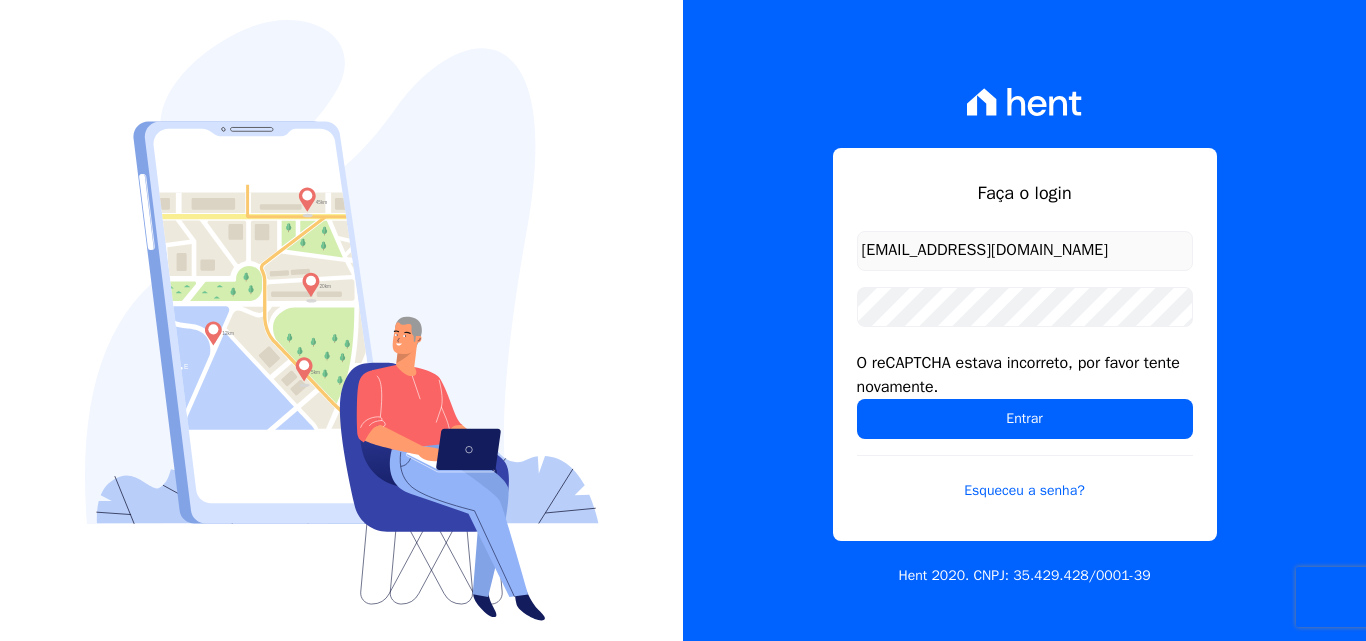 scroll, scrollTop: 0, scrollLeft: 0, axis: both 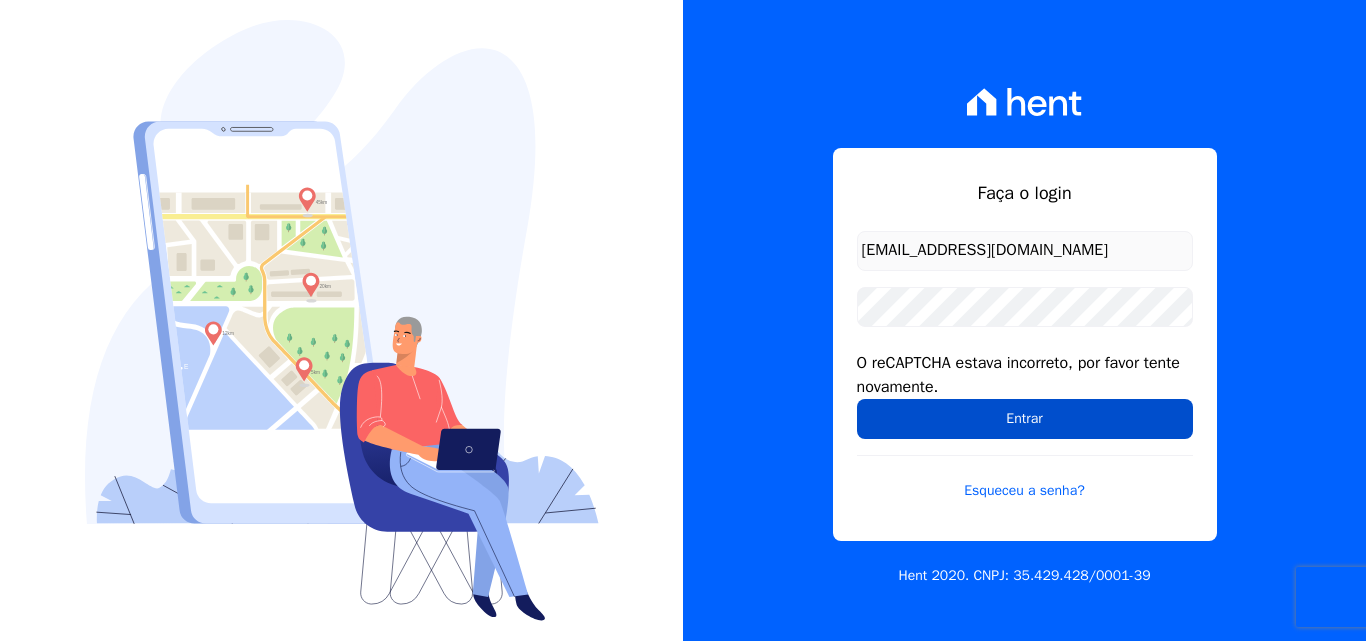 click on "Entrar" at bounding box center [1025, 419] 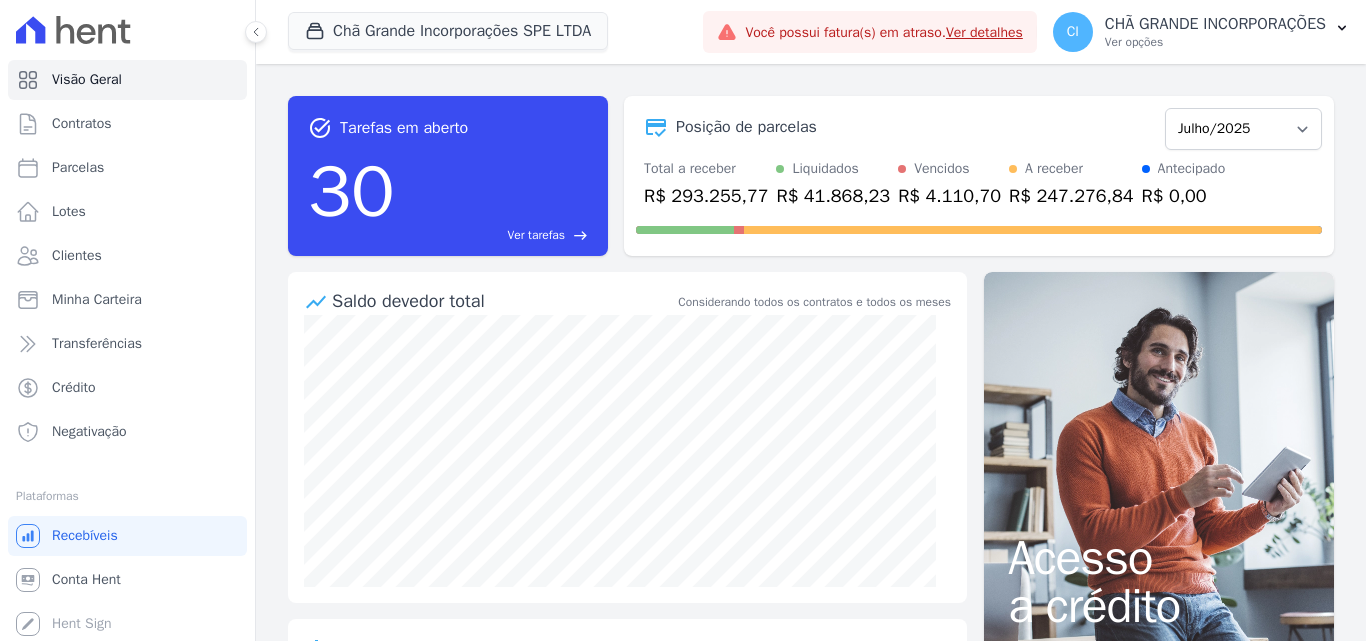 scroll, scrollTop: 0, scrollLeft: 0, axis: both 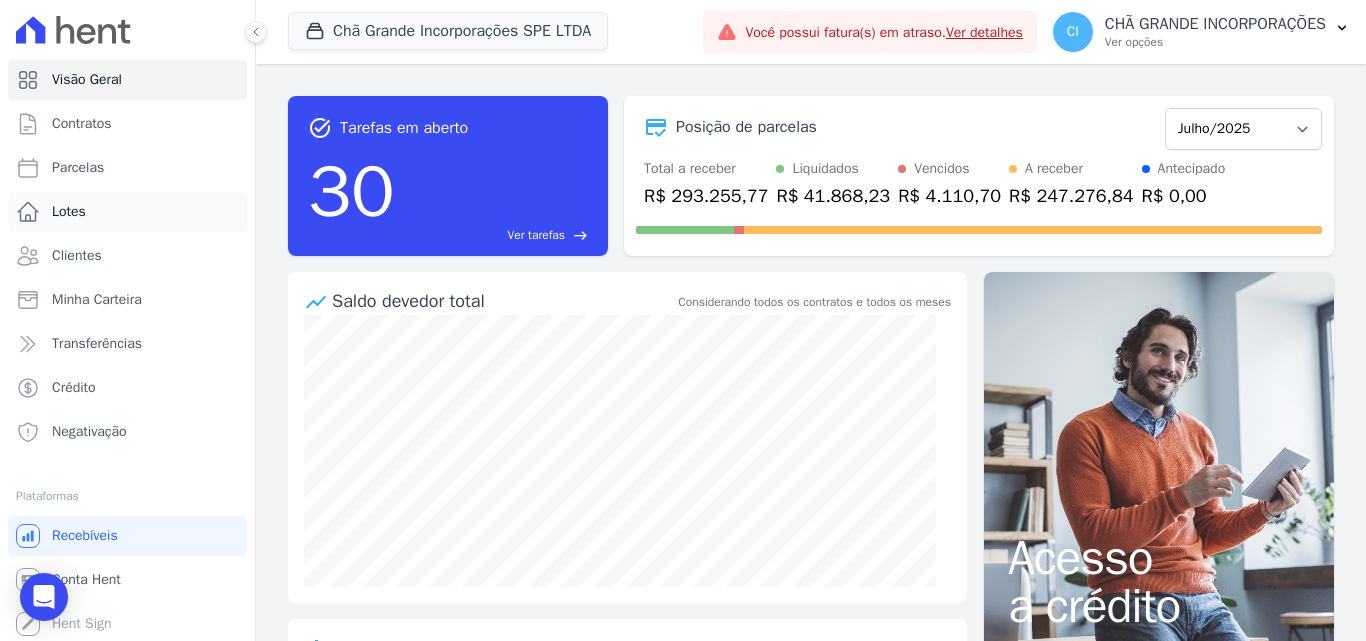click on "Lotes" at bounding box center [69, 212] 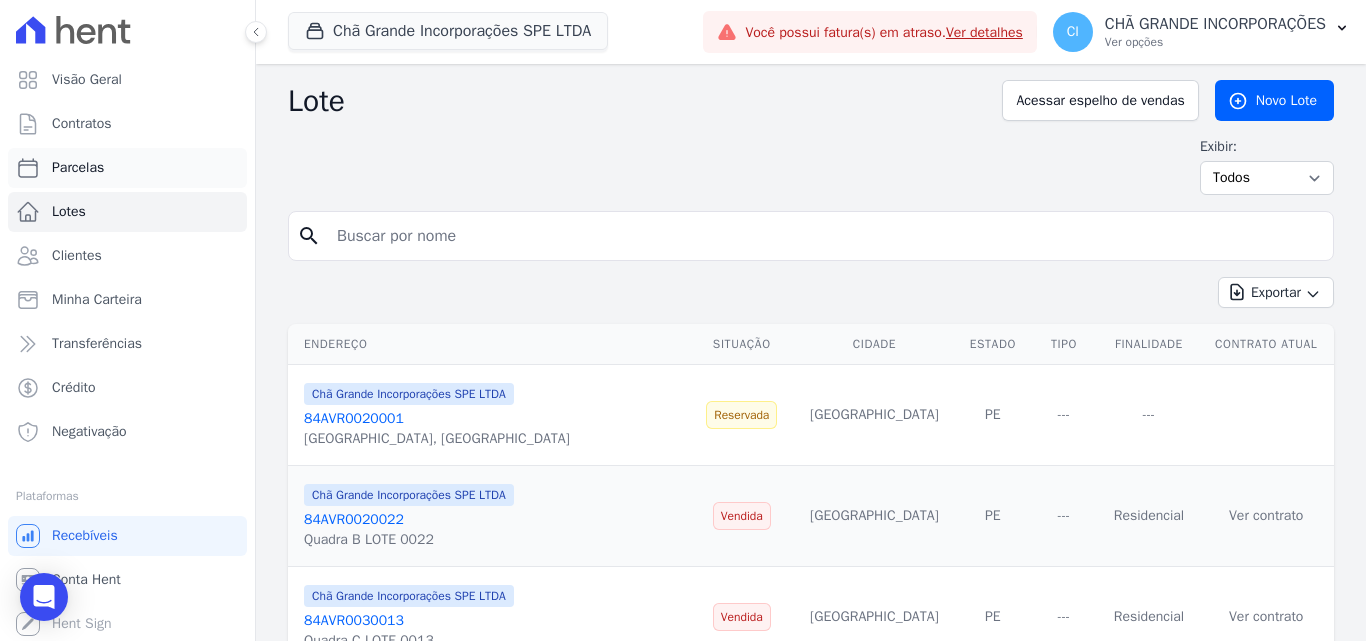 click on "Parcelas" at bounding box center [78, 168] 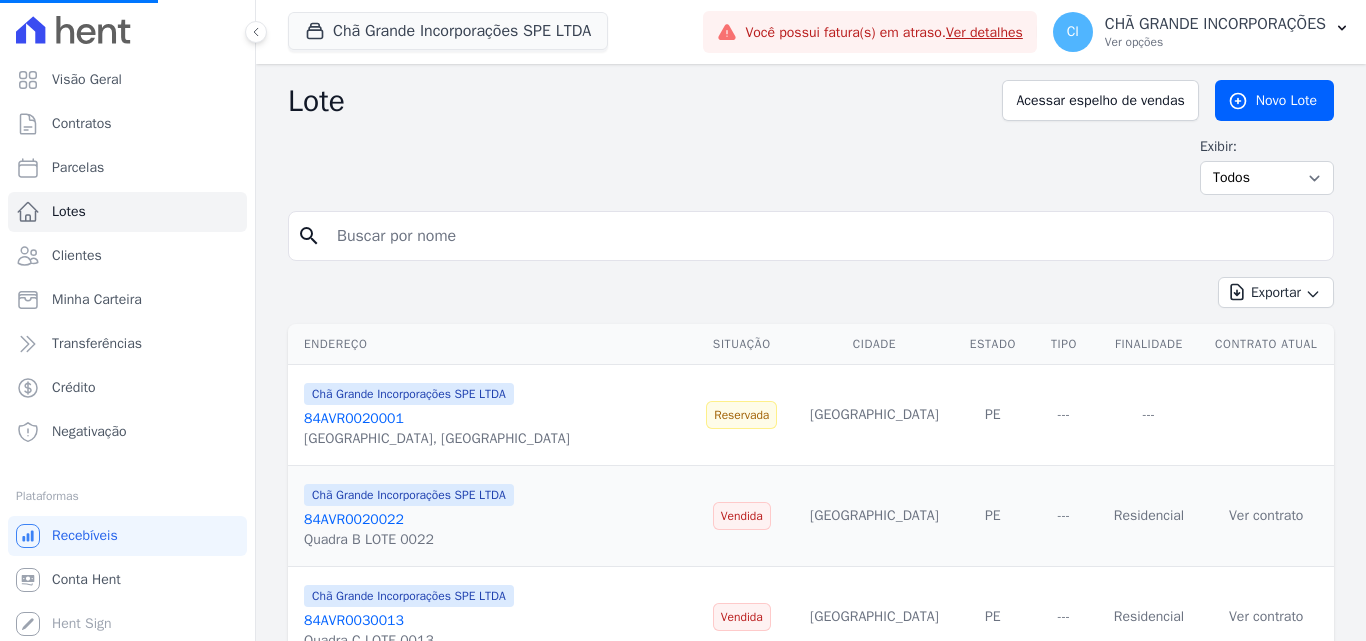 select 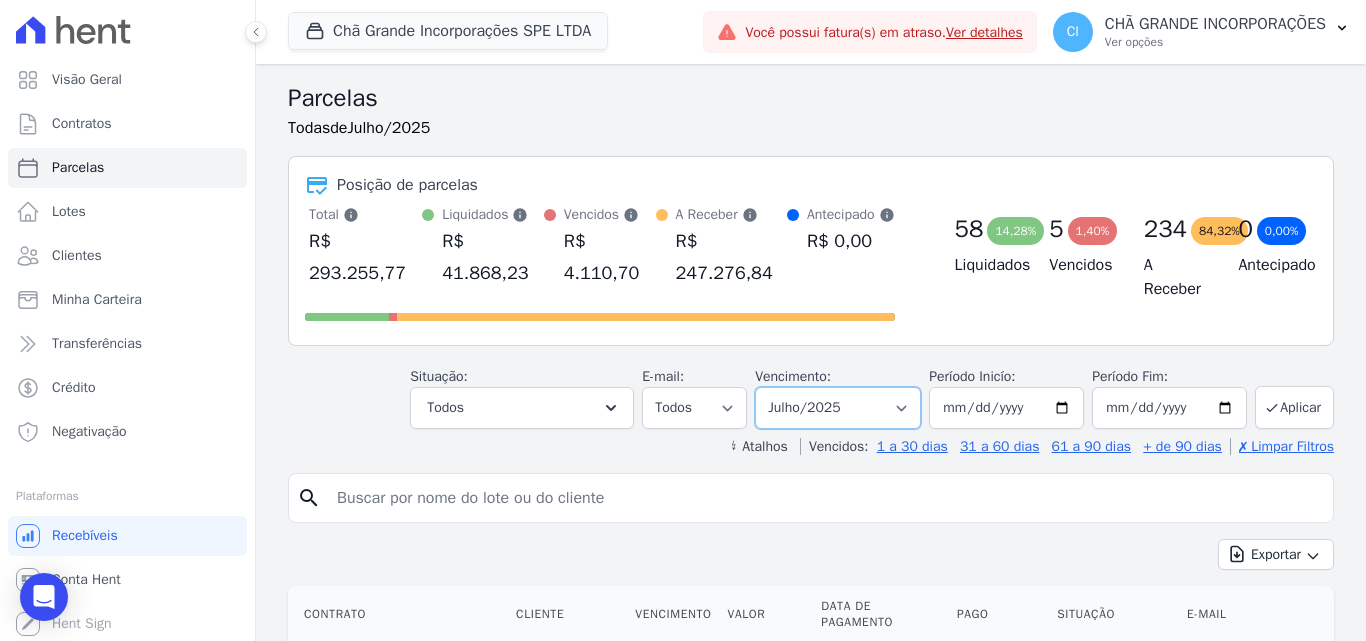 click on "Filtrar por período
────────
Todos os meses
Outubro/2019
Novembro/2019
Dezembro/2019
Janeiro/2020
Fevereiro/2020
Março/2020
Abril/2020
Maio/2020
Junho/2020
Julho/2020
Agosto/2020
Setembro/2020
Outubro/2020
Novembro/2020
Dezembro/2020
Janeiro/2021
Fevereiro/2021
Março/2021
Abril/2021
Maio/2021
Junho/2021
Julho/2021
Agosto/2021
Setembro/2021
Outubro/2021
Novembro/2021
Dezembro/2021
Janeiro/2022
Fevereiro/2022
Março/2022
Abril/2022
Maio/2022
Junho/2022
Julho/2022
Agosto/2022
Setembro/2022
Outubro/2022
Novembro/2022
Dezembro/2022
Janeiro/2023
Fevereiro/2023
Março/2023
Abril/2023
Maio/2023
Junho/2023
Julho/2023
Agosto/2023
Setembro/2023
Outubro/2023
Novembro/2023
Dezembro/2023
Janeiro/2024
Fevereiro/2024
Março/2024
Abril/2024
Maio/2024
Junho/2024
Julho/2024
Agosto/2024
Setembro/2024
Outubro/2024
Novembro/2024
Dezembro/2024
Janeiro/2025" at bounding box center (838, 408) 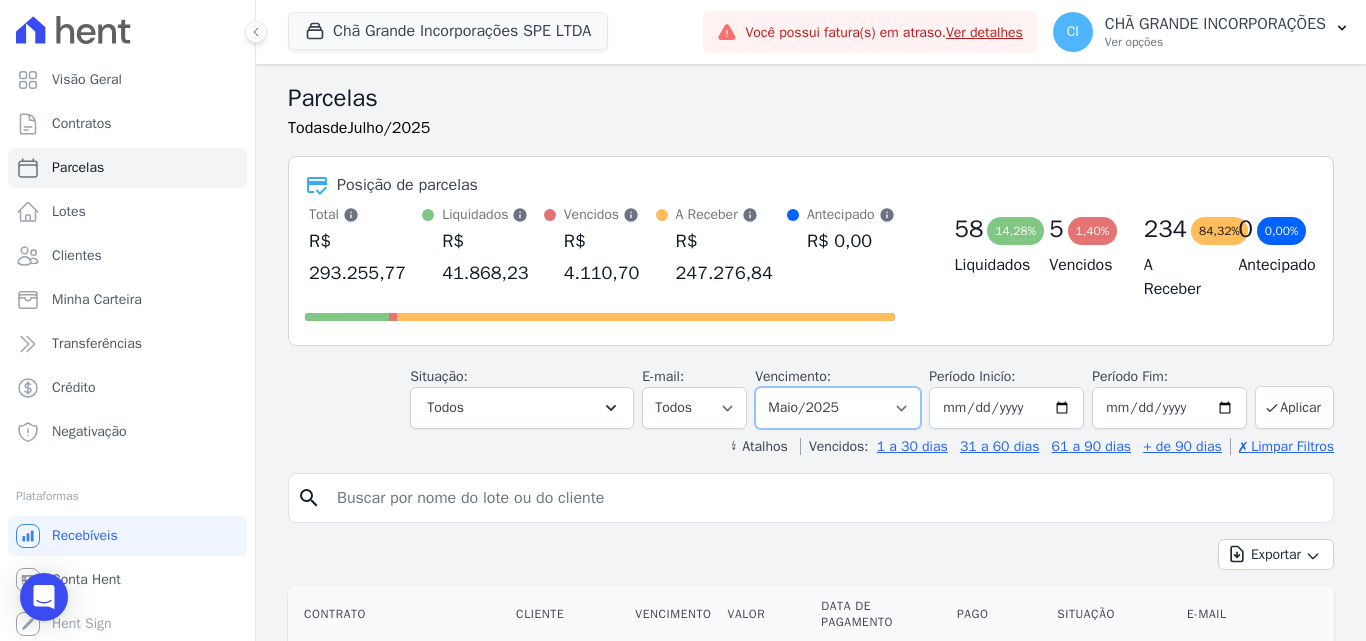 click on "Filtrar por período
────────
Todos os meses
Outubro/2019
Novembro/2019
Dezembro/2019
Janeiro/2020
Fevereiro/2020
Março/2020
Abril/2020
Maio/2020
Junho/2020
Julho/2020
Agosto/2020
Setembro/2020
Outubro/2020
Novembro/2020
Dezembro/2020
Janeiro/2021
Fevereiro/2021
Março/2021
Abril/2021
Maio/2021
Junho/2021
Julho/2021
Agosto/2021
Setembro/2021
Outubro/2021
Novembro/2021
Dezembro/2021
Janeiro/2022
Fevereiro/2022
Março/2022
Abril/2022
Maio/2022
Junho/2022
Julho/2022
Agosto/2022
Setembro/2022
Outubro/2022
Novembro/2022
Dezembro/2022
Janeiro/2023
Fevereiro/2023
Março/2023
Abril/2023
Maio/2023
Junho/2023
Julho/2023
Agosto/2023
Setembro/2023
Outubro/2023
Novembro/2023
Dezembro/2023
Janeiro/2024
Fevereiro/2024
Março/2024
Abril/2024
Maio/2024
Junho/2024
Julho/2024
Agosto/2024
Setembro/2024
Outubro/2024
Novembro/2024
Dezembro/2024
Janeiro/2025" at bounding box center (838, 408) 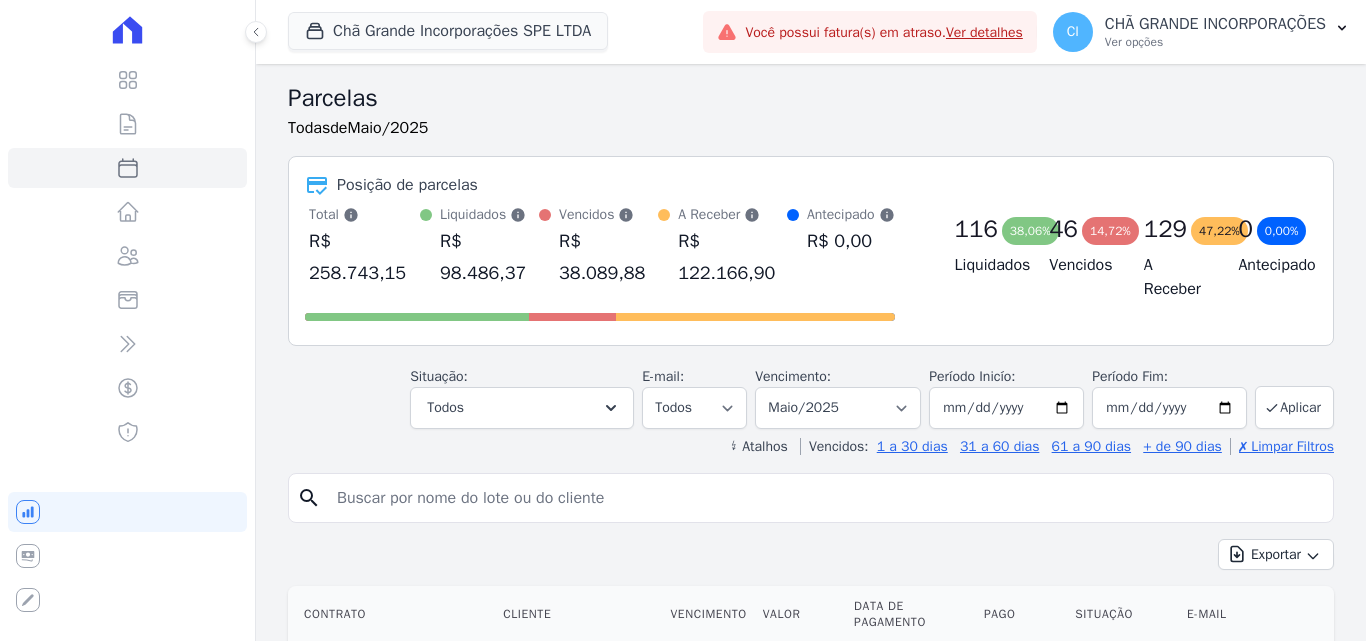 select 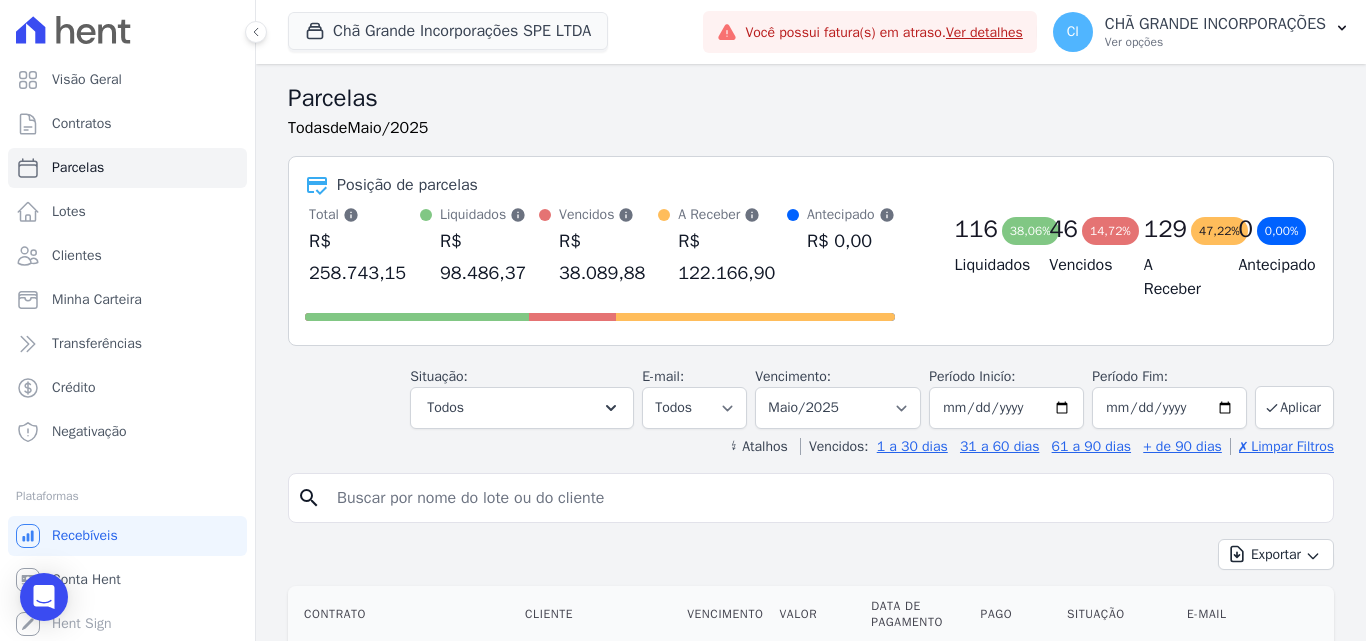 click at bounding box center [825, 498] 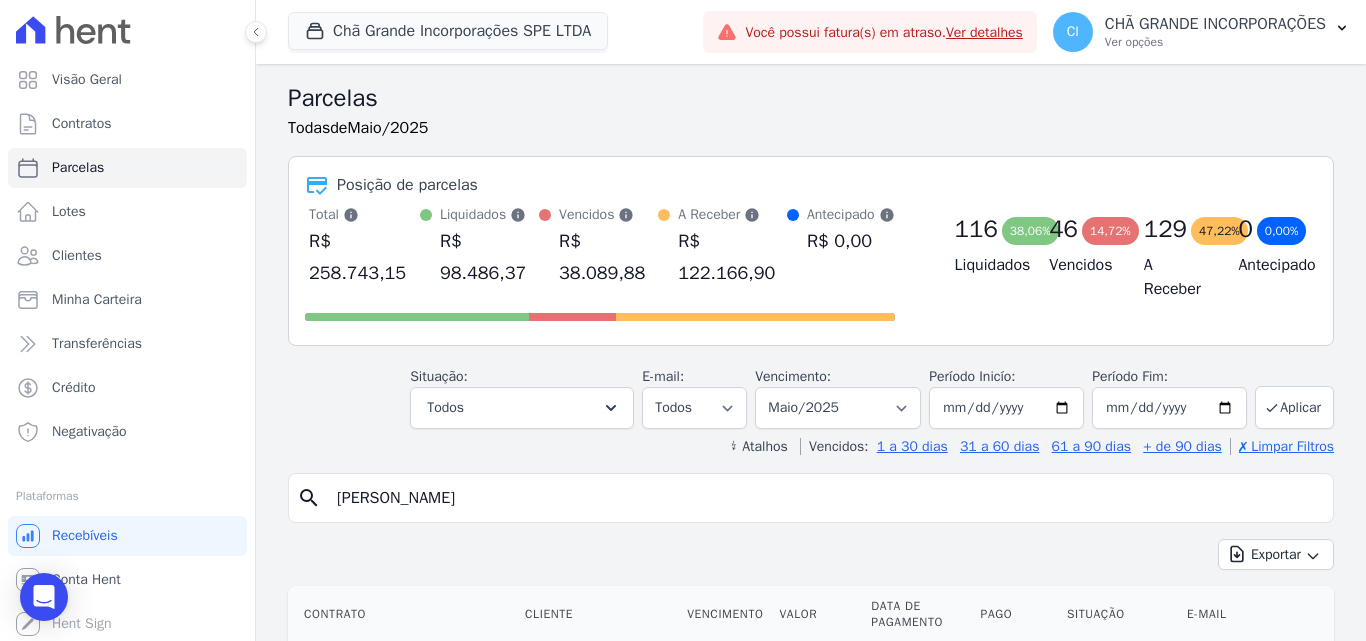 type on "joab fernandes" 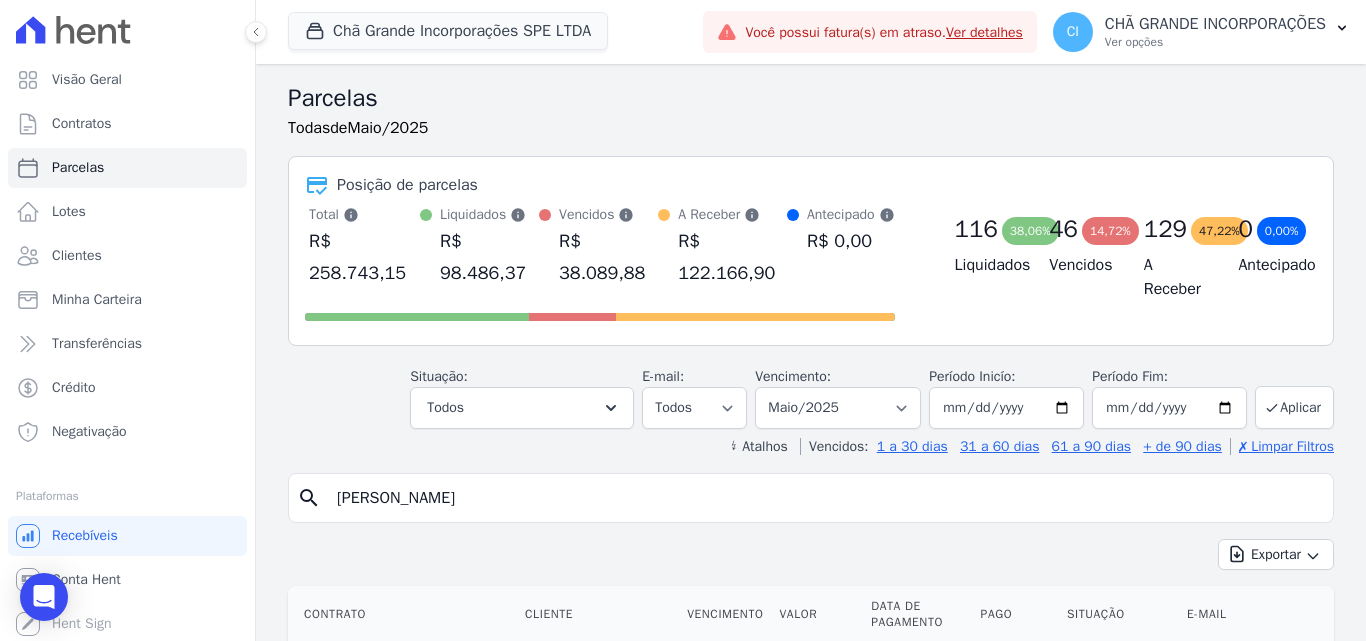 select 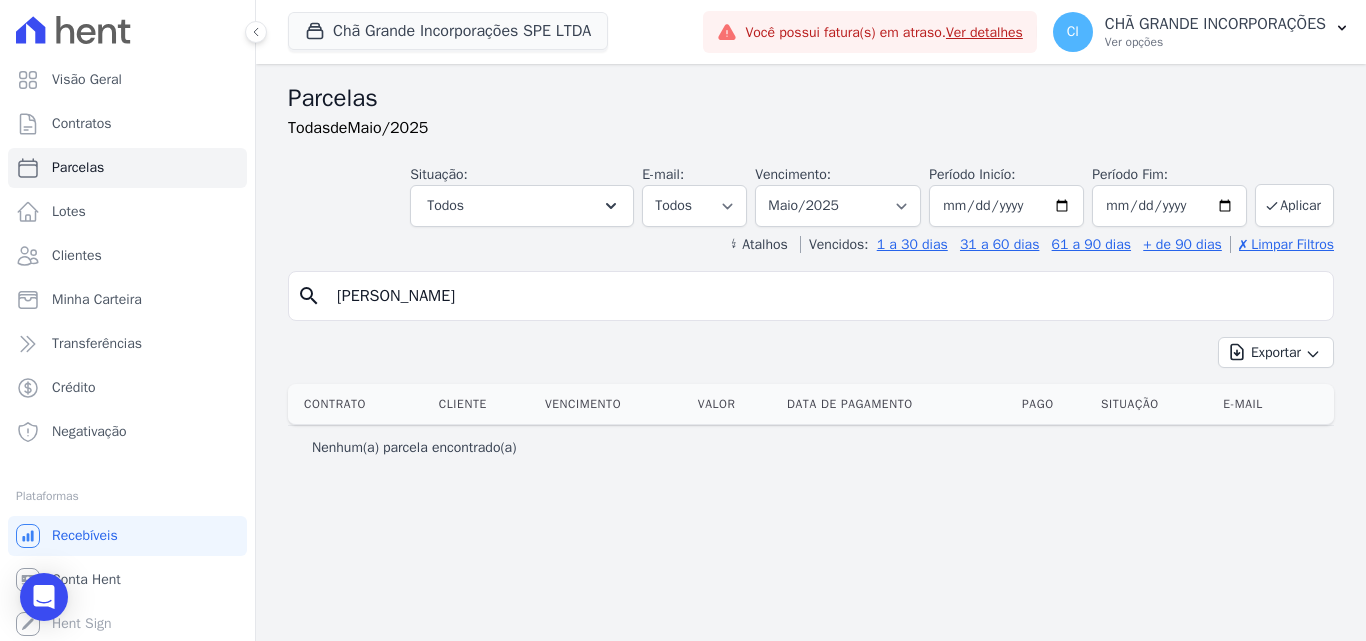 click on "Chã Grande Incorporações SPE LTDA" at bounding box center (448, 32) 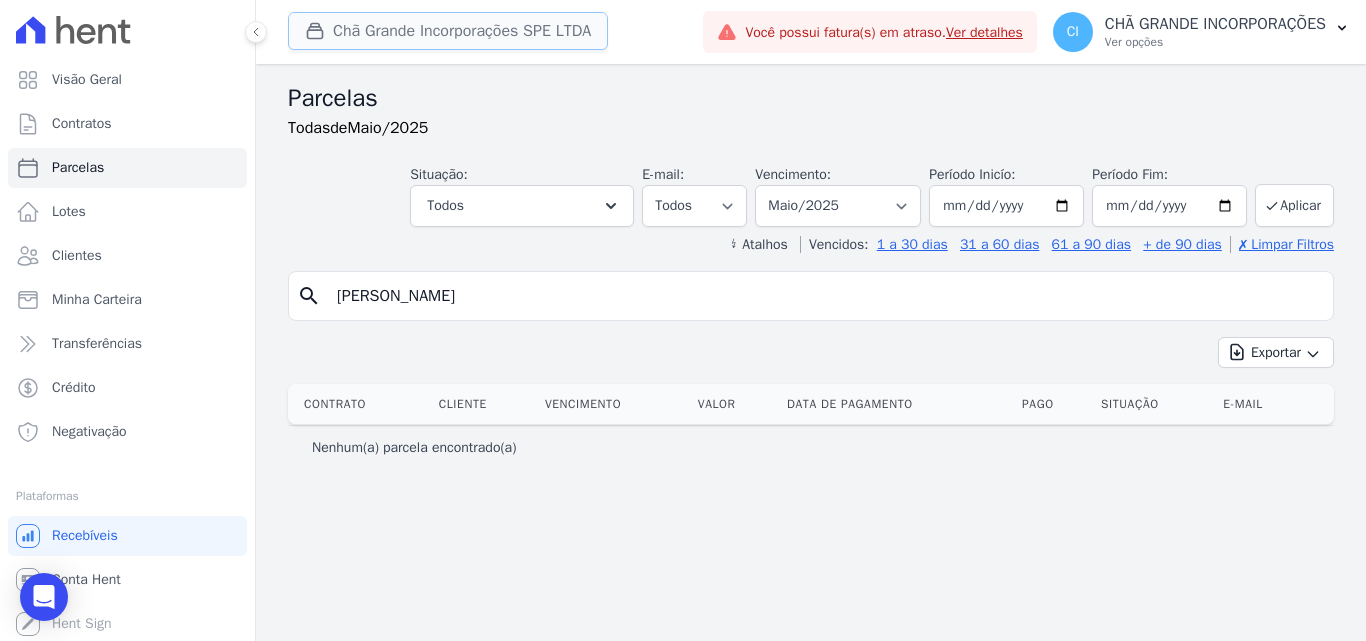 click on "Chã Grande Incorporações SPE LTDA" at bounding box center [448, 31] 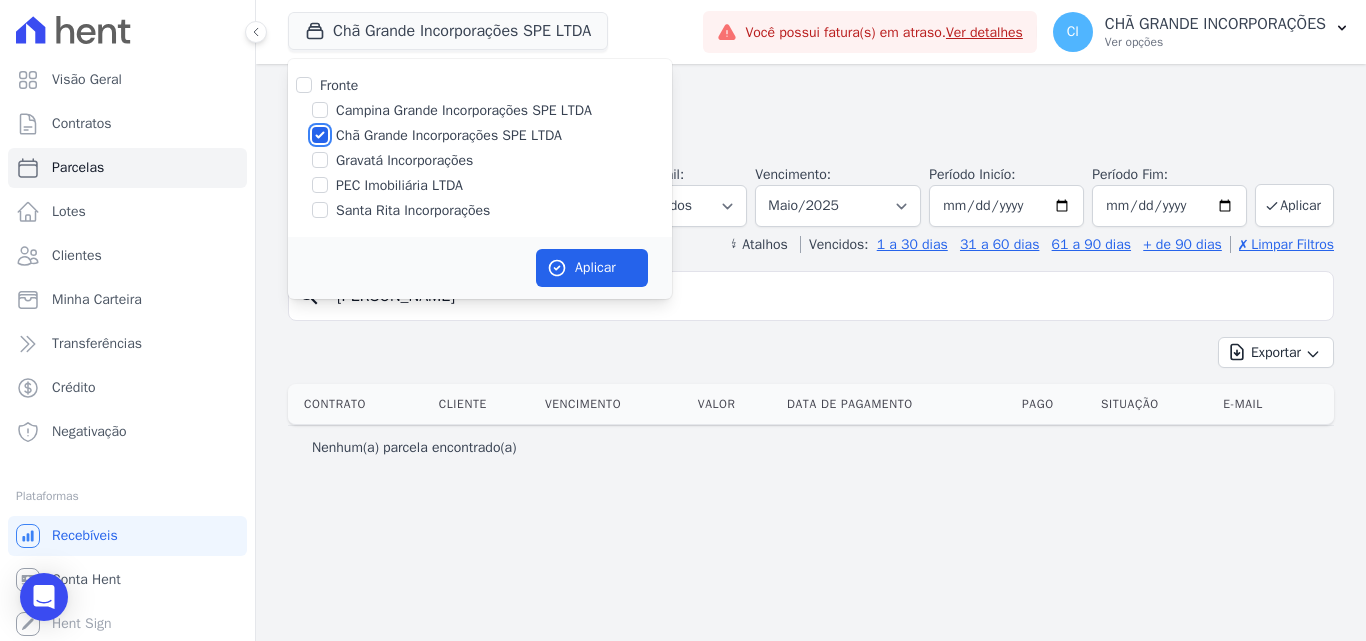 click on "Chã Grande Incorporações SPE LTDA" at bounding box center [320, 135] 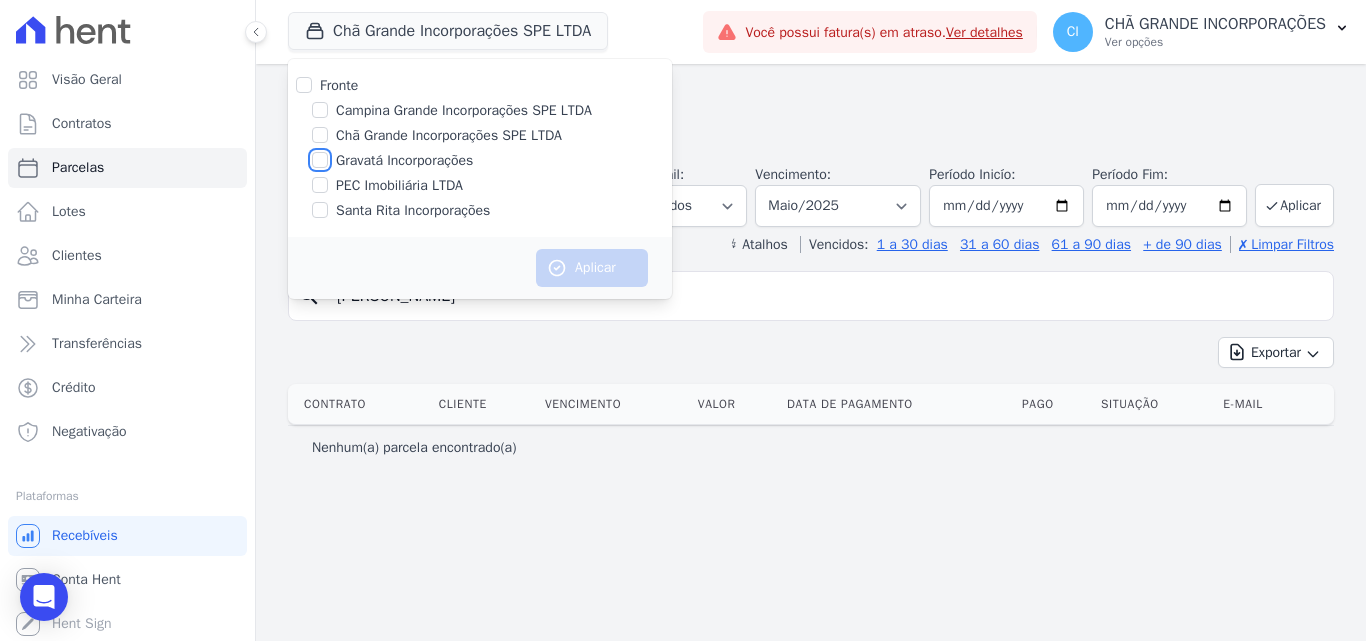 click on "Gravatá Incorporações" at bounding box center [320, 160] 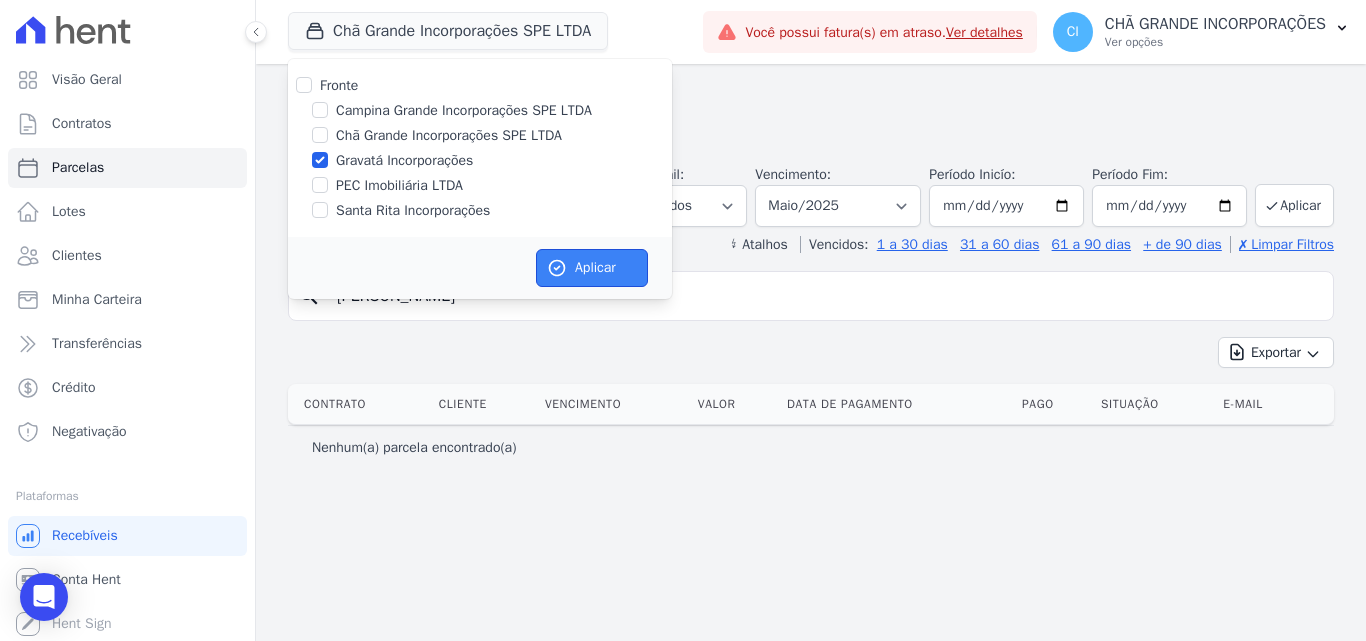 click on "Aplicar" at bounding box center [592, 268] 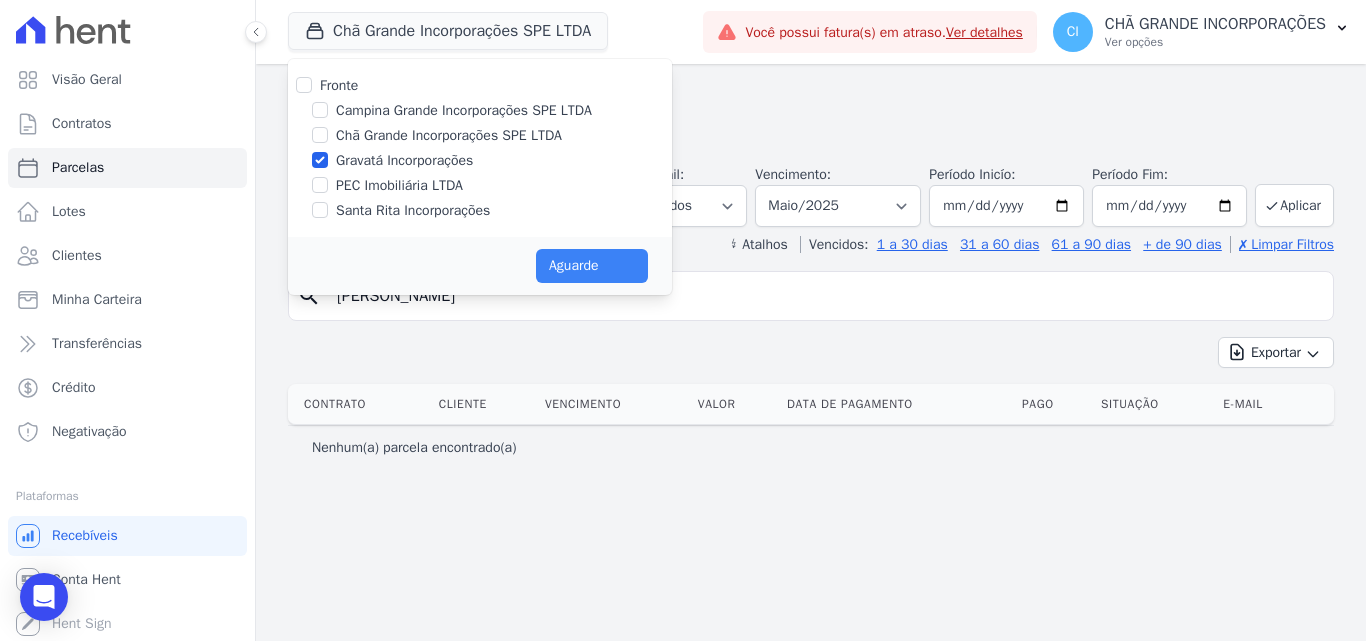 select 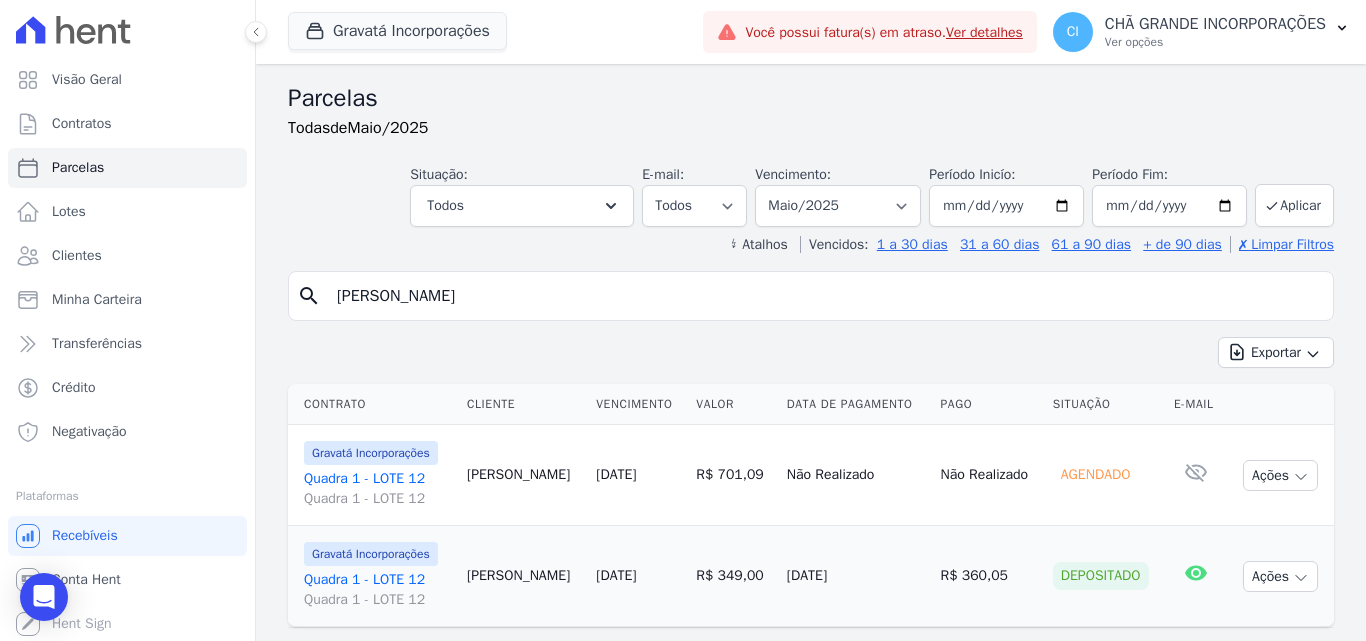 scroll, scrollTop: 47, scrollLeft: 0, axis: vertical 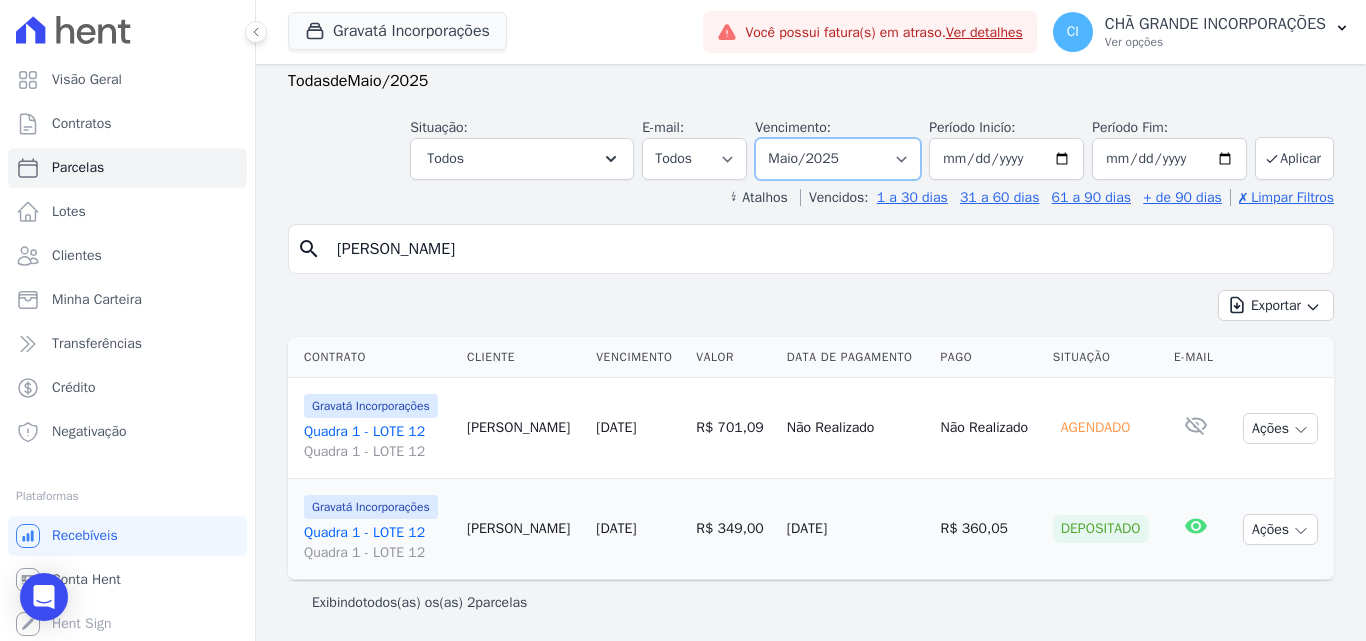 click on "Filtrar por período
────────
Todos os meses
Julho/2021
Agosto/2021
Setembro/2021
Outubro/2021
Novembro/2021
Dezembro/2021
Janeiro/2022
Fevereiro/2022
Março/2022
Abril/2022
Maio/2022
Junho/2022
Julho/2022
Agosto/2022
Setembro/2022
Outubro/2022
Novembro/2022
Dezembro/2022
[GEOGRAPHIC_DATA]/2023
Fevereiro/2023
Março/2023
Abril/2023
Maio/2023
Junho/2023
Julho/2023
Agosto/2023
Setembro/2023
Outubro/2023
Novembro/2023
Dezembro/2023
[GEOGRAPHIC_DATA]/2024
Fevereiro/2024
Março/2024
Abril/2024
Maio/2024
Junho/2024
Julho/2024
Agosto/2024
Setembro/2024
Outubro/2024
Novembro/2024
Dezembro/2024
[GEOGRAPHIC_DATA]/2025
Fevereiro/2025
Março/2025
Abril/2025
Maio/2025
Junho/2025
Julho/2025
Agosto/2025
Setembro/2025
Outubro/2025
Novembro/2025
Dezembro/2025
Janeiro/2026
Fevereiro/2026
Março/2026
Abril/2026
Maio/2026
Junho/2026
Julho/2026
Agosto/2026
Setembro/2026
Outubro/2026
Novembro/2026" at bounding box center [838, 159] 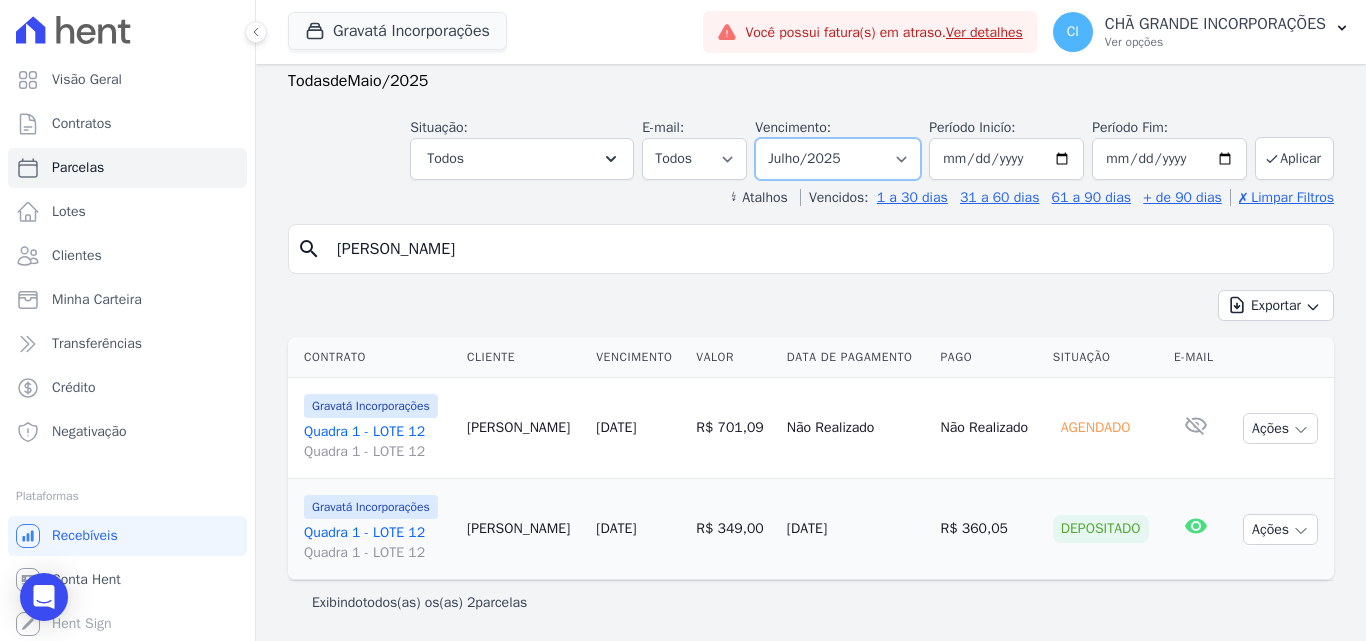 click on "Filtrar por período
────────
Todos os meses
Julho/2021
Agosto/2021
Setembro/2021
Outubro/2021
Novembro/2021
Dezembro/2021
Janeiro/2022
Fevereiro/2022
Março/2022
Abril/2022
Maio/2022
Junho/2022
Julho/2022
Agosto/2022
Setembro/2022
Outubro/2022
Novembro/2022
Dezembro/2022
[GEOGRAPHIC_DATA]/2023
Fevereiro/2023
Março/2023
Abril/2023
Maio/2023
Junho/2023
Julho/2023
Agosto/2023
Setembro/2023
Outubro/2023
Novembro/2023
Dezembro/2023
[GEOGRAPHIC_DATA]/2024
Fevereiro/2024
Março/2024
Abril/2024
Maio/2024
Junho/2024
Julho/2024
Agosto/2024
Setembro/2024
Outubro/2024
Novembro/2024
Dezembro/2024
[GEOGRAPHIC_DATA]/2025
Fevereiro/2025
Março/2025
Abril/2025
Maio/2025
Junho/2025
Julho/2025
Agosto/2025
Setembro/2025
Outubro/2025
Novembro/2025
Dezembro/2025
Janeiro/2026
Fevereiro/2026
Março/2026
Abril/2026
Maio/2026
Junho/2026
Julho/2026
Agosto/2026
Setembro/2026
Outubro/2026
Novembro/2026" at bounding box center (838, 159) 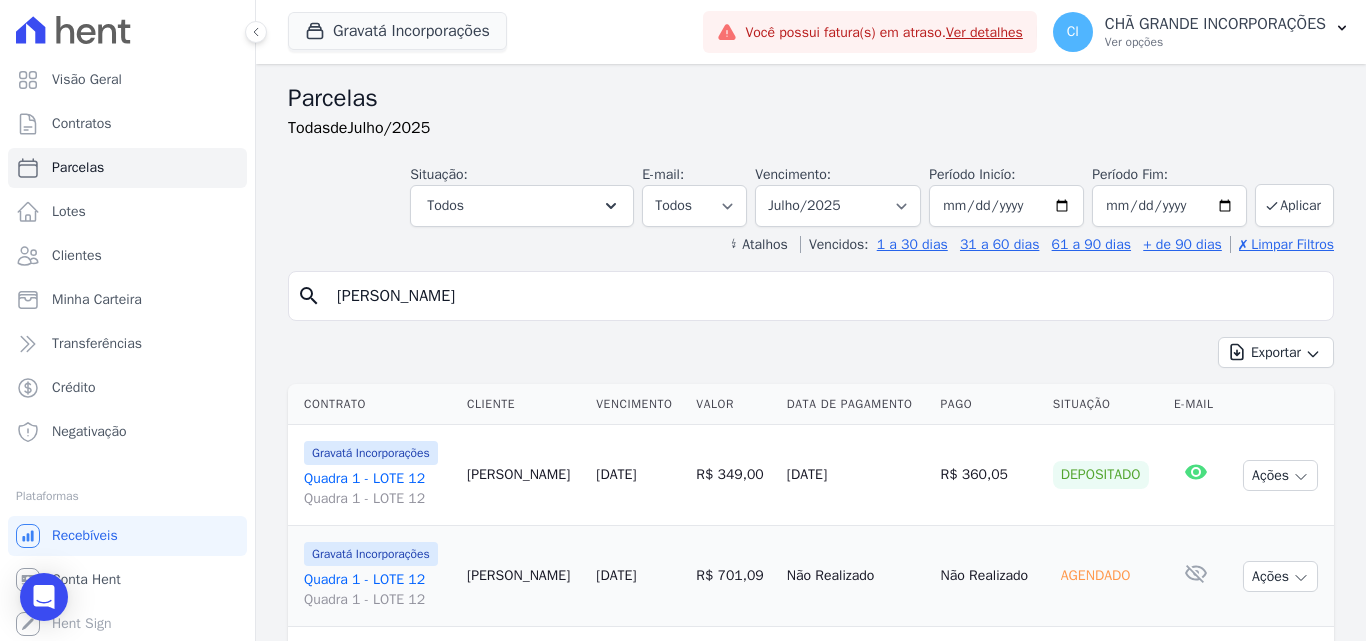 select 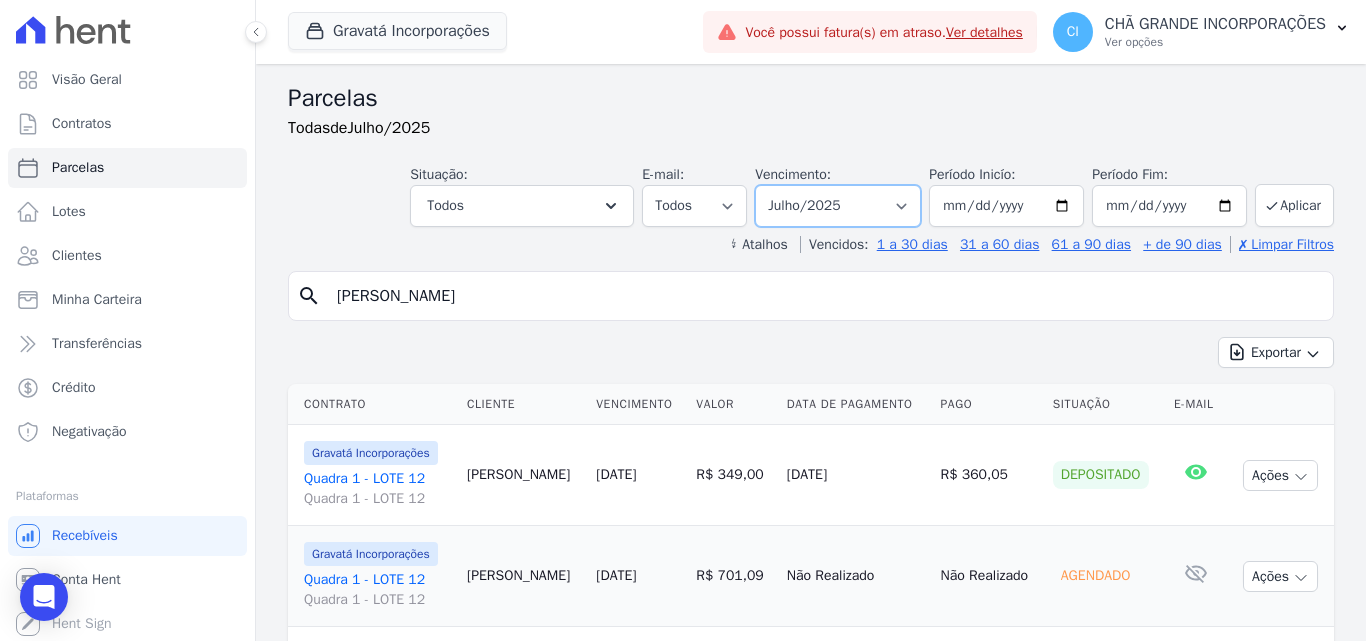 click on "Filtrar por período
────────
Todos os meses
Julho/2021
Agosto/2021
Setembro/2021
Outubro/2021
Novembro/2021
Dezembro/2021
Janeiro/2022
Fevereiro/2022
Março/2022
Abril/2022
Maio/2022
Junho/2022
Julho/2022
Agosto/2022
Setembro/2022
Outubro/2022
Novembro/2022
Dezembro/2022
[GEOGRAPHIC_DATA]/2023
Fevereiro/2023
Março/2023
Abril/2023
Maio/2023
Junho/2023
Julho/2023
Agosto/2023
Setembro/2023
Outubro/2023
Novembro/2023
Dezembro/2023
[GEOGRAPHIC_DATA]/2024
Fevereiro/2024
Março/2024
Abril/2024
Maio/2024
Junho/2024
Julho/2024
Agosto/2024
Setembro/2024
Outubro/2024
Novembro/2024
Dezembro/2024
[GEOGRAPHIC_DATA]/2025
Fevereiro/2025
Março/2025
Abril/2025
Maio/2025
Junho/2025
Julho/2025
Agosto/2025
Setembro/2025
Outubro/2025
Novembro/2025
Dezembro/2025
Janeiro/2026
Fevereiro/2026
Março/2026
Abril/2026
Maio/2026
Junho/2026
Julho/2026
Agosto/2026
Setembro/2026
Outubro/2026
Novembro/2026" at bounding box center [838, 206] 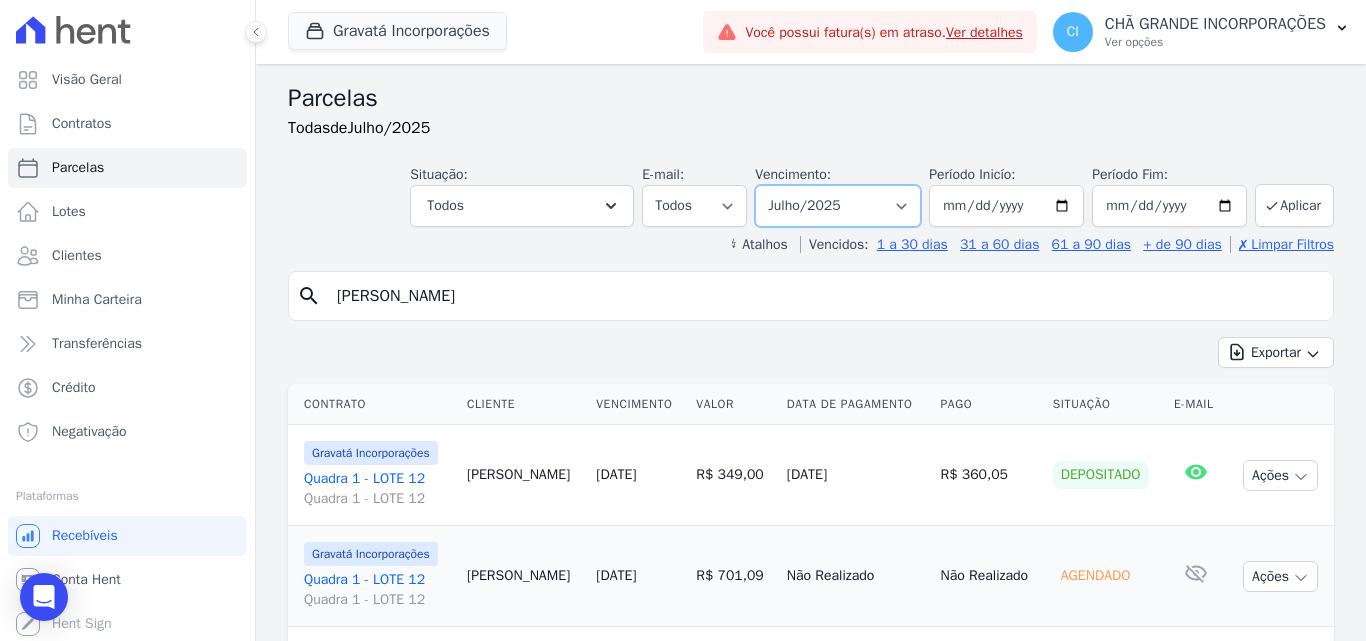 select on "06/2025" 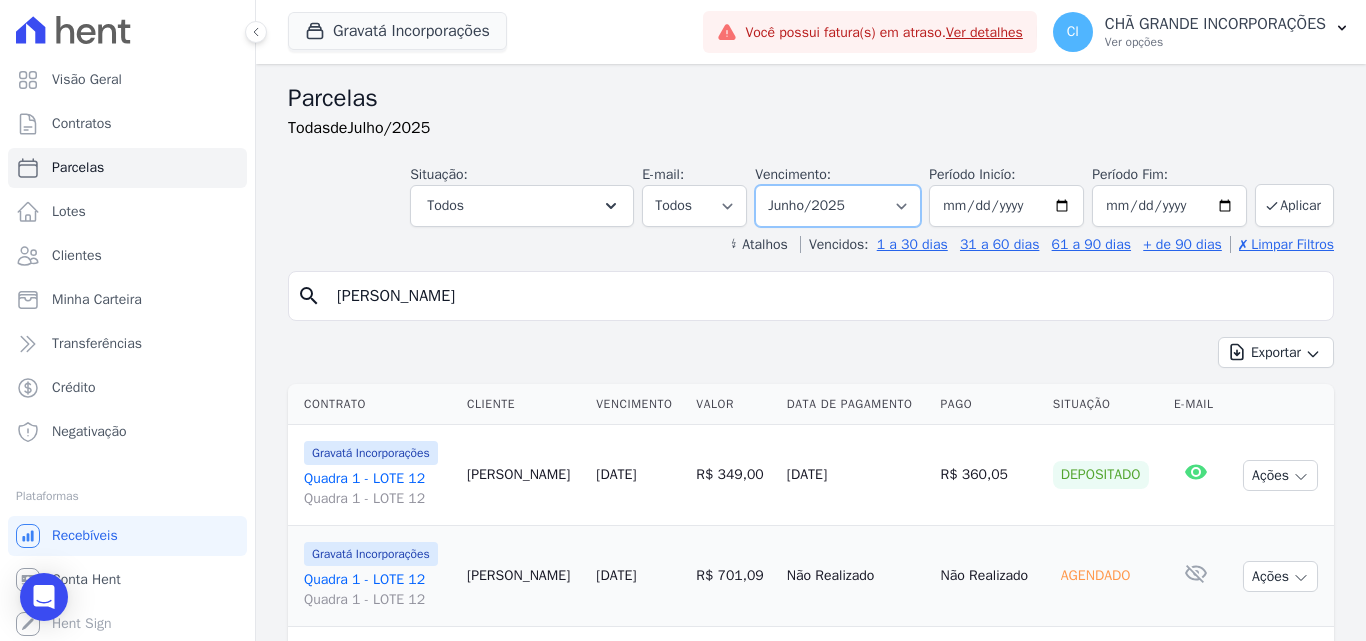 click on "Filtrar por período
────────
Todos os meses
Julho/2021
Agosto/2021
Setembro/2021
Outubro/2021
Novembro/2021
Dezembro/2021
Janeiro/2022
Fevereiro/2022
Março/2022
Abril/2022
Maio/2022
Junho/2022
Julho/2022
Agosto/2022
Setembro/2022
Outubro/2022
Novembro/2022
Dezembro/2022
[GEOGRAPHIC_DATA]/2023
Fevereiro/2023
Março/2023
Abril/2023
Maio/2023
Junho/2023
Julho/2023
Agosto/2023
Setembro/2023
Outubro/2023
Novembro/2023
Dezembro/2023
[GEOGRAPHIC_DATA]/2024
Fevereiro/2024
Março/2024
Abril/2024
Maio/2024
Junho/2024
Julho/2024
Agosto/2024
Setembro/2024
Outubro/2024
Novembro/2024
Dezembro/2024
[GEOGRAPHIC_DATA]/2025
Fevereiro/2025
Março/2025
Abril/2025
Maio/2025
Junho/2025
Julho/2025
Agosto/2025
Setembro/2025
Outubro/2025
Novembro/2025
Dezembro/2025
Janeiro/2026
Fevereiro/2026
Março/2026
Abril/2026
Maio/2026
Junho/2026
Julho/2026
Agosto/2026
Setembro/2026
Outubro/2026
Novembro/2026" at bounding box center (838, 206) 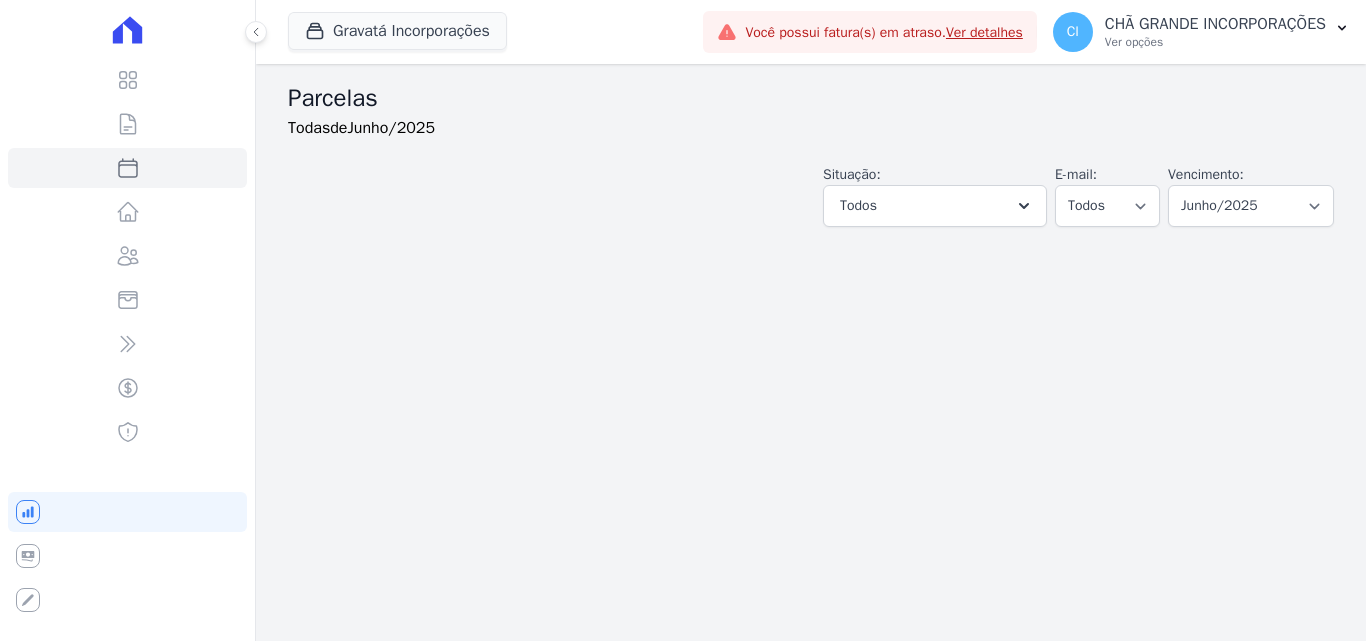 select 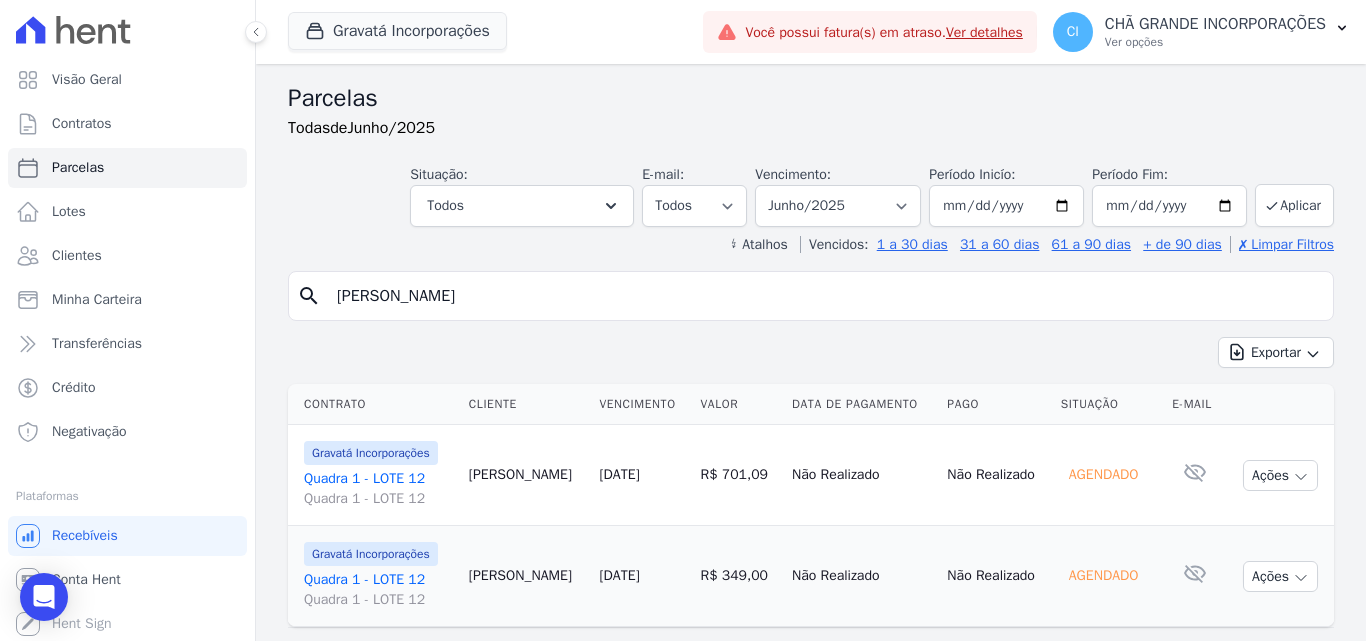 scroll, scrollTop: 47, scrollLeft: 0, axis: vertical 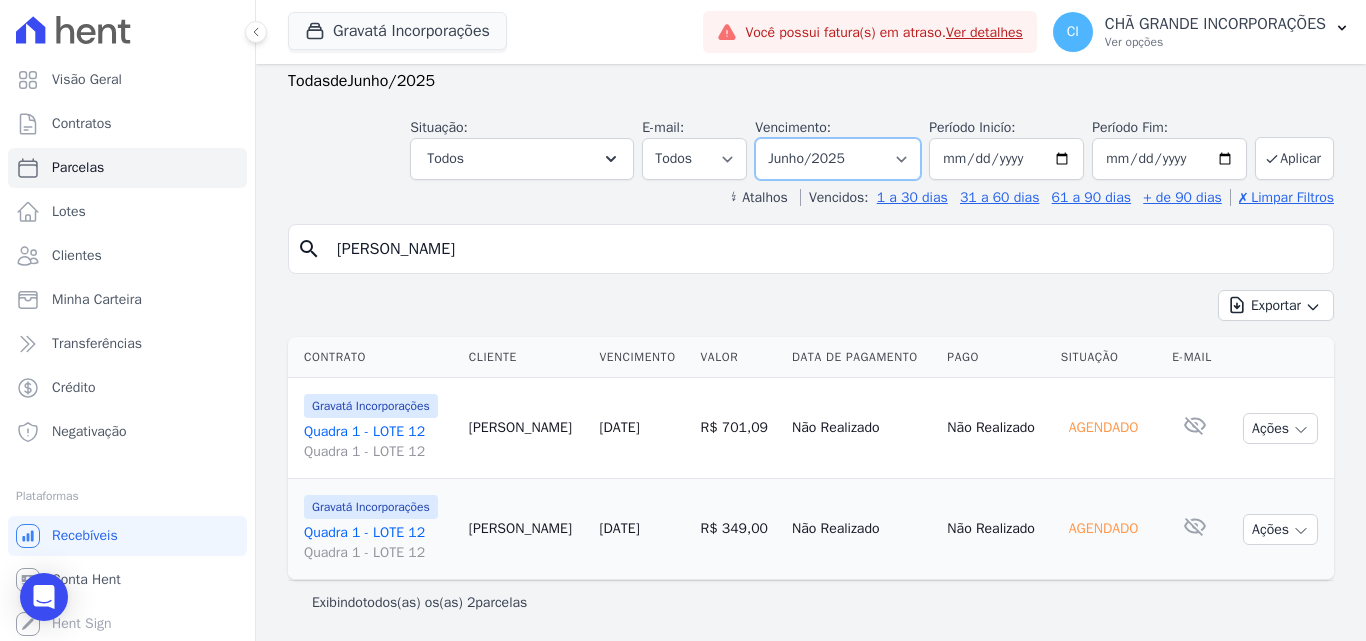 click on "Filtrar por período
────────
Todos os meses
Julho/2021
Agosto/2021
Setembro/2021
Outubro/2021
Novembro/2021
Dezembro/2021
Janeiro/2022
Fevereiro/2022
Março/2022
Abril/2022
Maio/2022
Junho/2022
Julho/2022
Agosto/2022
Setembro/2022
Outubro/2022
Novembro/2022
Dezembro/2022
[GEOGRAPHIC_DATA]/2023
Fevereiro/2023
Março/2023
Abril/2023
Maio/2023
Junho/2023
Julho/2023
Agosto/2023
Setembro/2023
Outubro/2023
Novembro/2023
Dezembro/2023
[GEOGRAPHIC_DATA]/2024
Fevereiro/2024
Março/2024
Abril/2024
Maio/2024
Junho/2024
Julho/2024
Agosto/2024
Setembro/2024
Outubro/2024
Novembro/2024
Dezembro/2024
[GEOGRAPHIC_DATA]/2025
Fevereiro/2025
Março/2025
Abril/2025
Maio/2025
Junho/2025
Julho/2025
Agosto/2025
Setembro/2025
Outubro/2025
Novembro/2025
Dezembro/2025
Janeiro/2026
Fevereiro/2026
Março/2026
Abril/2026
Maio/2026
Junho/2026
Julho/2026
Agosto/2026
Setembro/2026
Outubro/2026
Novembro/2026" at bounding box center (838, 159) 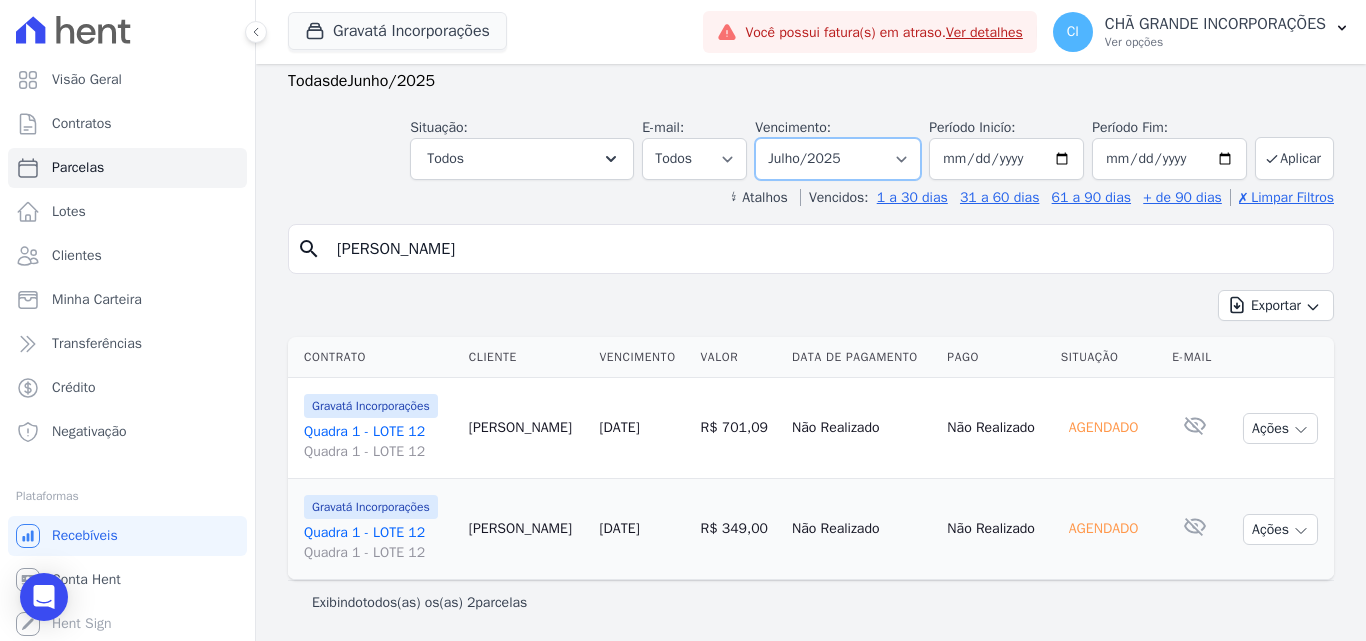 click on "Filtrar por período
────────
Todos os meses
Julho/2021
Agosto/2021
Setembro/2021
Outubro/2021
Novembro/2021
Dezembro/2021
Janeiro/2022
Fevereiro/2022
Março/2022
Abril/2022
Maio/2022
Junho/2022
Julho/2022
Agosto/2022
Setembro/2022
Outubro/2022
Novembro/2022
Dezembro/2022
[GEOGRAPHIC_DATA]/2023
Fevereiro/2023
Março/2023
Abril/2023
Maio/2023
Junho/2023
Julho/2023
Agosto/2023
Setembro/2023
Outubro/2023
Novembro/2023
Dezembro/2023
[GEOGRAPHIC_DATA]/2024
Fevereiro/2024
Março/2024
Abril/2024
Maio/2024
Junho/2024
Julho/2024
Agosto/2024
Setembro/2024
Outubro/2024
Novembro/2024
Dezembro/2024
[GEOGRAPHIC_DATA]/2025
Fevereiro/2025
Março/2025
Abril/2025
Maio/2025
Junho/2025
Julho/2025
Agosto/2025
Setembro/2025
Outubro/2025
Novembro/2025
Dezembro/2025
Janeiro/2026
Fevereiro/2026
Março/2026
Abril/2026
Maio/2026
Junho/2026
Julho/2026
Agosto/2026
Setembro/2026
Outubro/2026
Novembro/2026" at bounding box center (838, 159) 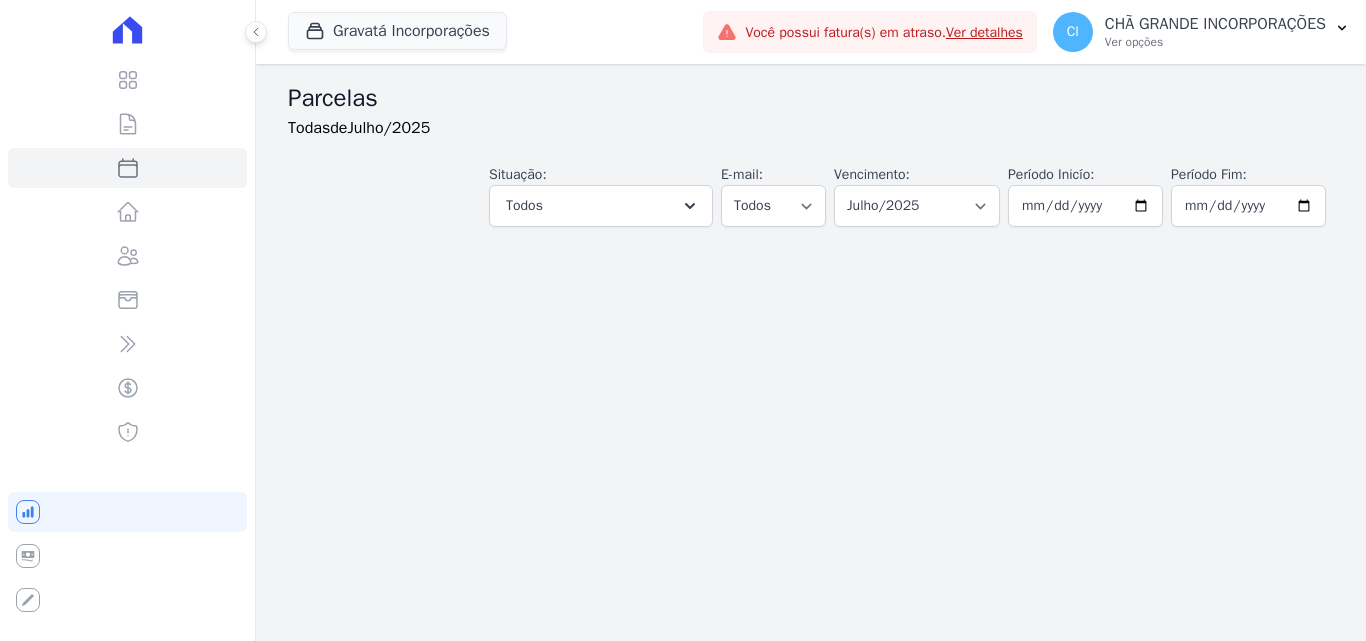 select 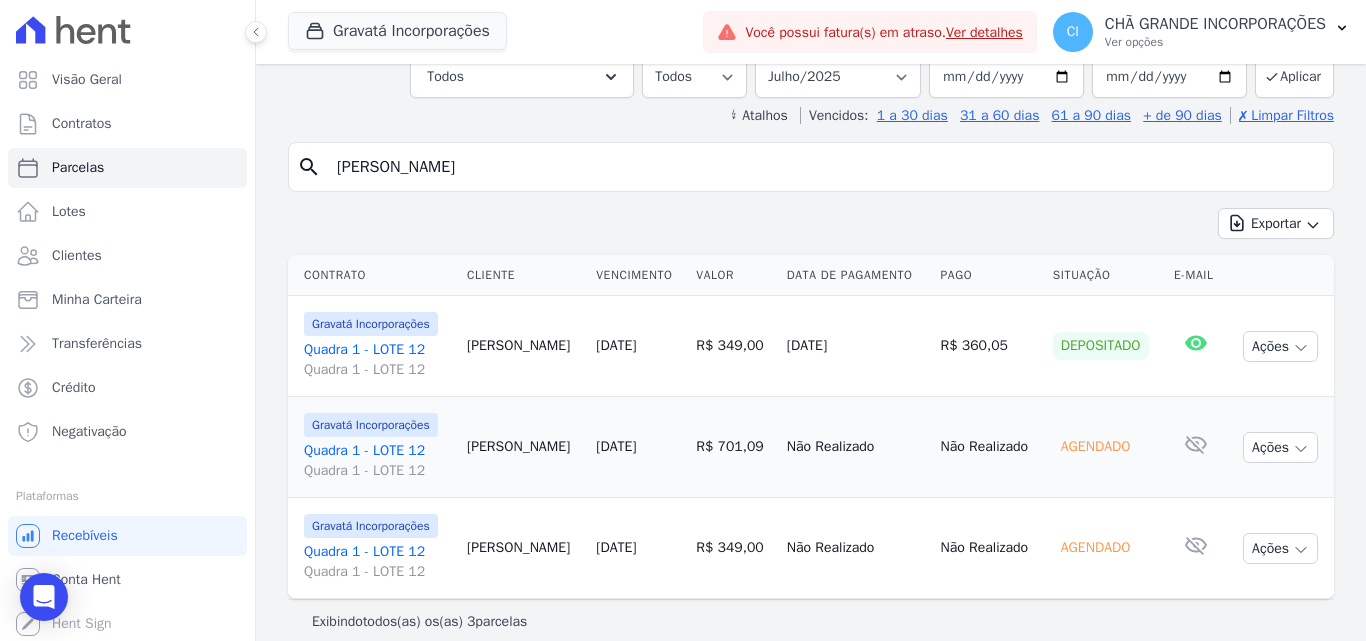 scroll, scrollTop: 148, scrollLeft: 0, axis: vertical 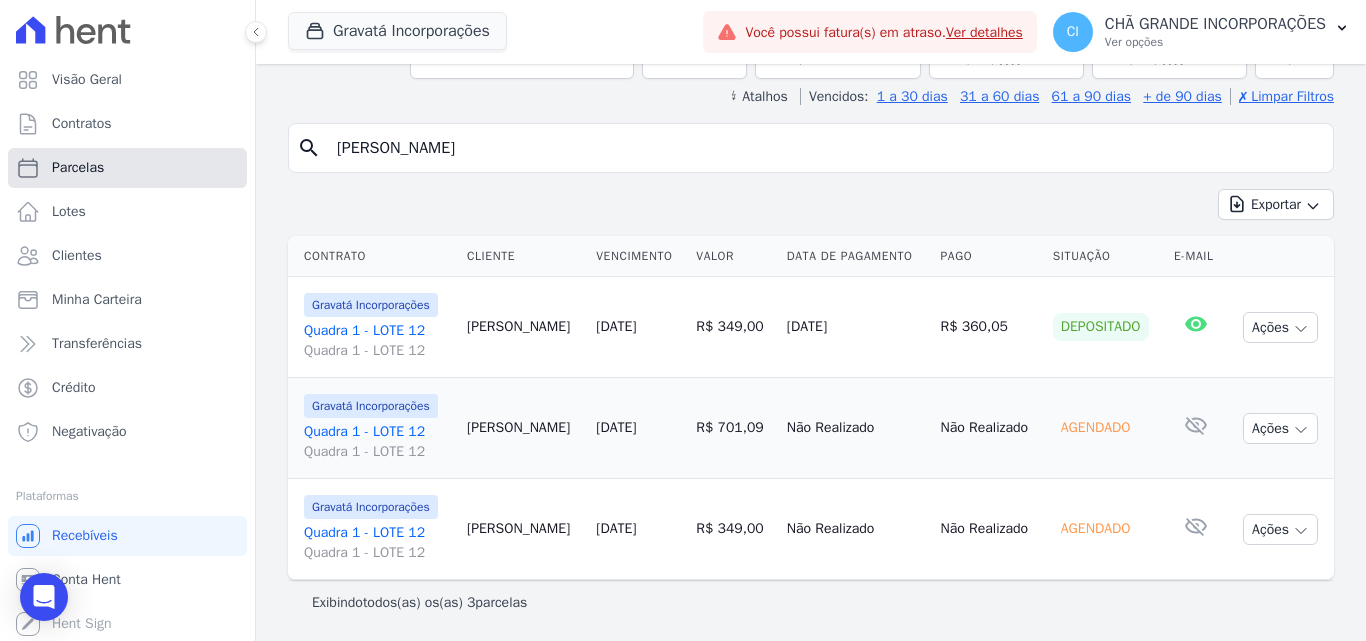 click on "Parcelas" at bounding box center (78, 168) 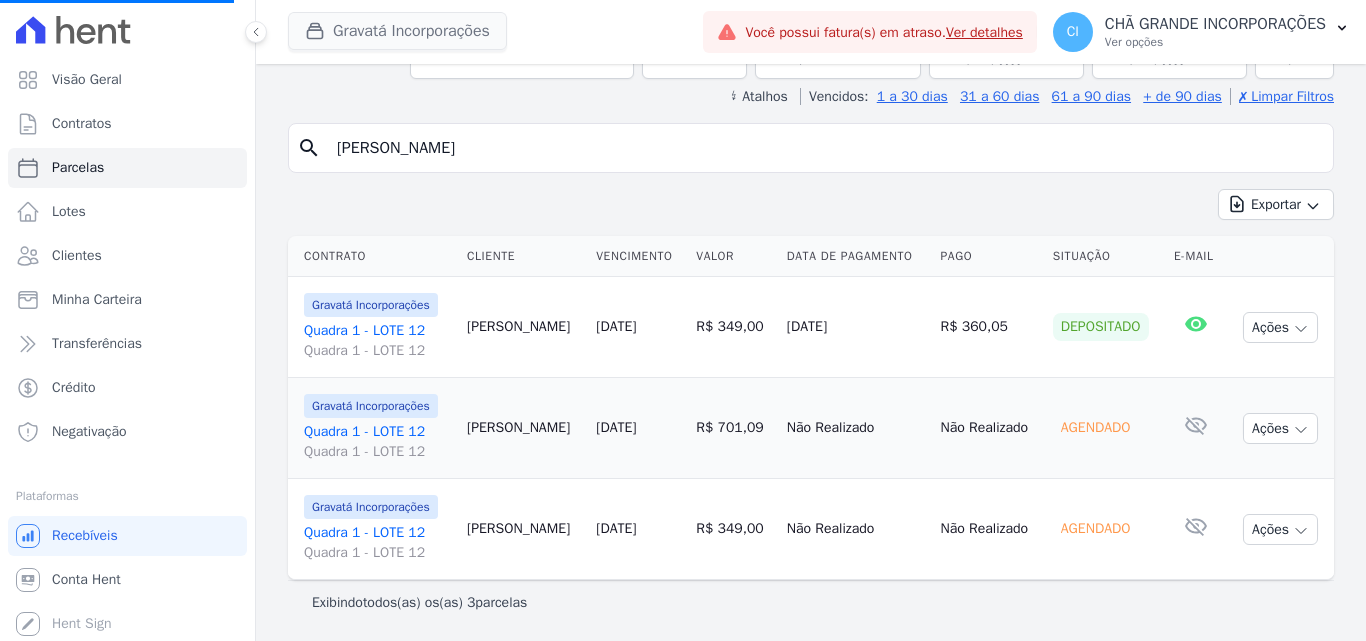 select 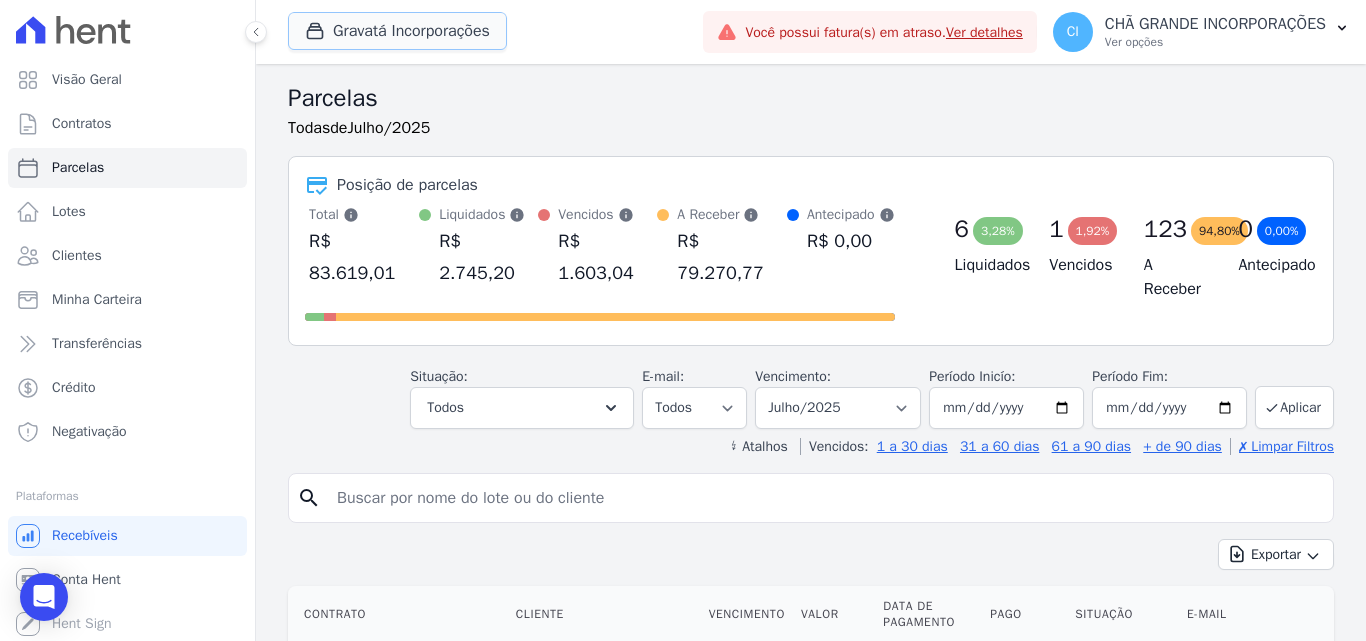 click on "Gravatá Incorporações" at bounding box center (397, 31) 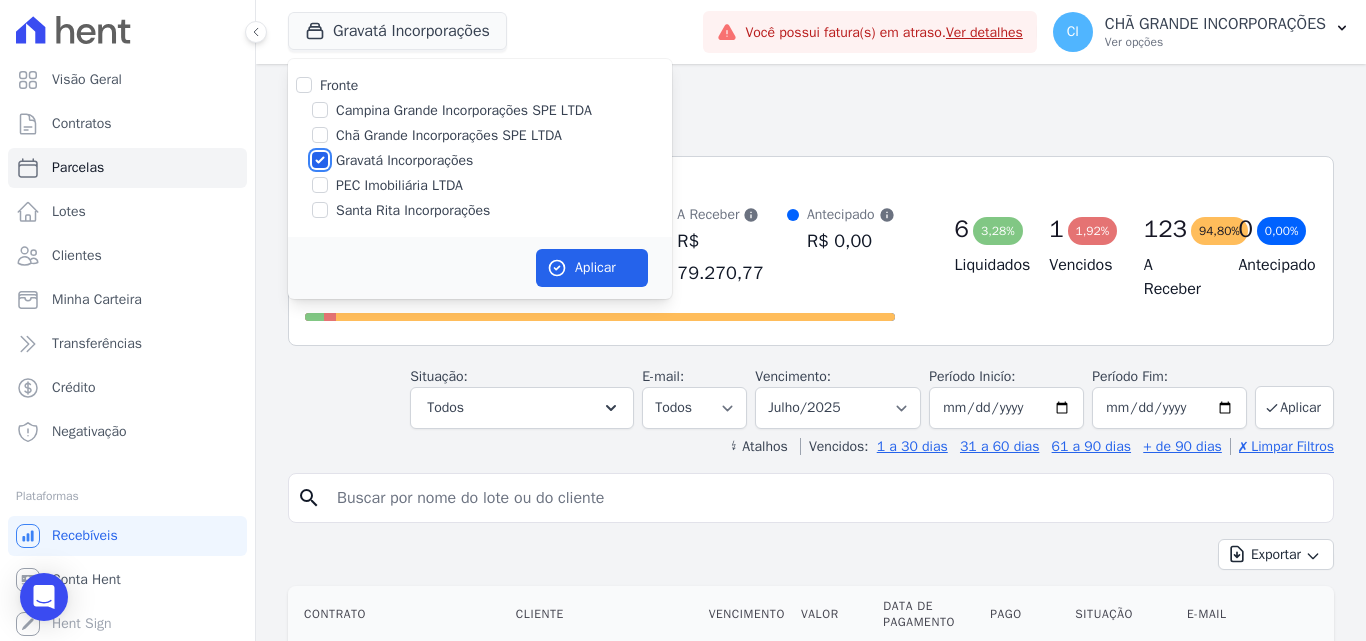 click on "Gravatá Incorporações" at bounding box center (320, 160) 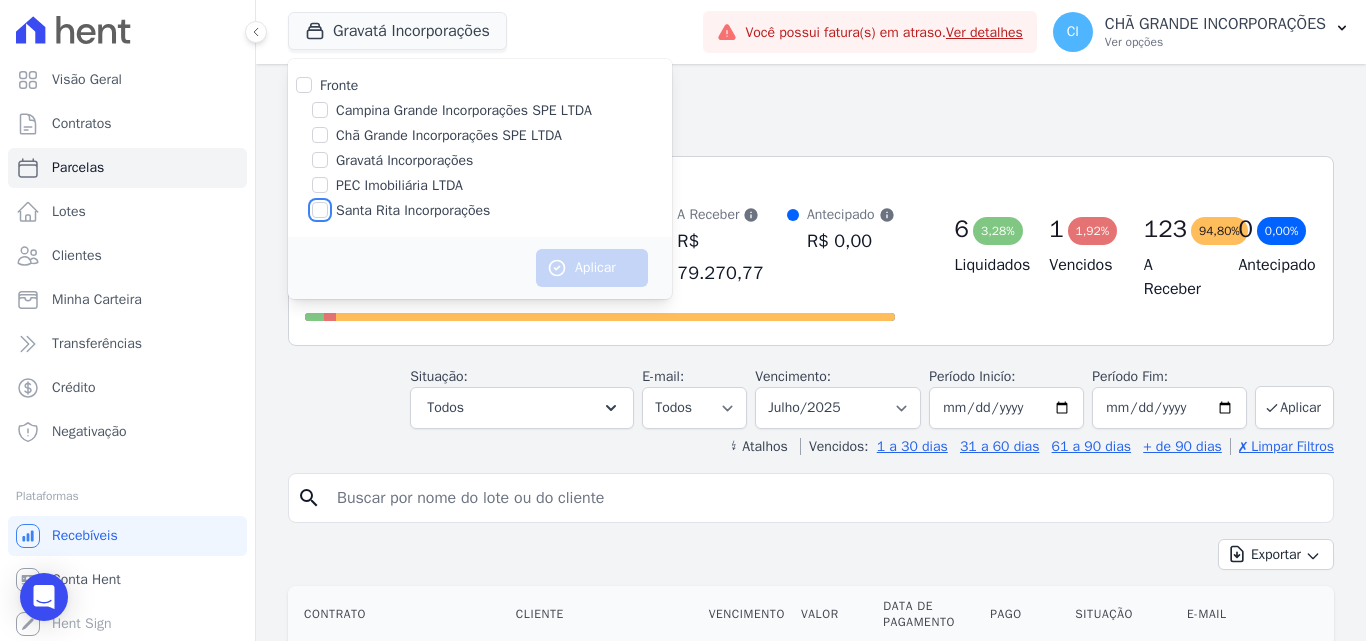 click on "Santa Rita Incorporações" at bounding box center (320, 210) 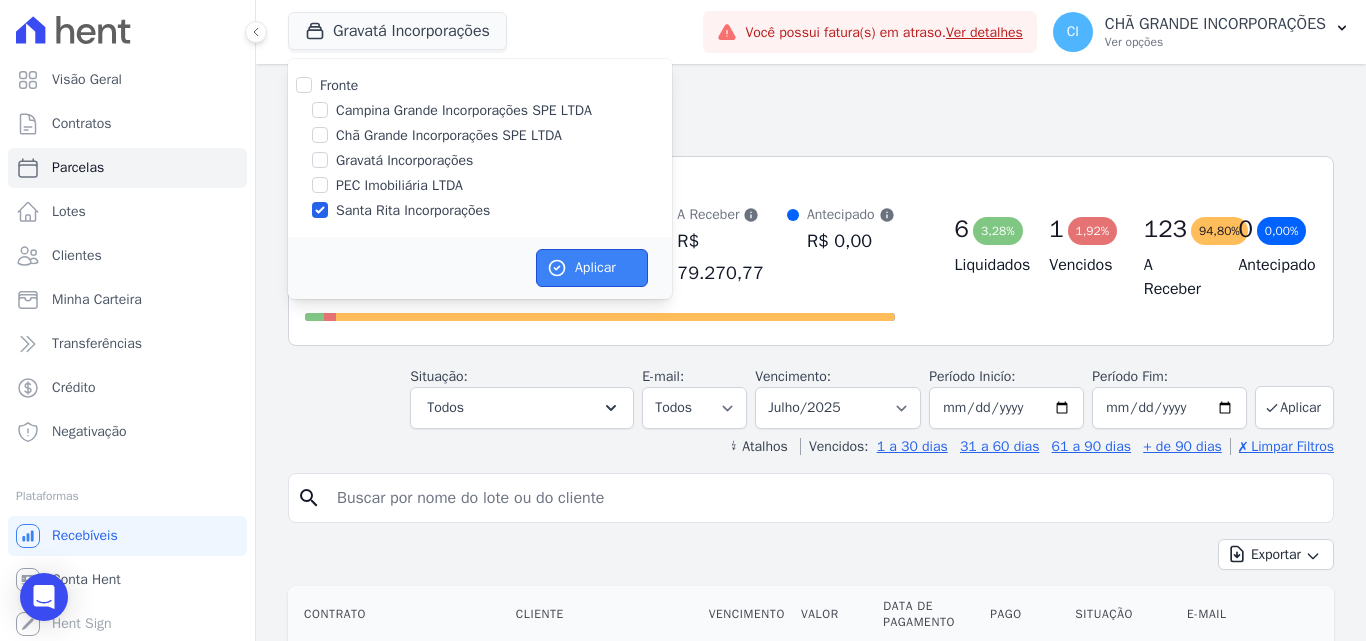 click on "Aplicar" at bounding box center (592, 268) 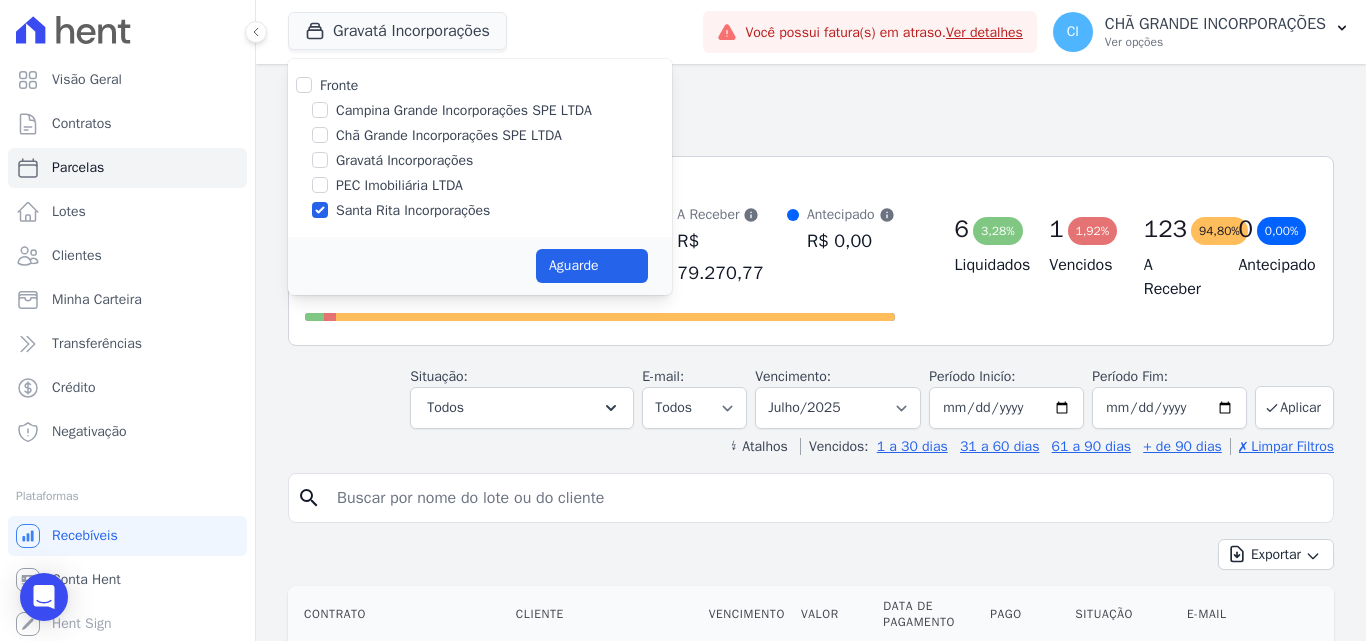 select 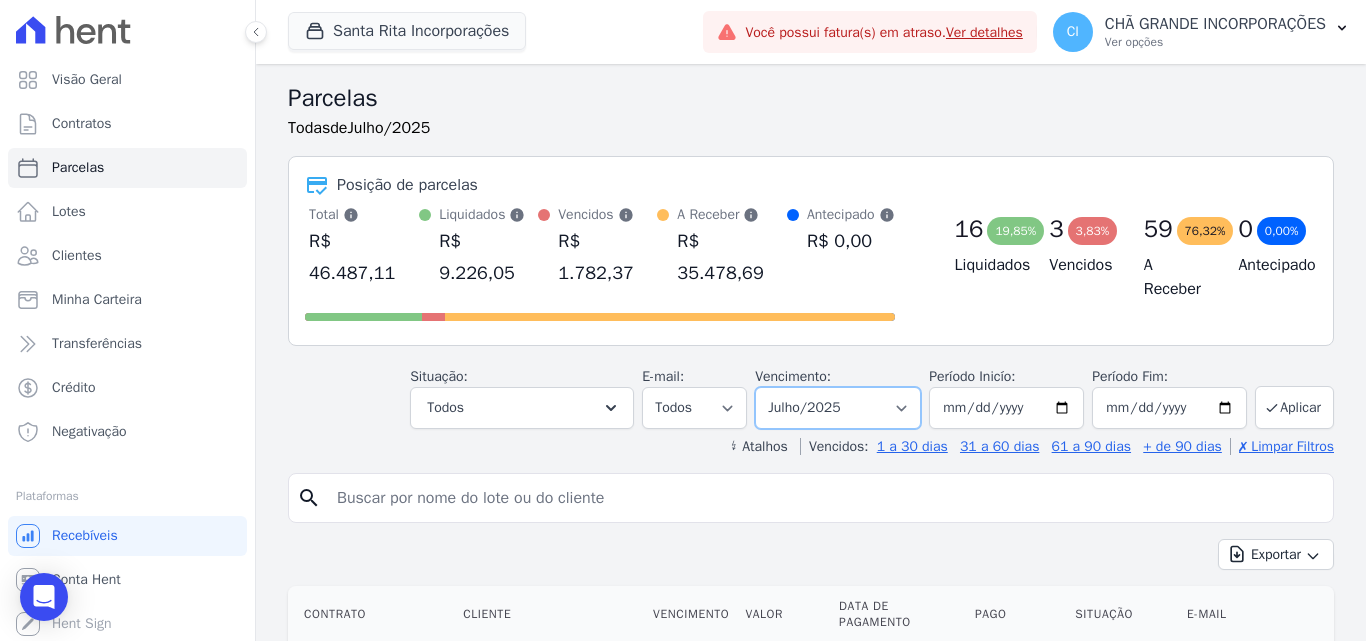 click on "Filtrar por período
────────
Todos os meses
Novembro/2020
Dezembro/2020
Janeiro/2021
Fevereiro/2021
Março/2021
Abril/2021
Maio/2021
Junho/2021
Julho/2021
Agosto/2021
Setembro/2021
Outubro/2021
Novembro/2021
Dezembro/2021
[GEOGRAPHIC_DATA]/2022
Fevereiro/2022
Março/2022
Abril/2022
Maio/2022
Junho/2022
Julho/2022
Agosto/2022
Setembro/2022
Outubro/2022
Novembro/2022
Dezembro/2022
[GEOGRAPHIC_DATA]/2023
Fevereiro/2023
Março/2023
Abril/2023
Maio/2023
Junho/2023
Julho/2023
Agosto/2023
Setembro/2023
Outubro/2023
Novembro/2023
Dezembro/2023
[GEOGRAPHIC_DATA]/2024
Fevereiro/2024
Março/2024
Abril/2024
Maio/2024
Junho/2024
Julho/2024
Agosto/2024
Setembro/2024
Outubro/2024
Novembro/2024
Dezembro/2024
Janeiro/2025
Fevereiro/2025
Março/2025
Abril/2025
Maio/2025
Junho/2025
Julho/2025
Agosto/2025
Setembro/2025
Outubro/2025
Novembro/2025
Dezembro/2025
Janeiro/2026
Fevereiro/2026" at bounding box center [838, 408] 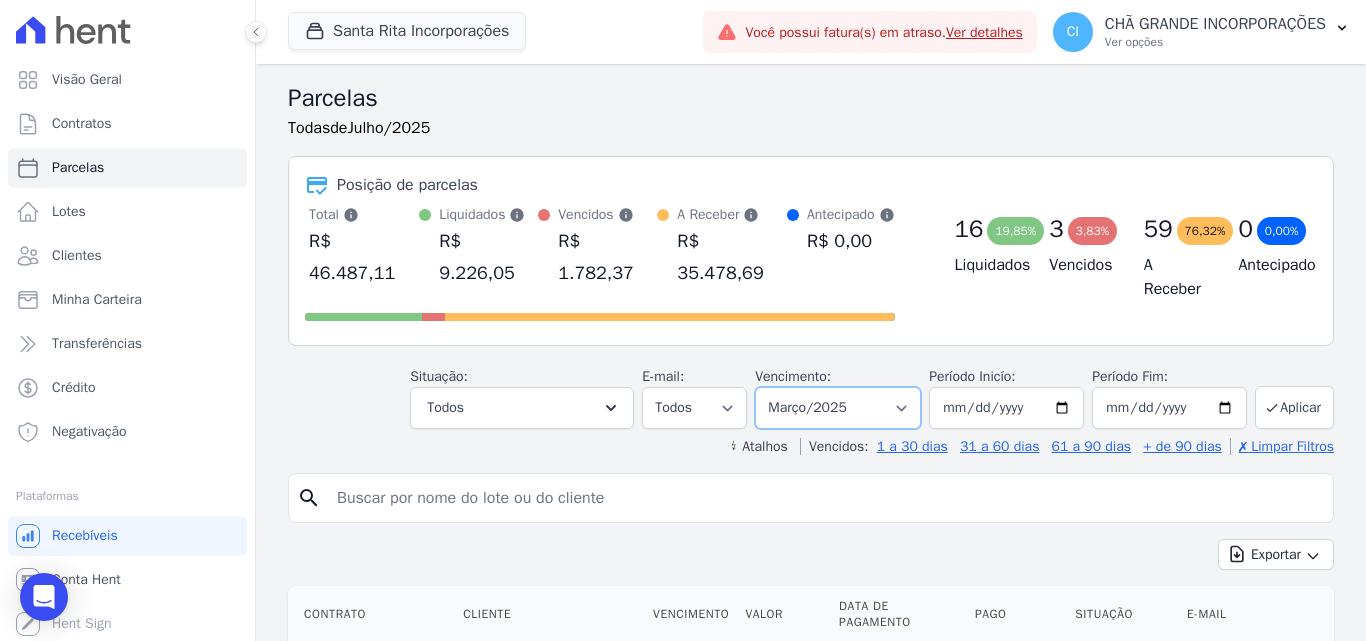 click on "Filtrar por período
────────
Todos os meses
Novembro/2020
Dezembro/2020
Janeiro/2021
Fevereiro/2021
Março/2021
Abril/2021
Maio/2021
Junho/2021
Julho/2021
Agosto/2021
Setembro/2021
Outubro/2021
Novembro/2021
Dezembro/2021
[GEOGRAPHIC_DATA]/2022
Fevereiro/2022
Março/2022
Abril/2022
Maio/2022
Junho/2022
Julho/2022
Agosto/2022
Setembro/2022
Outubro/2022
Novembro/2022
Dezembro/2022
[GEOGRAPHIC_DATA]/2023
Fevereiro/2023
Março/2023
Abril/2023
Maio/2023
Junho/2023
Julho/2023
Agosto/2023
Setembro/2023
Outubro/2023
Novembro/2023
Dezembro/2023
[GEOGRAPHIC_DATA]/2024
Fevereiro/2024
Março/2024
Abril/2024
Maio/2024
Junho/2024
Julho/2024
Agosto/2024
Setembro/2024
Outubro/2024
Novembro/2024
Dezembro/2024
Janeiro/2025
Fevereiro/2025
Março/2025
Abril/2025
Maio/2025
Junho/2025
Julho/2025
Agosto/2025
Setembro/2025
Outubro/2025
Novembro/2025
Dezembro/2025
Janeiro/2026
Fevereiro/2026" at bounding box center (838, 408) 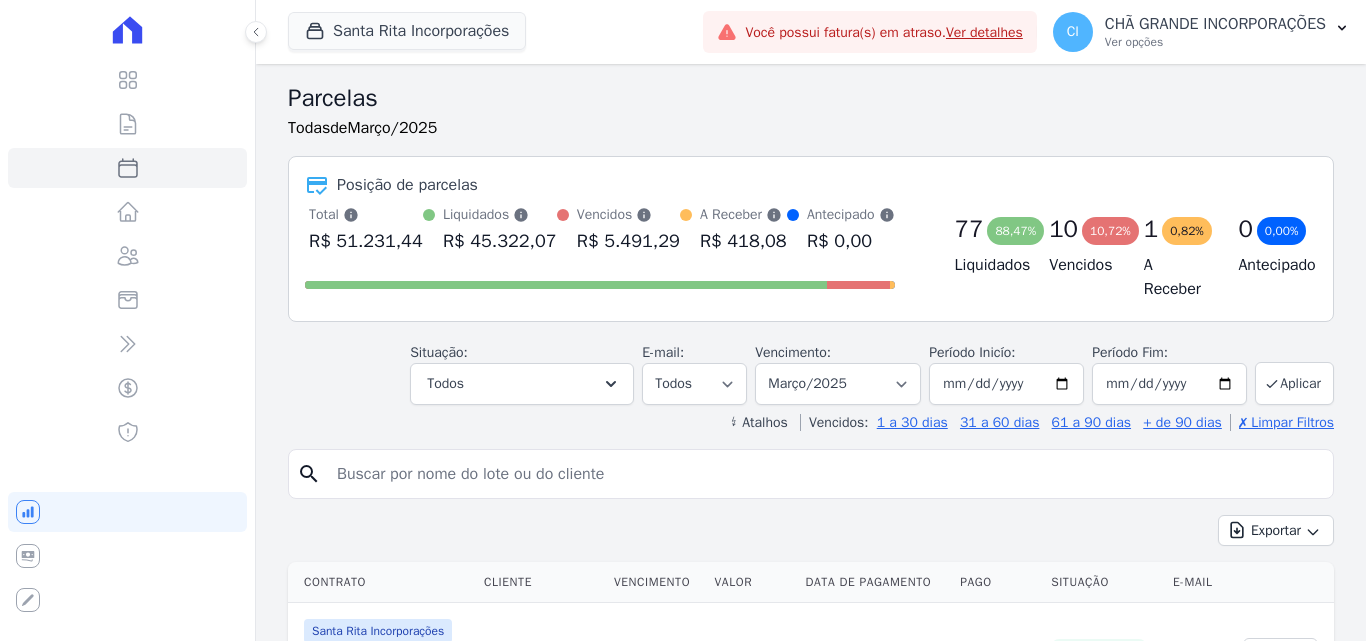 select 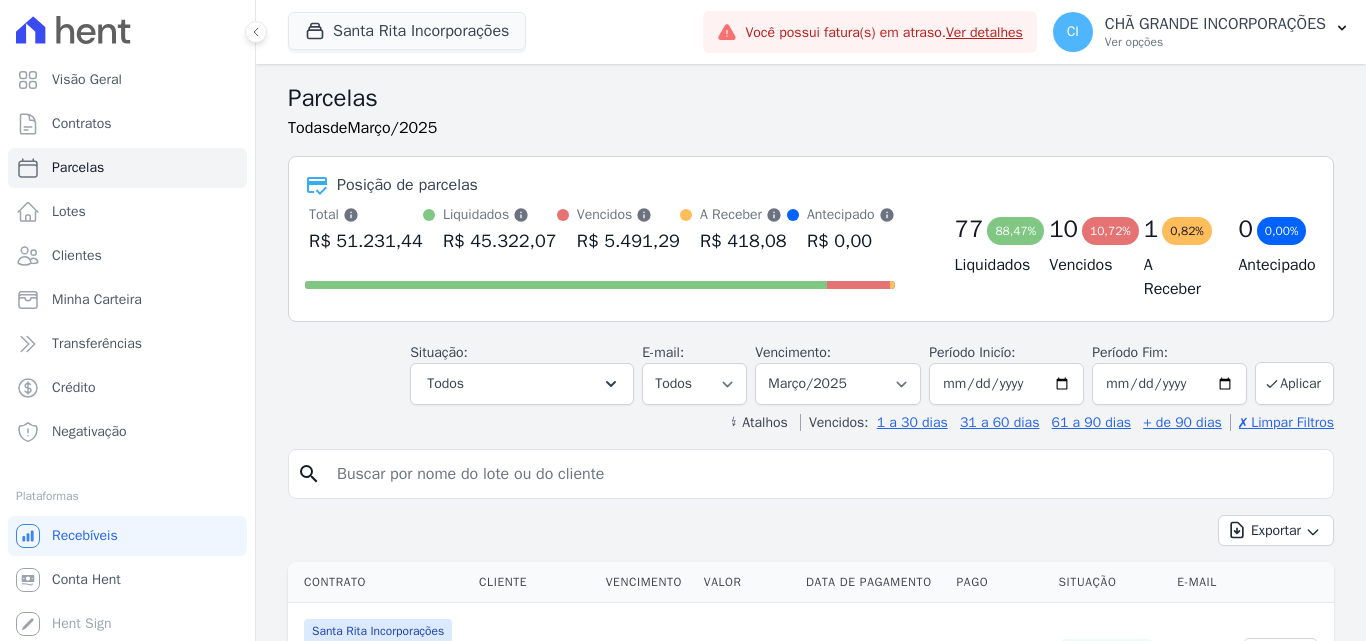 click on "Parcelas
Todas
de  Março/2025
Posição de parcelas
Total
Soma das parcelas pagas, vencidas, em aberto e agendadas. Não considera parcelas canceladas ou renegociadas.
R$ 51.231,44
Liquidados" at bounding box center [811, 1639] 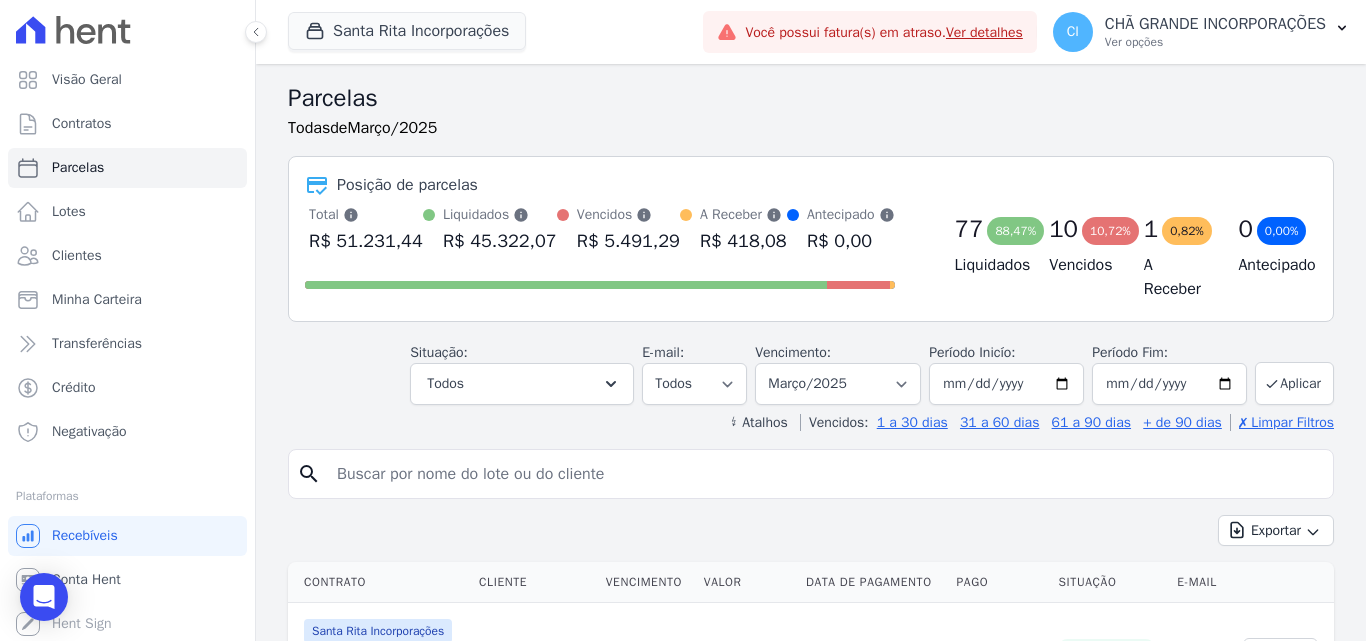 click at bounding box center (825, 474) 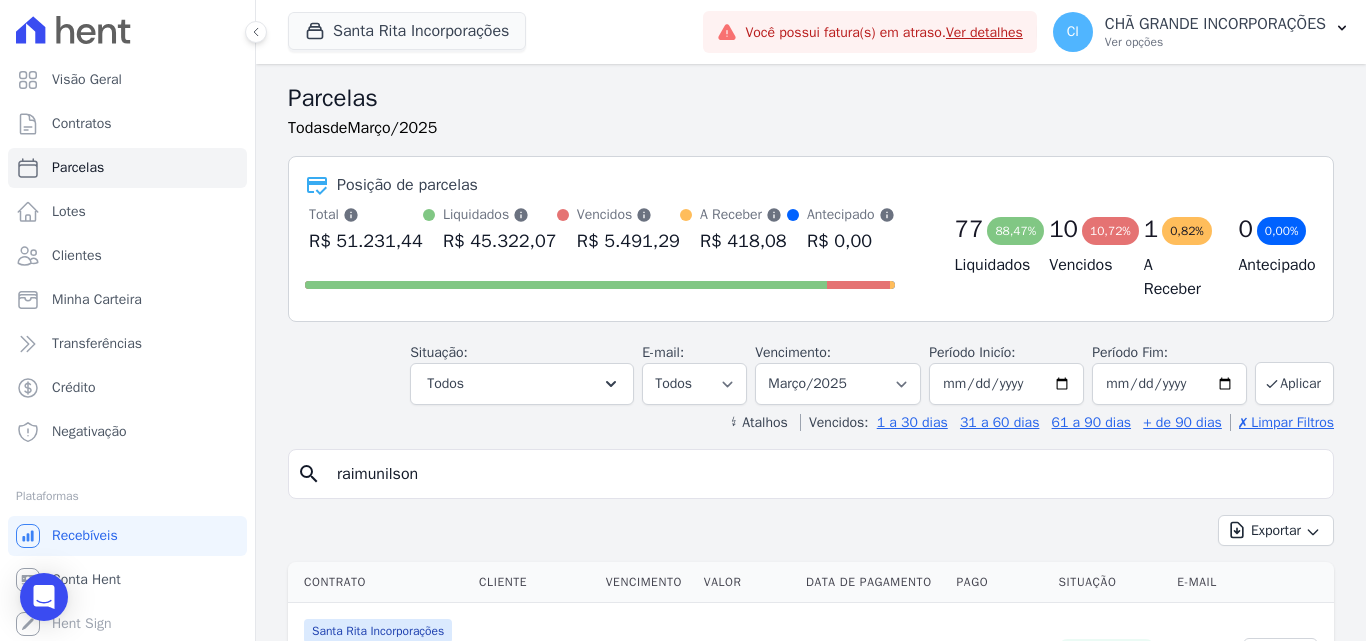type on "raimunilson" 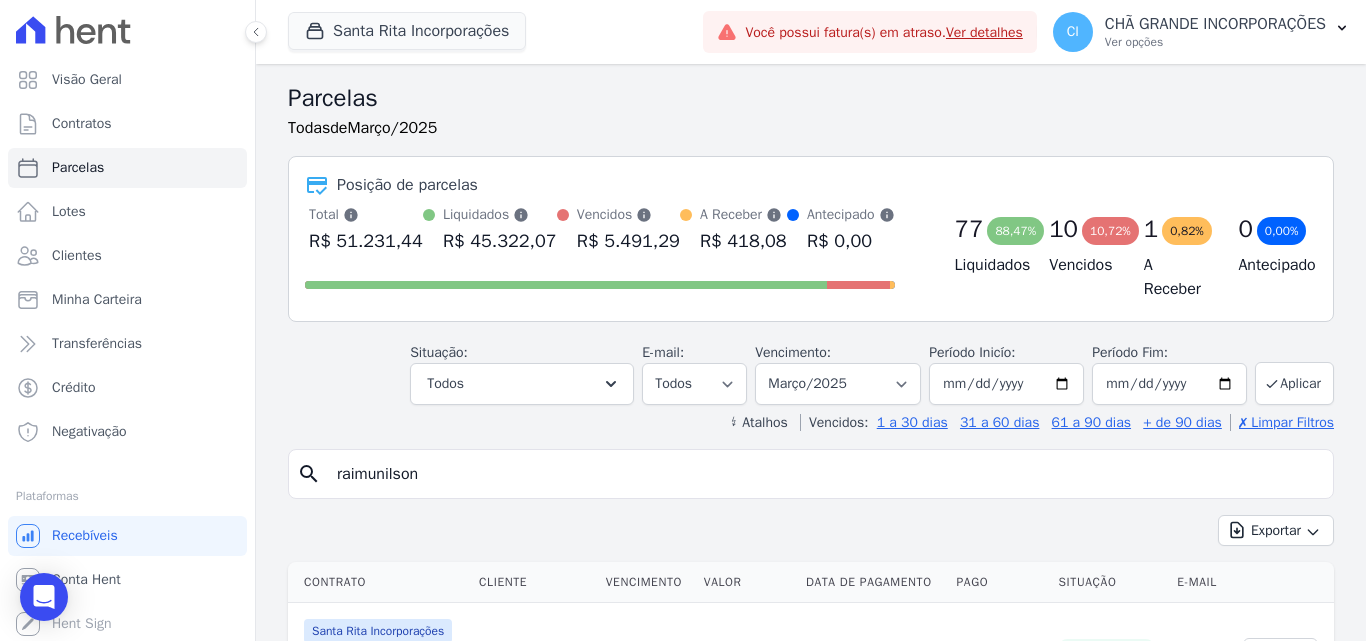 select 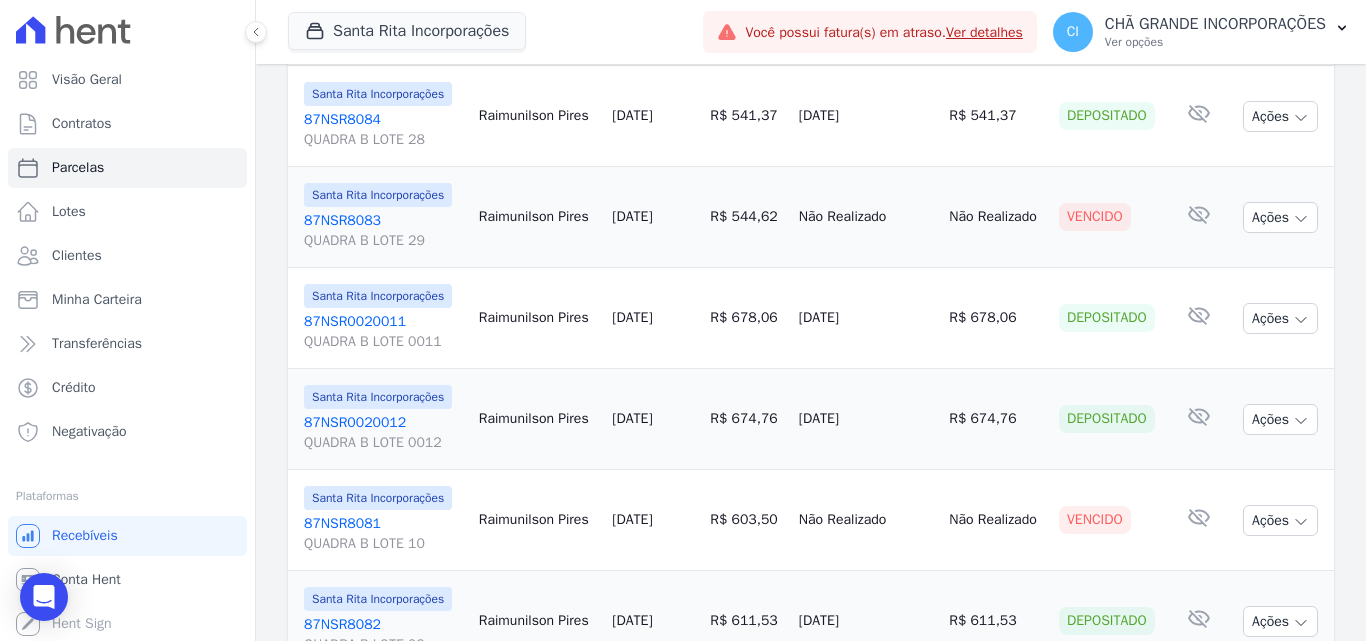 scroll, scrollTop: 1000, scrollLeft: 0, axis: vertical 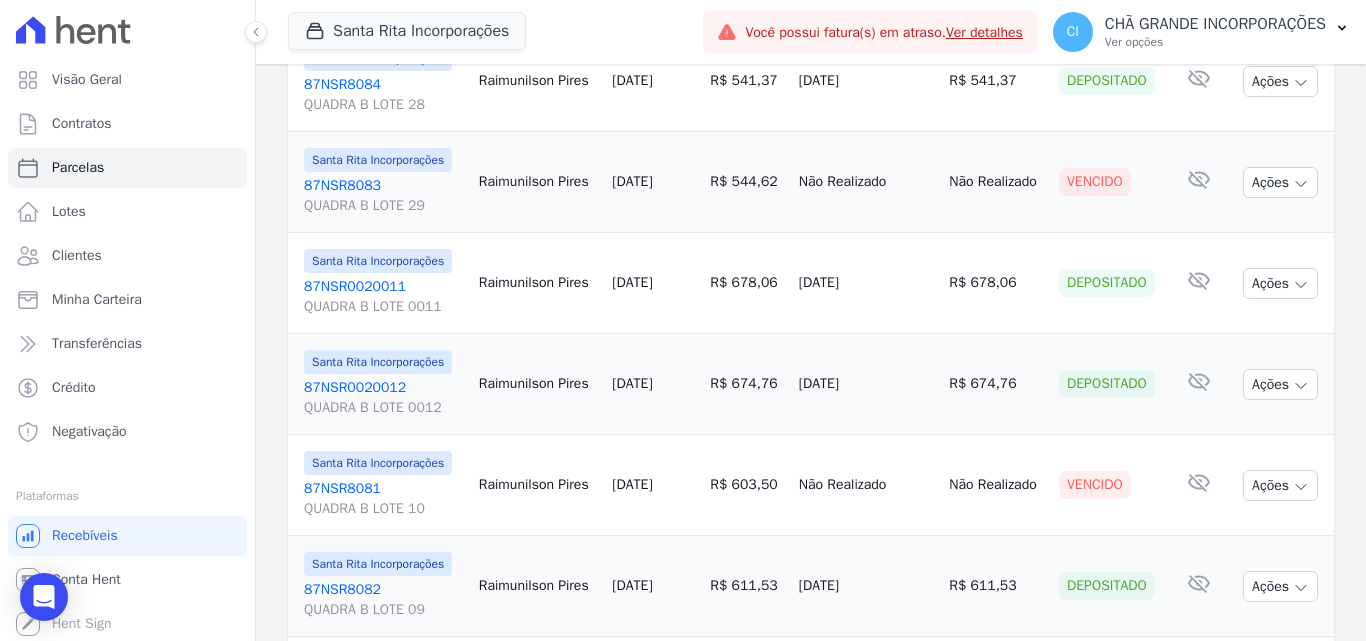 click on "87NSR8081
QUADRA B LOTE 10" at bounding box center [383, 499] 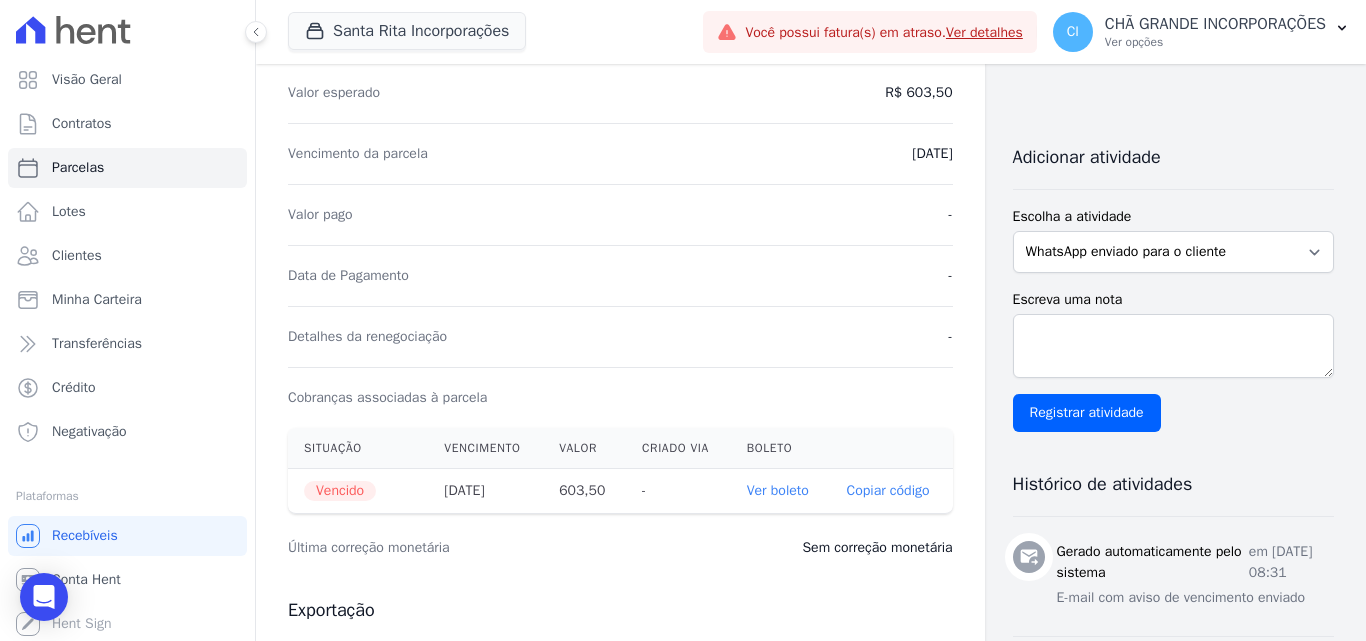 scroll, scrollTop: 400, scrollLeft: 0, axis: vertical 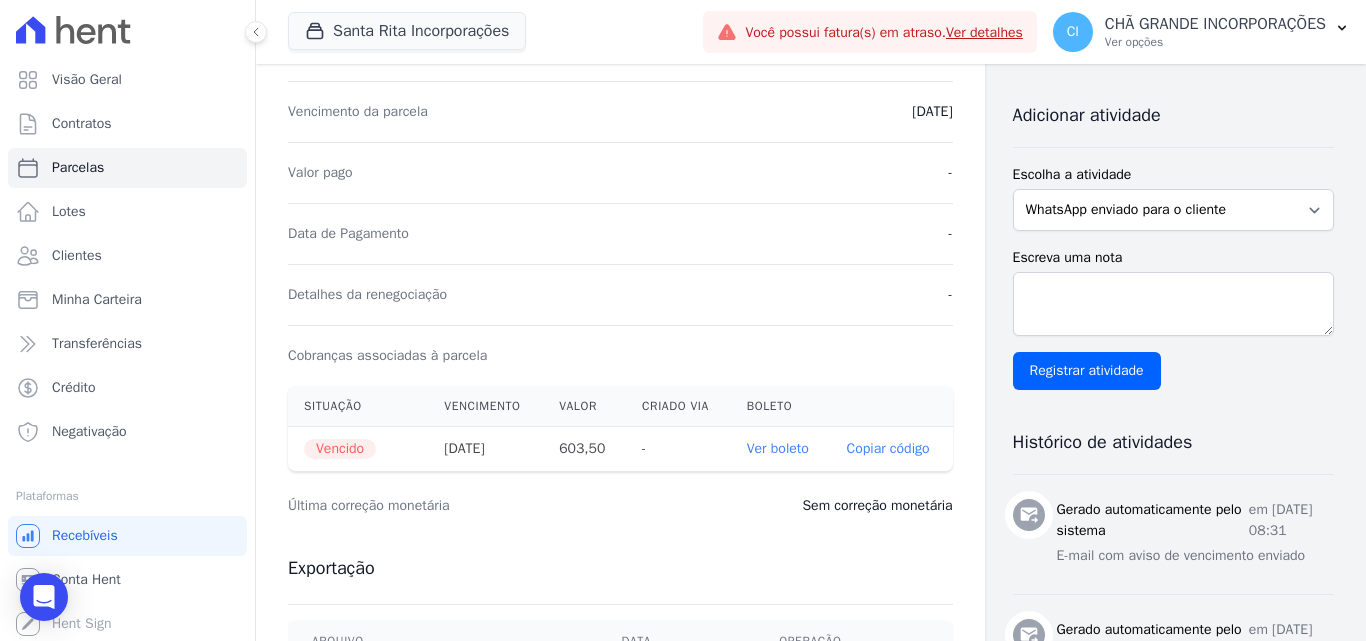 click on "Ver boleto" at bounding box center (778, 448) 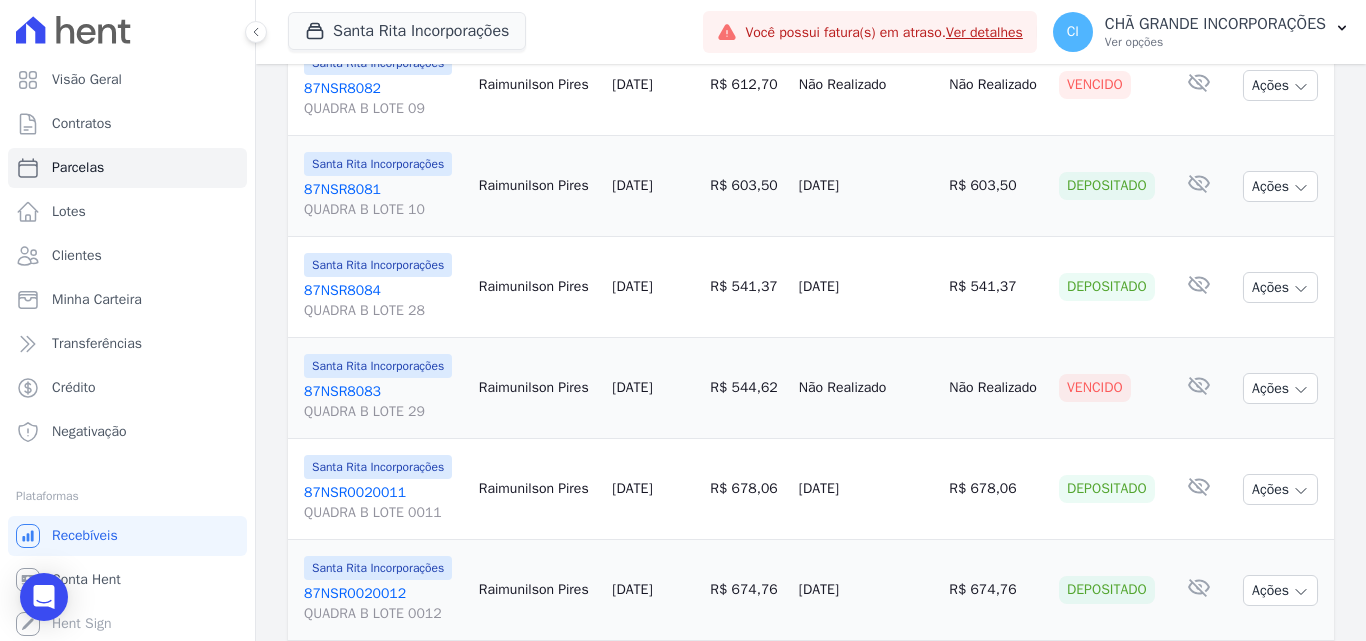 scroll, scrollTop: 759, scrollLeft: 0, axis: vertical 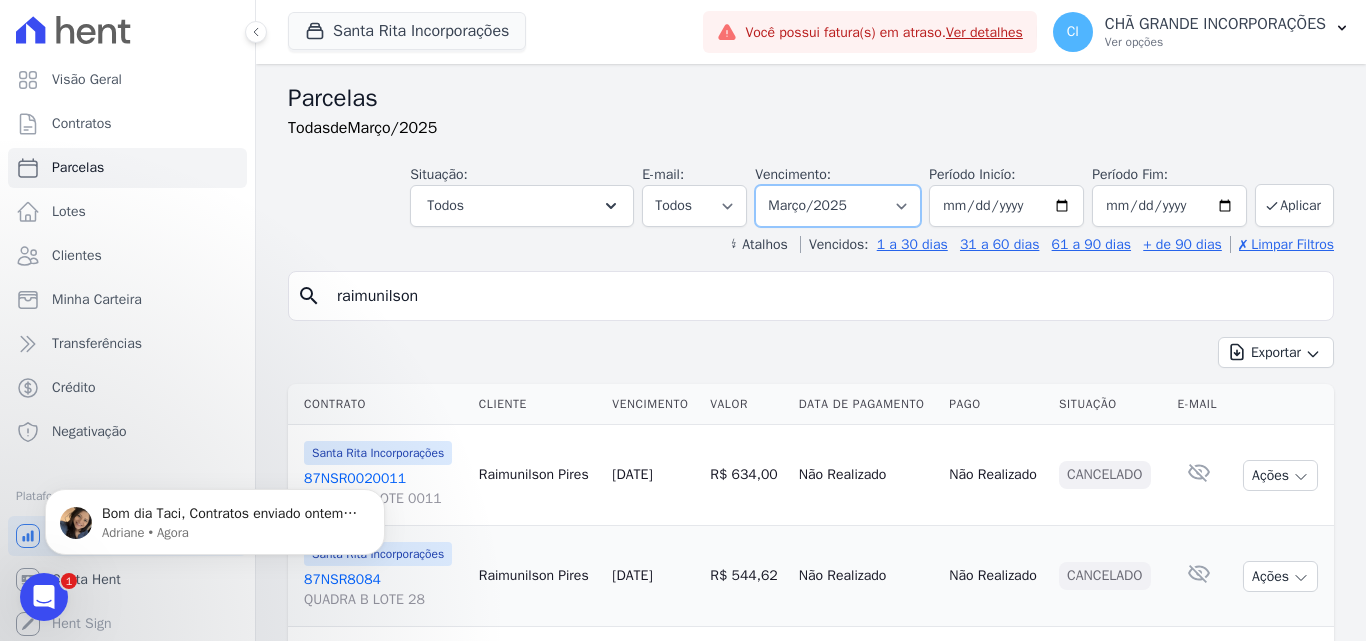 click on "Filtrar por período
────────
Todos os meses
Novembro/2020
Dezembro/2020
Janeiro/2021
Fevereiro/2021
Março/2021
Abril/2021
Maio/2021
Junho/2021
Julho/2021
Agosto/2021
Setembro/2021
Outubro/2021
Novembro/2021
Dezembro/2021
[GEOGRAPHIC_DATA]/2022
Fevereiro/2022
Março/2022
Abril/2022
Maio/2022
Junho/2022
Julho/2022
Agosto/2022
Setembro/2022
Outubro/2022
Novembro/2022
Dezembro/2022
[GEOGRAPHIC_DATA]/2023
Fevereiro/2023
Março/2023
Abril/2023
Maio/2023
Junho/2023
Julho/2023
Agosto/2023
Setembro/2023
Outubro/2023
Novembro/2023
Dezembro/2023
[GEOGRAPHIC_DATA]/2024
Fevereiro/2024
Março/2024
Abril/2024
Maio/2024
Junho/2024
Julho/2024
Agosto/2024
Setembro/2024
Outubro/2024
Novembro/2024
Dezembro/2024
Janeiro/2025
Fevereiro/2025
Março/2025
Abril/2025
Maio/2025
Junho/2025
Julho/2025
Agosto/2025
Setembro/2025
Outubro/2025
Novembro/2025
Dezembro/2025
Janeiro/2026
Fevereiro/2026" at bounding box center (838, 206) 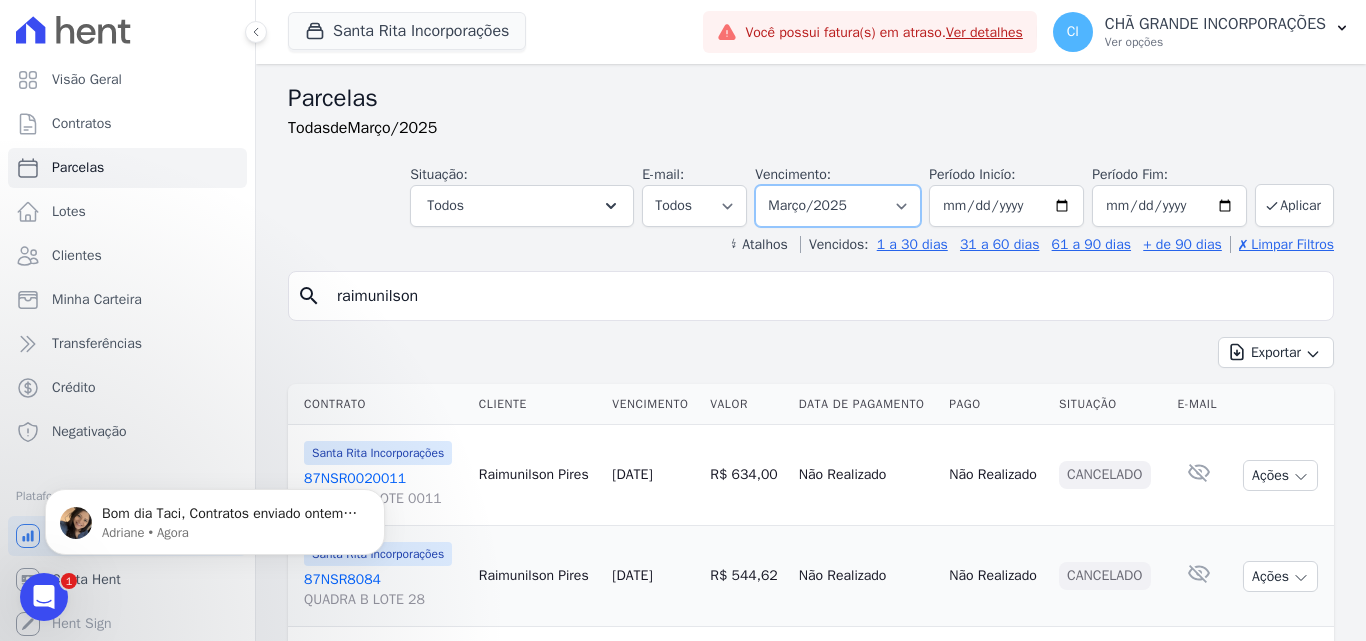 click on "Filtrar por período
────────
Todos os meses
Novembro/2020
Dezembro/2020
Janeiro/2021
Fevereiro/2021
Março/2021
Abril/2021
Maio/2021
Junho/2021
Julho/2021
Agosto/2021
Setembro/2021
Outubro/2021
Novembro/2021
Dezembro/2021
[GEOGRAPHIC_DATA]/2022
Fevereiro/2022
Março/2022
Abril/2022
Maio/2022
Junho/2022
Julho/2022
Agosto/2022
Setembro/2022
Outubro/2022
Novembro/2022
Dezembro/2022
[GEOGRAPHIC_DATA]/2023
Fevereiro/2023
Março/2023
Abril/2023
Maio/2023
Junho/2023
Julho/2023
Agosto/2023
Setembro/2023
Outubro/2023
Novembro/2023
Dezembro/2023
[GEOGRAPHIC_DATA]/2024
Fevereiro/2024
Março/2024
Abril/2024
Maio/2024
Junho/2024
Julho/2024
Agosto/2024
Setembro/2024
Outubro/2024
Novembro/2024
Dezembro/2024
Janeiro/2025
Fevereiro/2025
Março/2025
Abril/2025
Maio/2025
Junho/2025
Julho/2025
Agosto/2025
Setembro/2025
Outubro/2025
Novembro/2025
Dezembro/2025
Janeiro/2026
Fevereiro/2026" at bounding box center (838, 206) 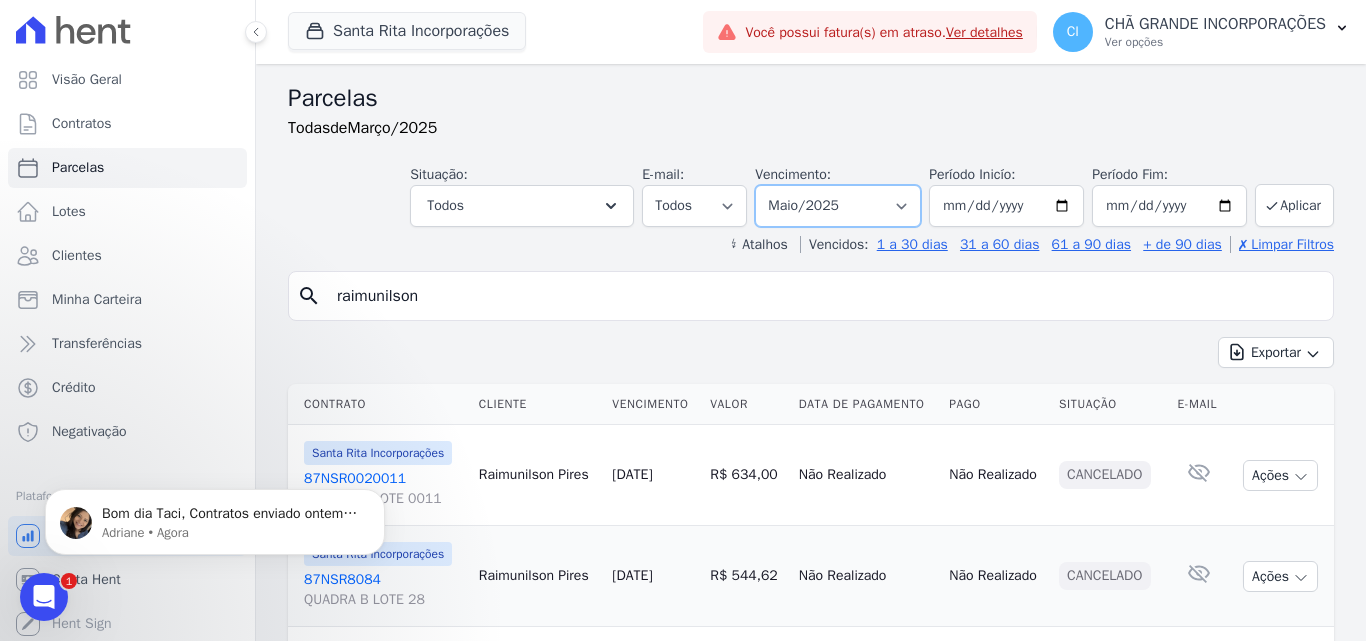 click on "Filtrar por período
────────
Todos os meses
Novembro/2020
Dezembro/2020
Janeiro/2021
Fevereiro/2021
Março/2021
Abril/2021
Maio/2021
Junho/2021
Julho/2021
Agosto/2021
Setembro/2021
Outubro/2021
Novembro/2021
Dezembro/2021
[GEOGRAPHIC_DATA]/2022
Fevereiro/2022
Março/2022
Abril/2022
Maio/2022
Junho/2022
Julho/2022
Agosto/2022
Setembro/2022
Outubro/2022
Novembro/2022
Dezembro/2022
[GEOGRAPHIC_DATA]/2023
Fevereiro/2023
Março/2023
Abril/2023
Maio/2023
Junho/2023
Julho/2023
Agosto/2023
Setembro/2023
Outubro/2023
Novembro/2023
Dezembro/2023
[GEOGRAPHIC_DATA]/2024
Fevereiro/2024
Março/2024
Abril/2024
Maio/2024
Junho/2024
Julho/2024
Agosto/2024
Setembro/2024
Outubro/2024
Novembro/2024
Dezembro/2024
Janeiro/2025
Fevereiro/2025
Março/2025
Abril/2025
Maio/2025
Junho/2025
Julho/2025
Agosto/2025
Setembro/2025
Outubro/2025
Novembro/2025
Dezembro/2025
Janeiro/2026
Fevereiro/2026" at bounding box center [838, 206] 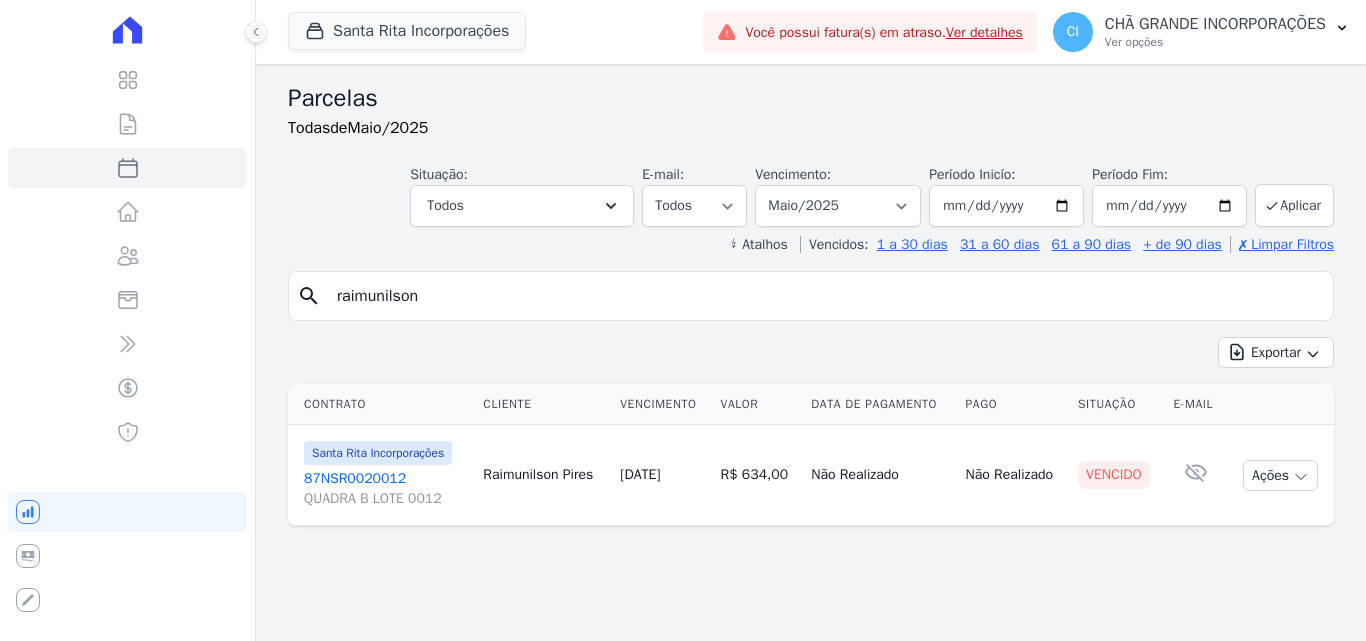 select 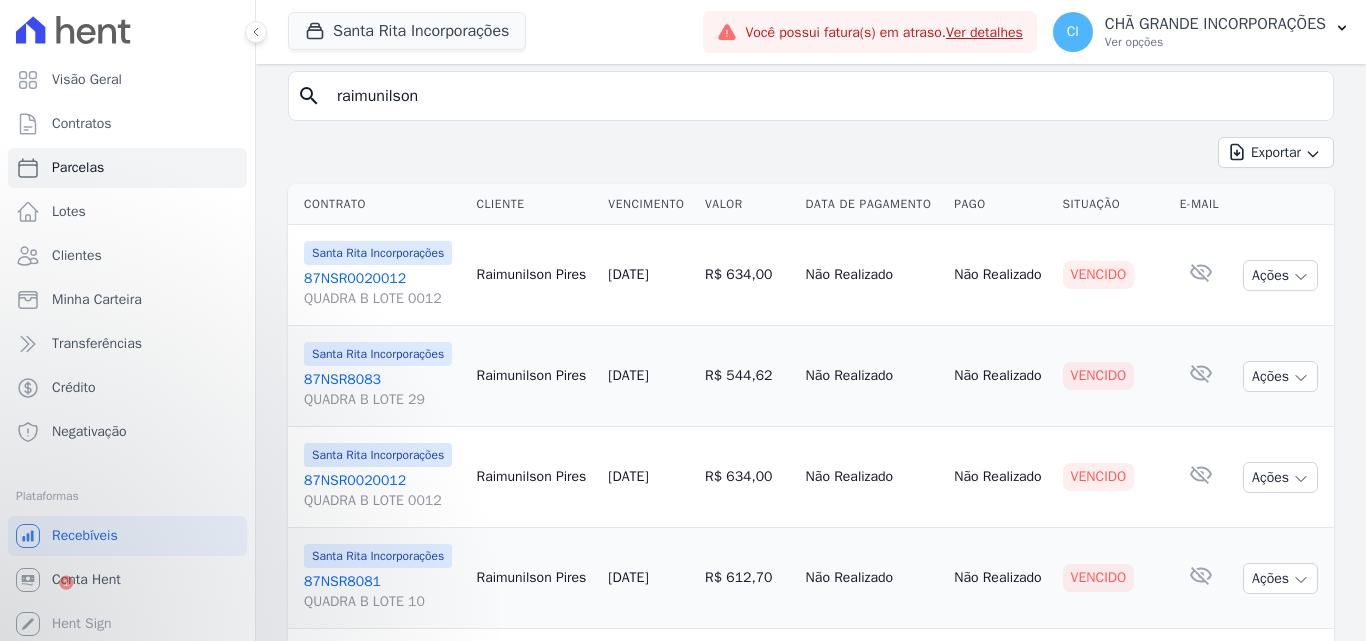 scroll, scrollTop: 400, scrollLeft: 0, axis: vertical 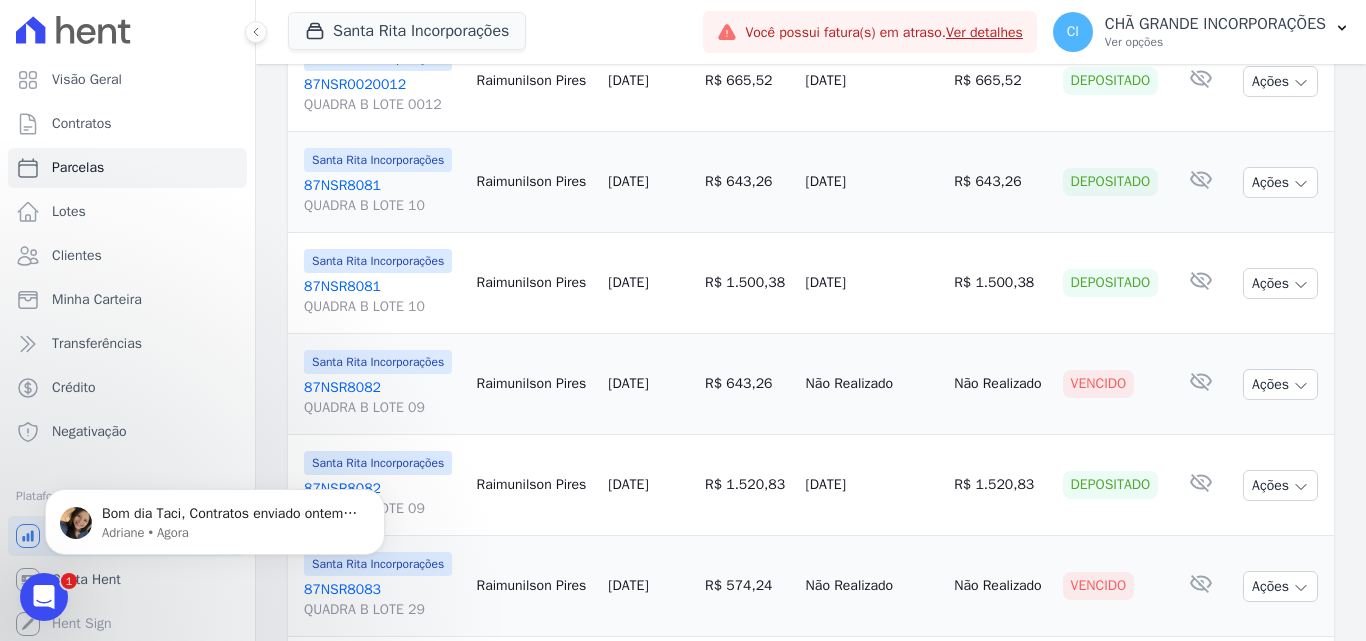 click on "87NSR8082
QUADRA B LOTE 09" at bounding box center [382, 398] 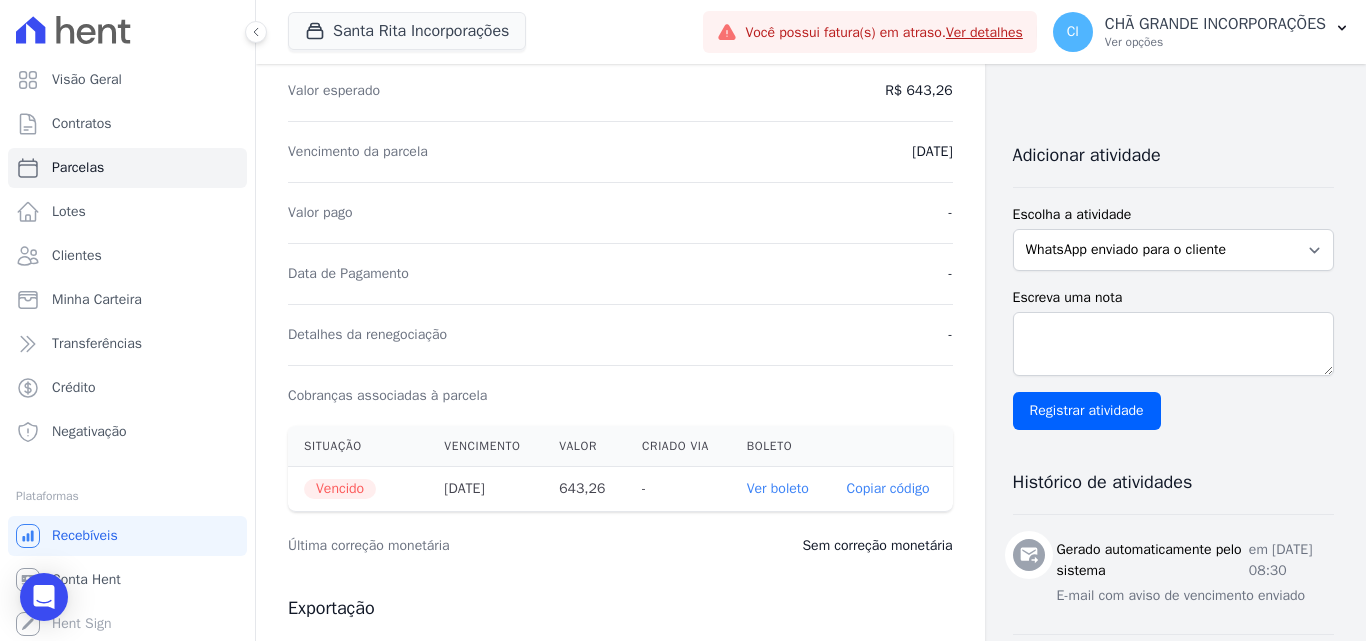 scroll, scrollTop: 500, scrollLeft: 0, axis: vertical 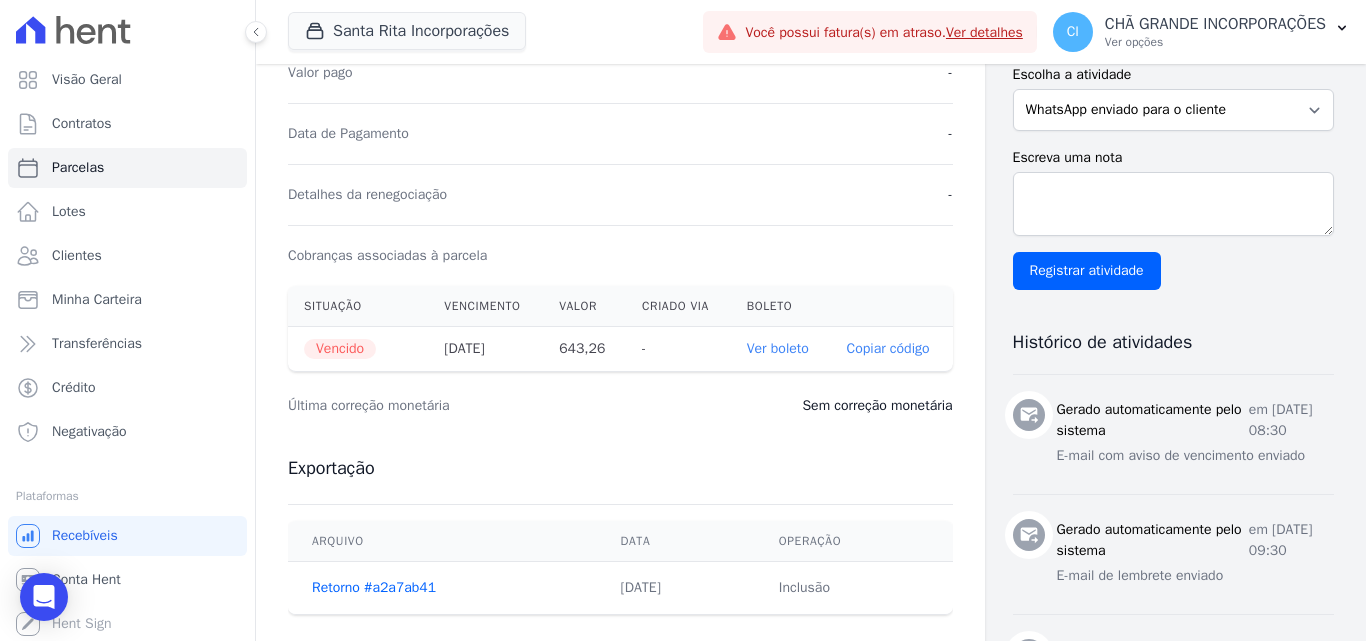 click on "Ver boleto" at bounding box center [778, 348] 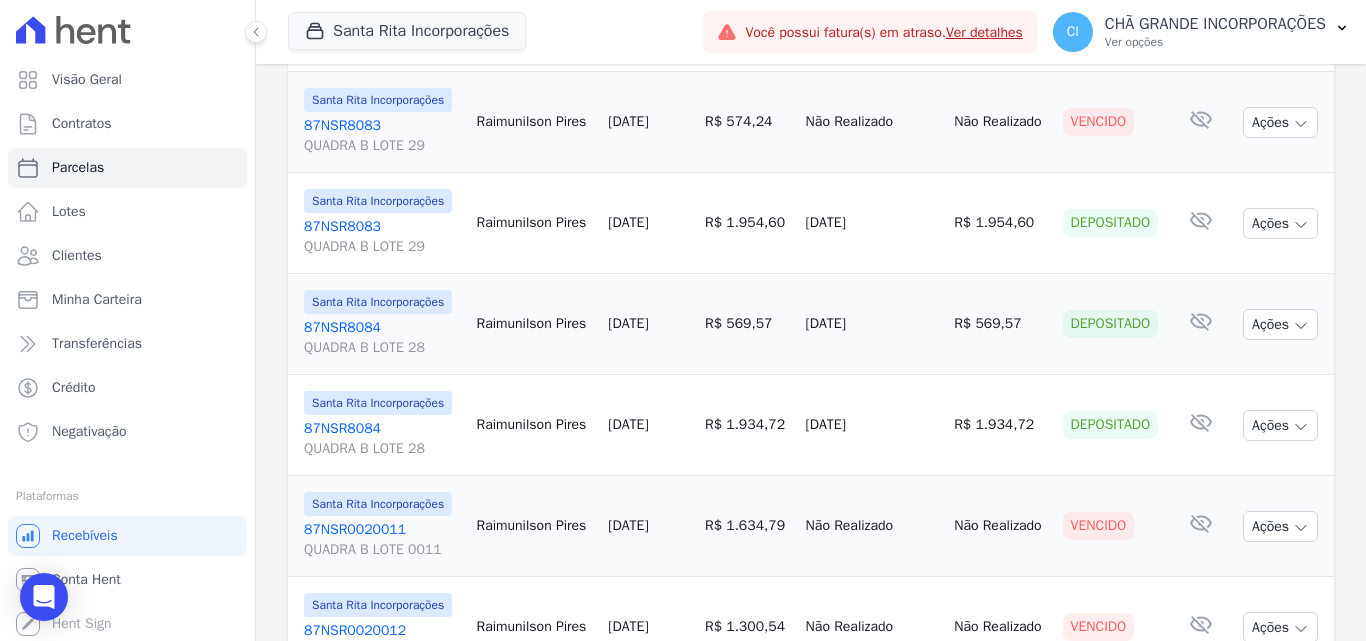 scroll, scrollTop: 1364, scrollLeft: 0, axis: vertical 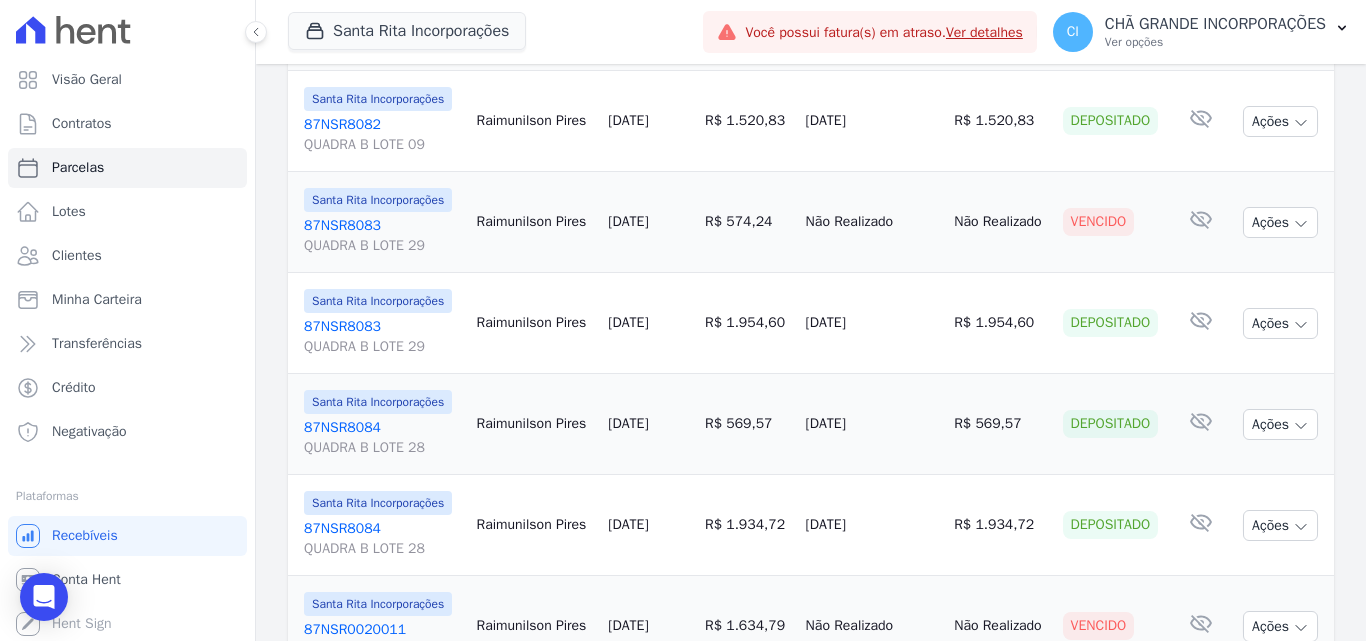 click on "87NSR8083
QUADRA B LOTE 29" at bounding box center [382, 236] 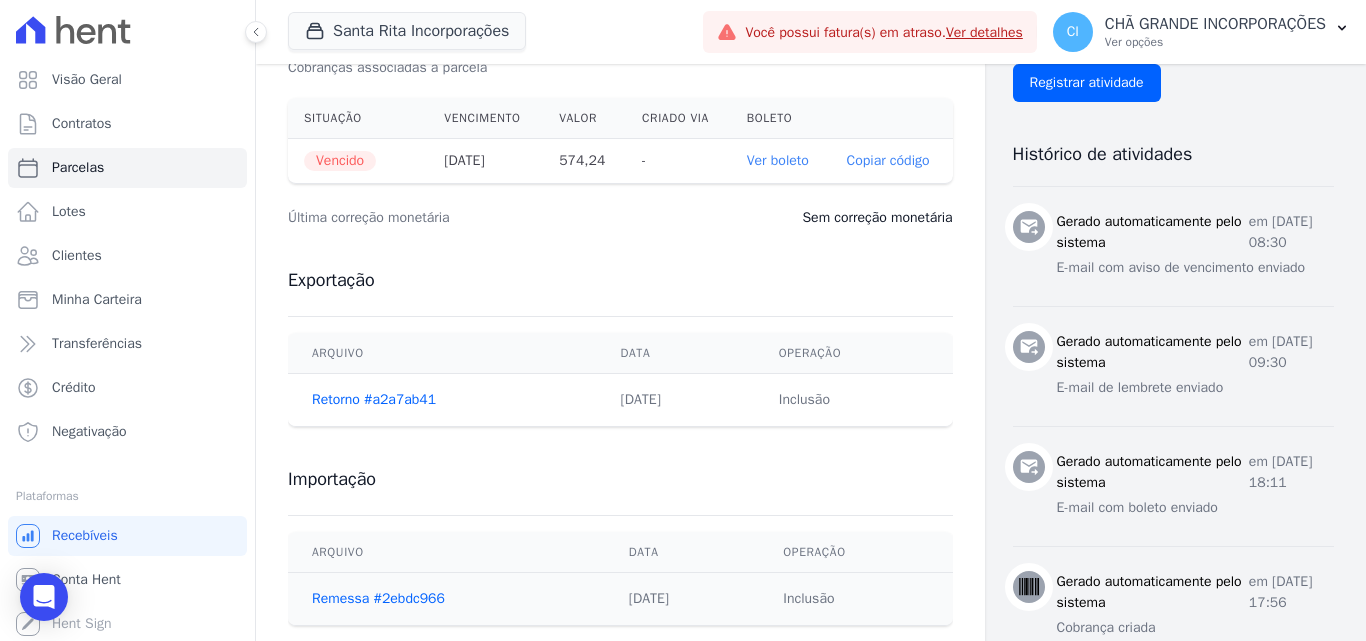 scroll, scrollTop: 700, scrollLeft: 0, axis: vertical 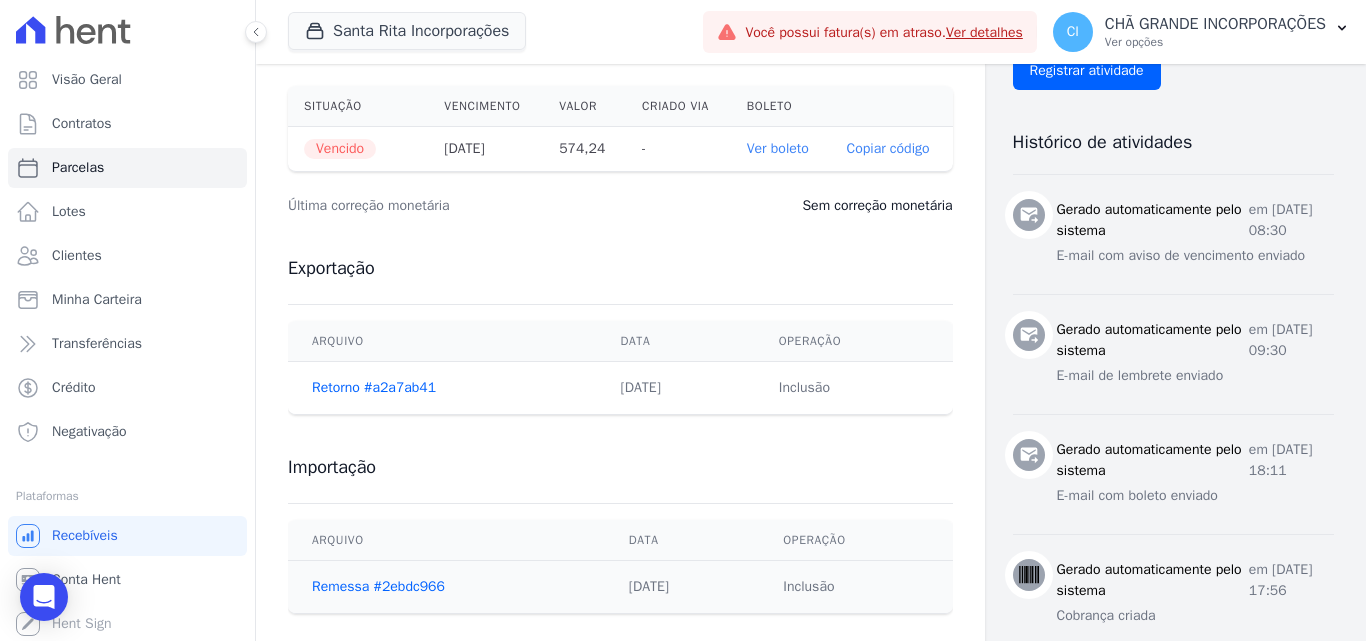 click on "Ver boleto" at bounding box center (778, 148) 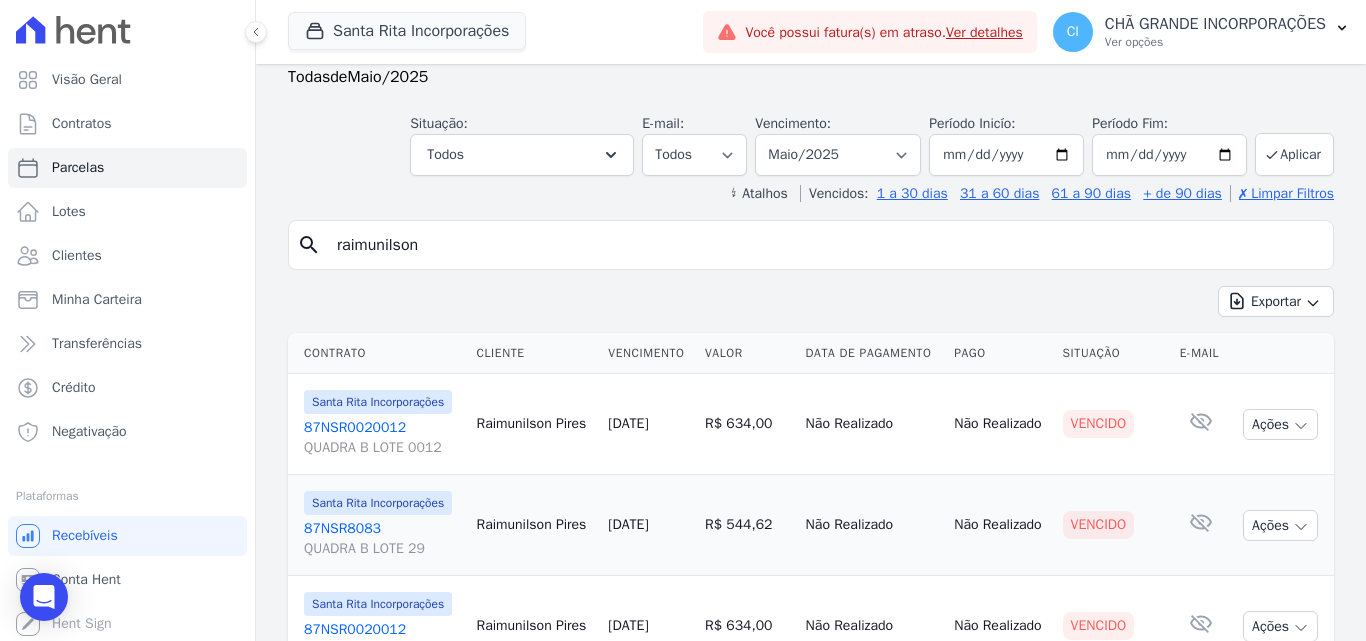 scroll, scrollTop: 0, scrollLeft: 0, axis: both 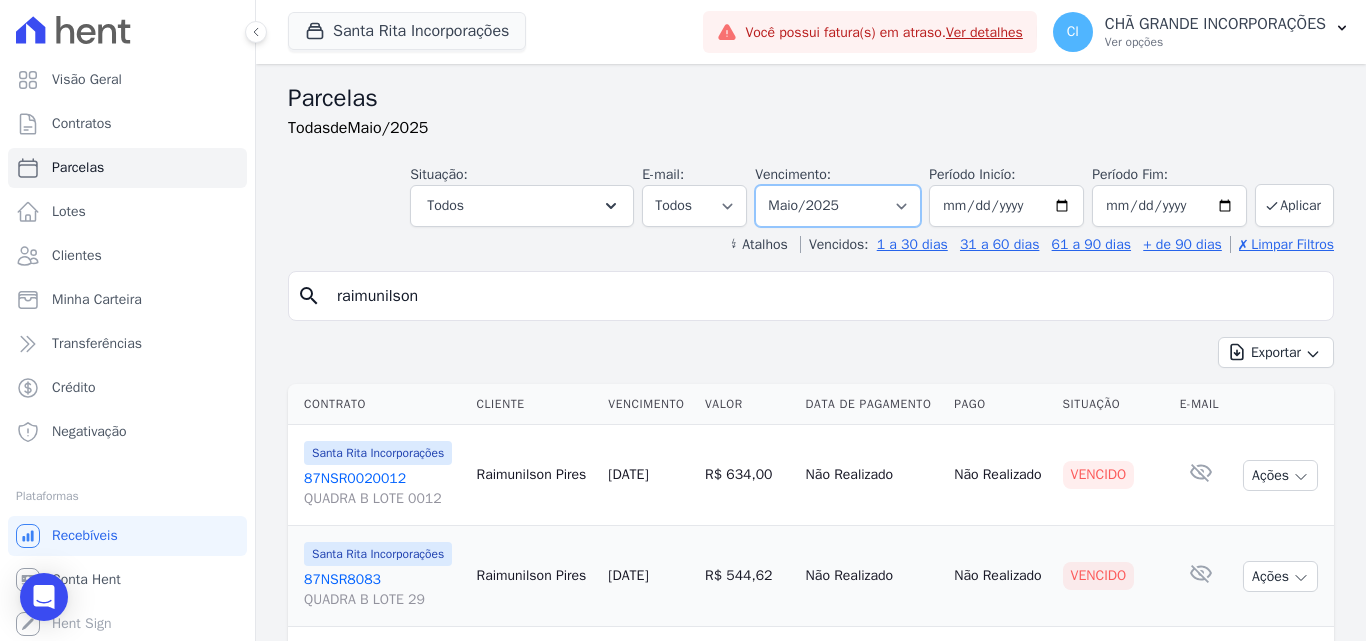 click on "Filtrar por período
────────
Todos os meses
Novembro/2020
Dezembro/2020
Janeiro/2021
Fevereiro/2021
Março/2021
Abril/2021
Maio/2021
Junho/2021
Julho/2021
Agosto/2021
Setembro/2021
Outubro/2021
Novembro/2021
Dezembro/2021
[GEOGRAPHIC_DATA]/2022
Fevereiro/2022
Março/2022
Abril/2022
Maio/2022
Junho/2022
Julho/2022
Agosto/2022
Setembro/2022
Outubro/2022
Novembro/2022
Dezembro/2022
[GEOGRAPHIC_DATA]/2023
Fevereiro/2023
Março/2023
Abril/2023
Maio/2023
Junho/2023
Julho/2023
Agosto/2023
Setembro/2023
Outubro/2023
Novembro/2023
Dezembro/2023
[GEOGRAPHIC_DATA]/2024
Fevereiro/2024
Março/2024
Abril/2024
Maio/2024
Junho/2024
Julho/2024
Agosto/2024
Setembro/2024
Outubro/2024
Novembro/2024
Dezembro/2024
Janeiro/2025
Fevereiro/2025
Março/2025
Abril/2025
Maio/2025
Junho/2025
Julho/2025
Agosto/2025
Setembro/2025
Outubro/2025
Novembro/2025
Dezembro/2025
Janeiro/2026
Fevereiro/2026" at bounding box center (838, 206) 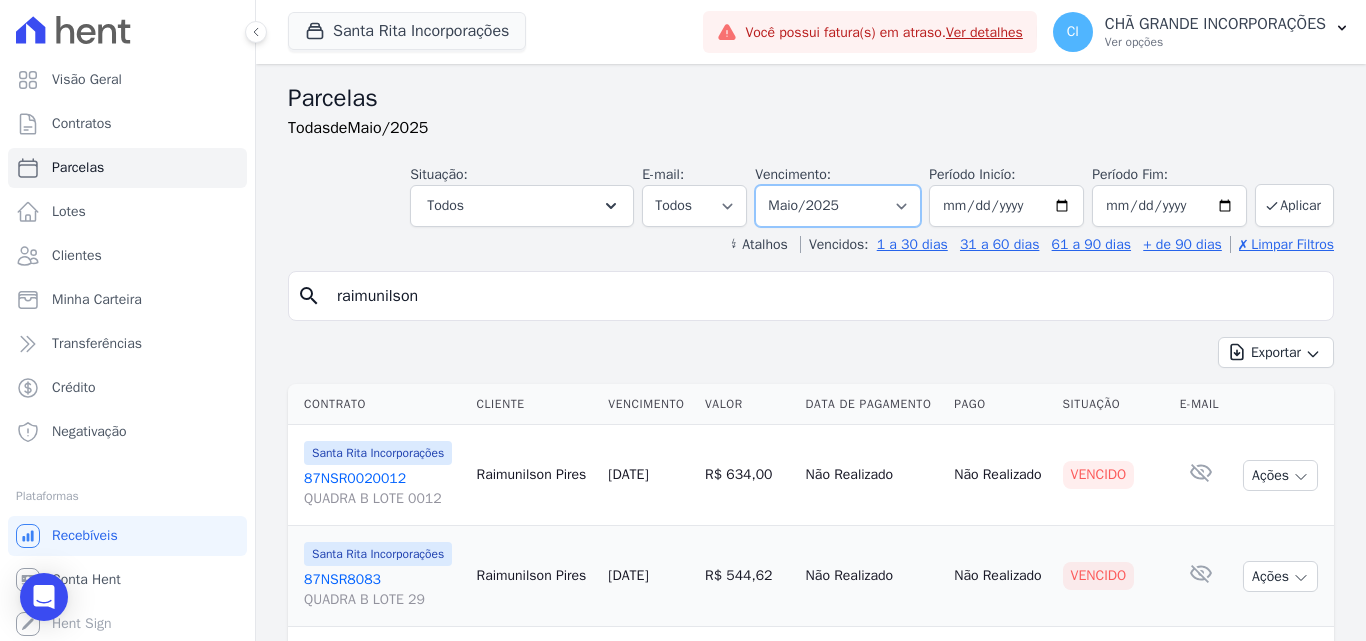 select on "02/2025" 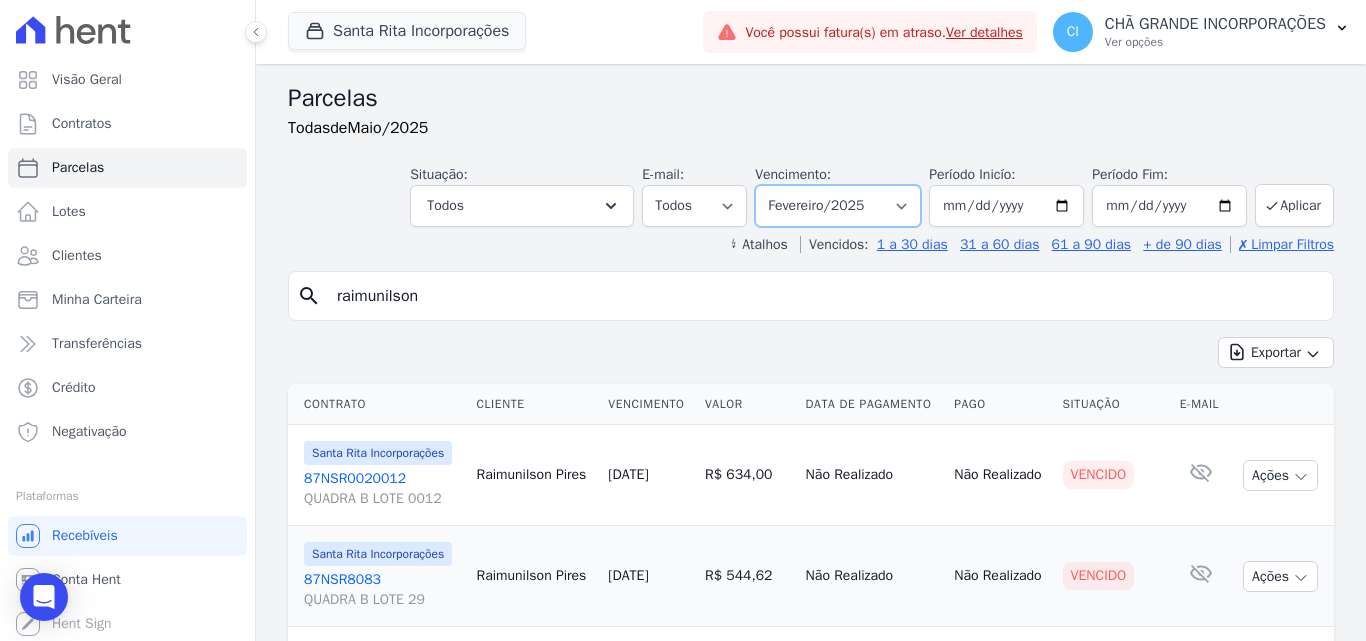 click on "Filtrar por período
────────
Todos os meses
Novembro/2020
Dezembro/2020
Janeiro/2021
Fevereiro/2021
Março/2021
Abril/2021
Maio/2021
Junho/2021
Julho/2021
Agosto/2021
Setembro/2021
Outubro/2021
Novembro/2021
Dezembro/2021
[GEOGRAPHIC_DATA]/2022
Fevereiro/2022
Março/2022
Abril/2022
Maio/2022
Junho/2022
Julho/2022
Agosto/2022
Setembro/2022
Outubro/2022
Novembro/2022
Dezembro/2022
[GEOGRAPHIC_DATA]/2023
Fevereiro/2023
Março/2023
Abril/2023
Maio/2023
Junho/2023
Julho/2023
Agosto/2023
Setembro/2023
Outubro/2023
Novembro/2023
Dezembro/2023
[GEOGRAPHIC_DATA]/2024
Fevereiro/2024
Março/2024
Abril/2024
Maio/2024
Junho/2024
Julho/2024
Agosto/2024
Setembro/2024
Outubro/2024
Novembro/2024
Dezembro/2024
Janeiro/2025
Fevereiro/2025
Março/2025
Abril/2025
Maio/2025
Junho/2025
Julho/2025
Agosto/2025
Setembro/2025
Outubro/2025
Novembro/2025
Dezembro/2025
Janeiro/2026
Fevereiro/2026" at bounding box center (838, 206) 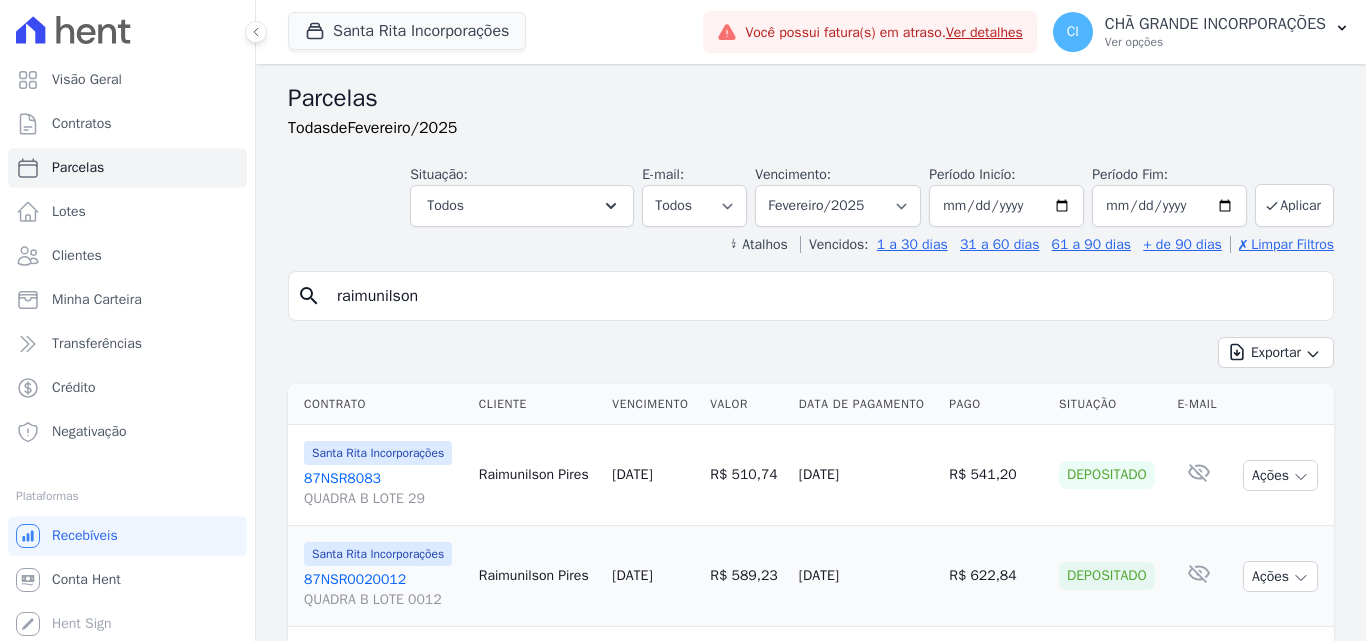 select 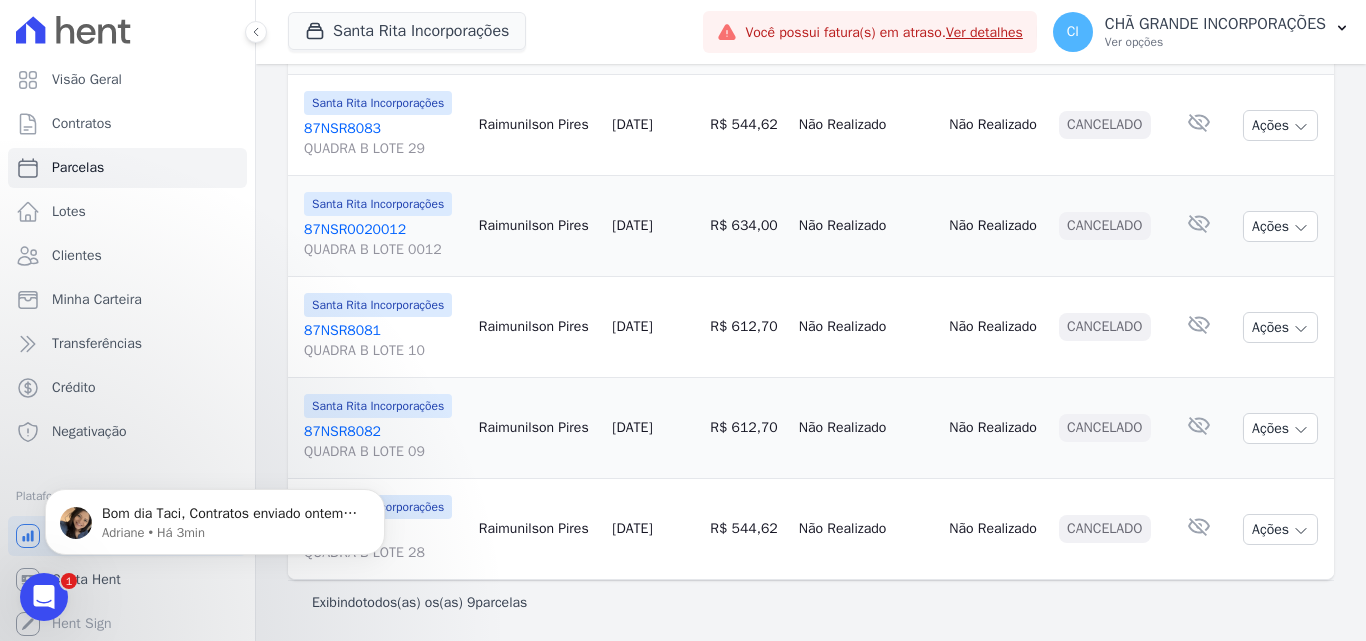 scroll, scrollTop: 0, scrollLeft: 0, axis: both 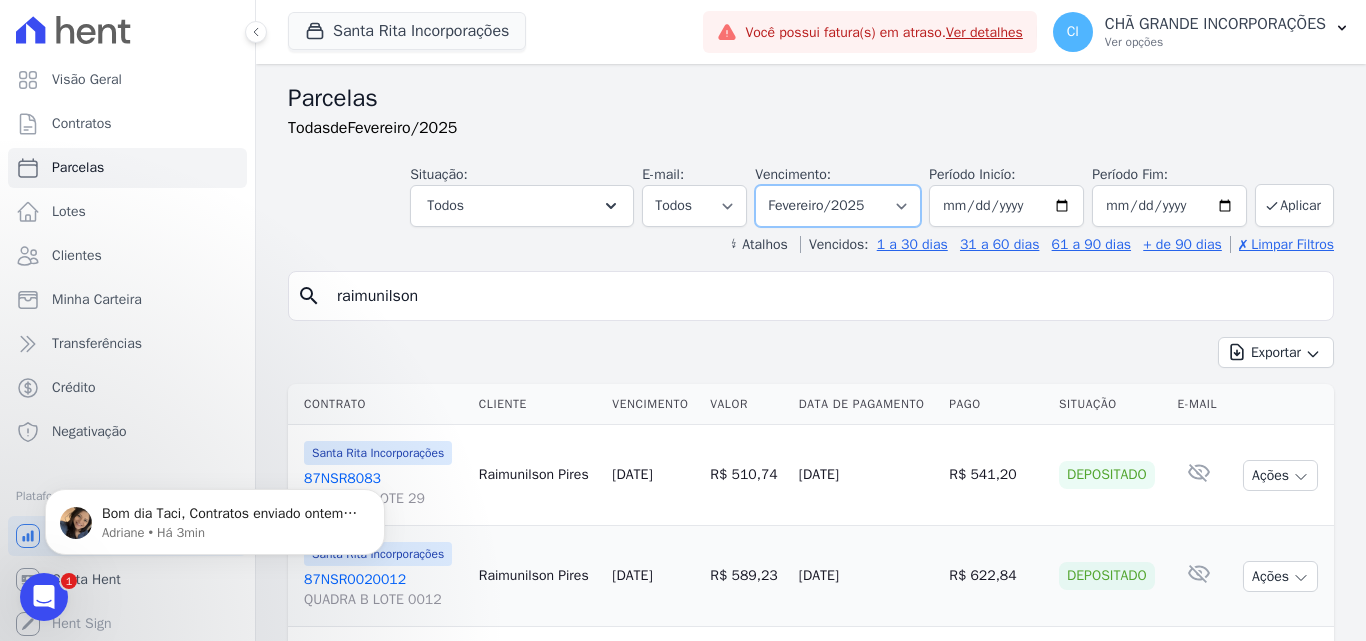 click on "Filtrar por período
────────
Todos os meses
Novembro/2020
Dezembro/2020
Janeiro/2021
Fevereiro/2021
Março/2021
Abril/2021
Maio/2021
Junho/2021
Julho/2021
Agosto/2021
Setembro/2021
Outubro/2021
Novembro/2021
Dezembro/2021
[GEOGRAPHIC_DATA]/2022
Fevereiro/2022
Março/2022
Abril/2022
Maio/2022
Junho/2022
Julho/2022
Agosto/2022
Setembro/2022
Outubro/2022
Novembro/2022
Dezembro/2022
[GEOGRAPHIC_DATA]/2023
Fevereiro/2023
Março/2023
Abril/2023
Maio/2023
Junho/2023
Julho/2023
Agosto/2023
Setembro/2023
Outubro/2023
Novembro/2023
Dezembro/2023
[GEOGRAPHIC_DATA]/2024
Fevereiro/2024
Março/2024
Abril/2024
Maio/2024
Junho/2024
Julho/2024
Agosto/2024
Setembro/2024
Outubro/2024
Novembro/2024
Dezembro/2024
Janeiro/2025
Fevereiro/2025
Março/2025
Abril/2025
Maio/2025
Junho/2025
Julho/2025
Agosto/2025
Setembro/2025
Outubro/2025
Novembro/2025
Dezembro/2025
Janeiro/2026
Fevereiro/2026" at bounding box center (838, 206) 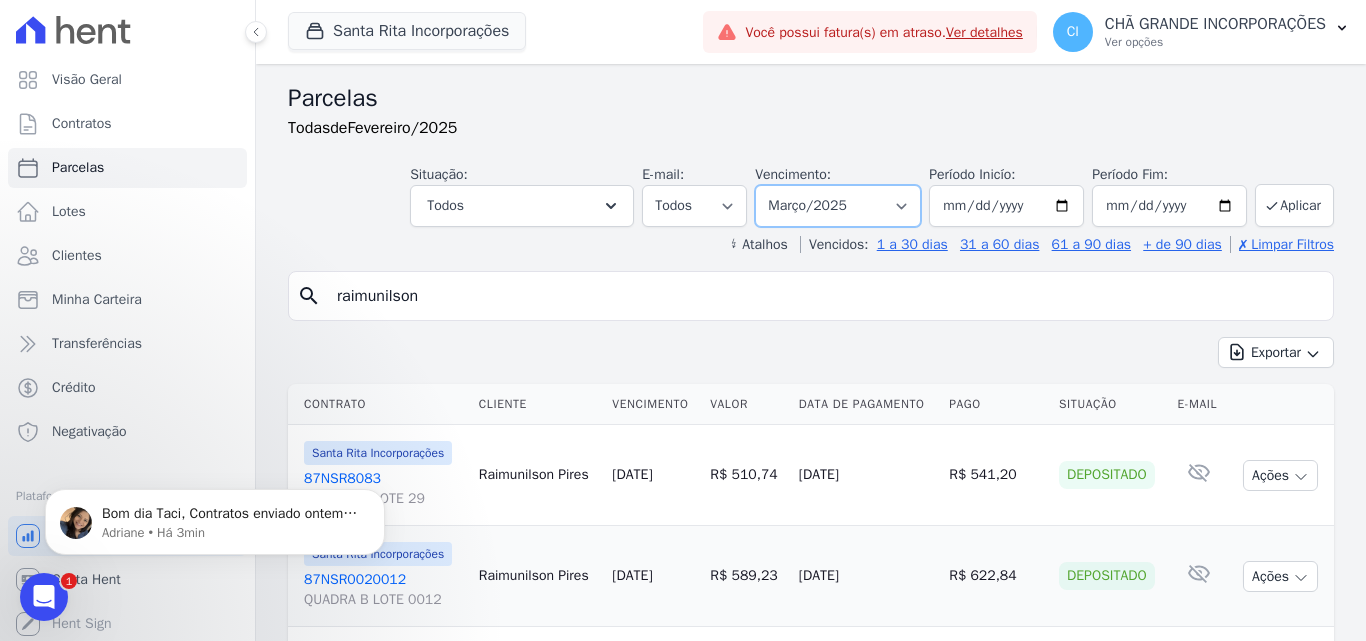 click on "Filtrar por período
────────
Todos os meses
Novembro/2020
Dezembro/2020
Janeiro/2021
Fevereiro/2021
Março/2021
Abril/2021
Maio/2021
Junho/2021
Julho/2021
Agosto/2021
Setembro/2021
Outubro/2021
Novembro/2021
Dezembro/2021
[GEOGRAPHIC_DATA]/2022
Fevereiro/2022
Março/2022
Abril/2022
Maio/2022
Junho/2022
Julho/2022
Agosto/2022
Setembro/2022
Outubro/2022
Novembro/2022
Dezembro/2022
[GEOGRAPHIC_DATA]/2023
Fevereiro/2023
Março/2023
Abril/2023
Maio/2023
Junho/2023
Julho/2023
Agosto/2023
Setembro/2023
Outubro/2023
Novembro/2023
Dezembro/2023
[GEOGRAPHIC_DATA]/2024
Fevereiro/2024
Março/2024
Abril/2024
Maio/2024
Junho/2024
Julho/2024
Agosto/2024
Setembro/2024
Outubro/2024
Novembro/2024
Dezembro/2024
Janeiro/2025
Fevereiro/2025
Março/2025
Abril/2025
Maio/2025
Junho/2025
Julho/2025
Agosto/2025
Setembro/2025
Outubro/2025
Novembro/2025
Dezembro/2025
Janeiro/2026
Fevereiro/2026" at bounding box center [838, 206] 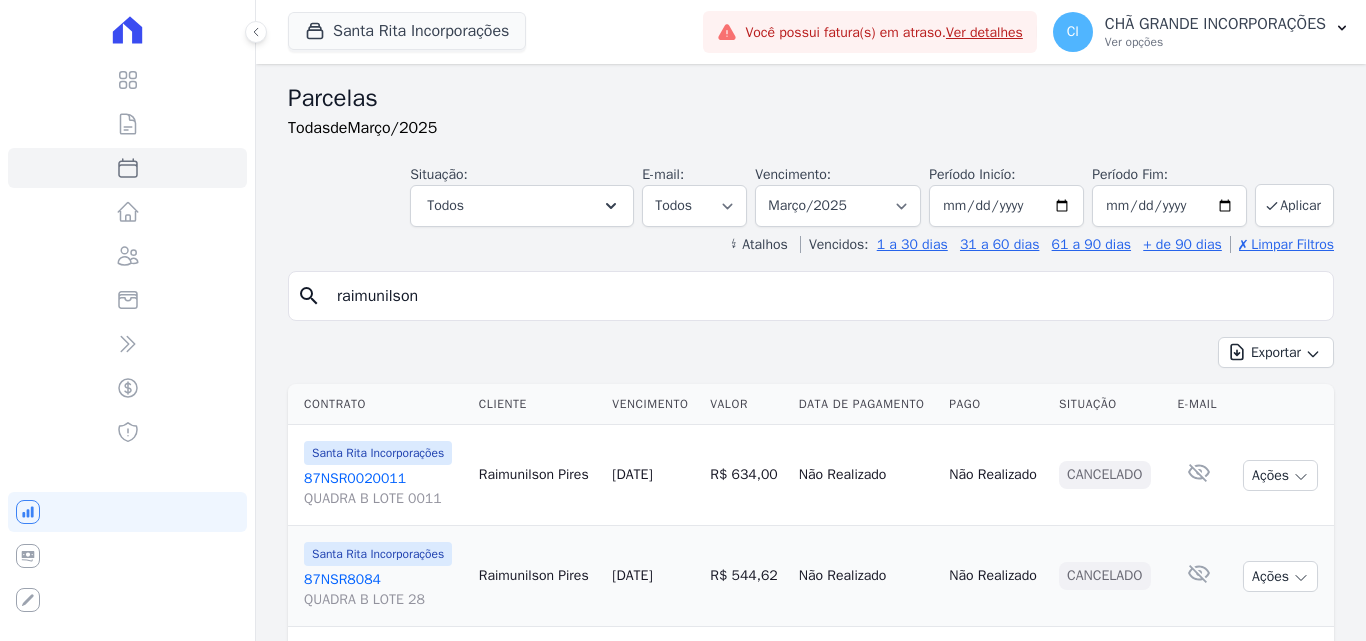 select 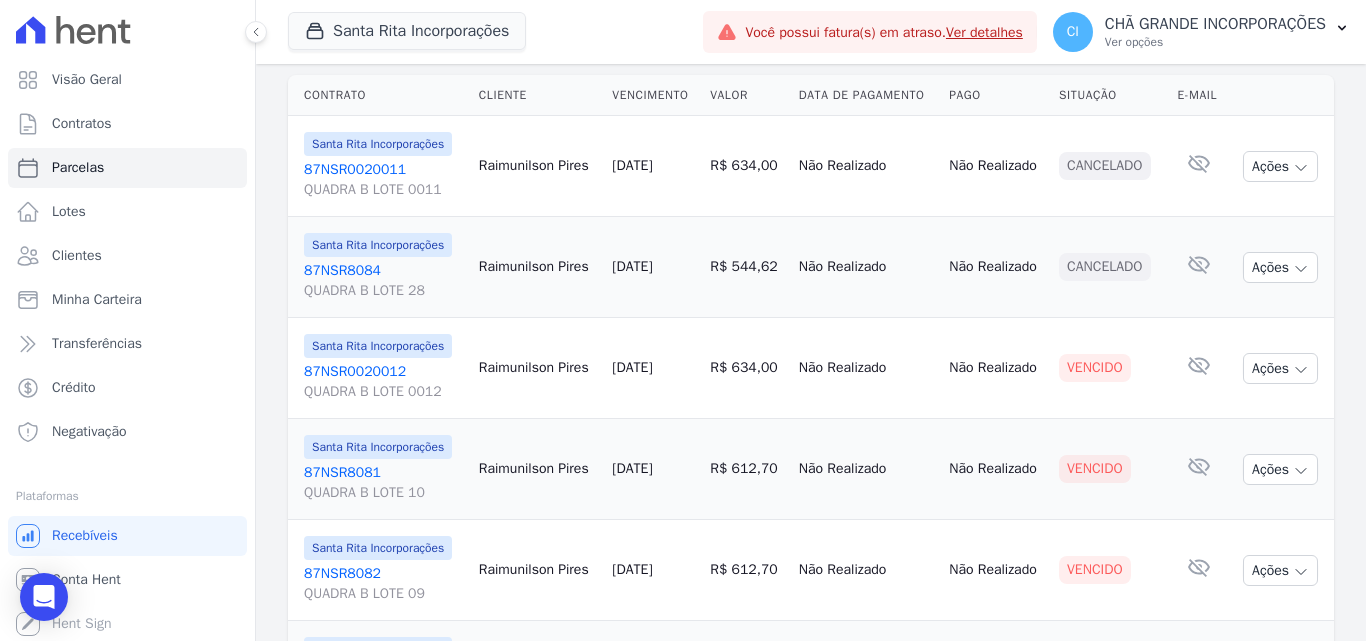 scroll, scrollTop: 400, scrollLeft: 0, axis: vertical 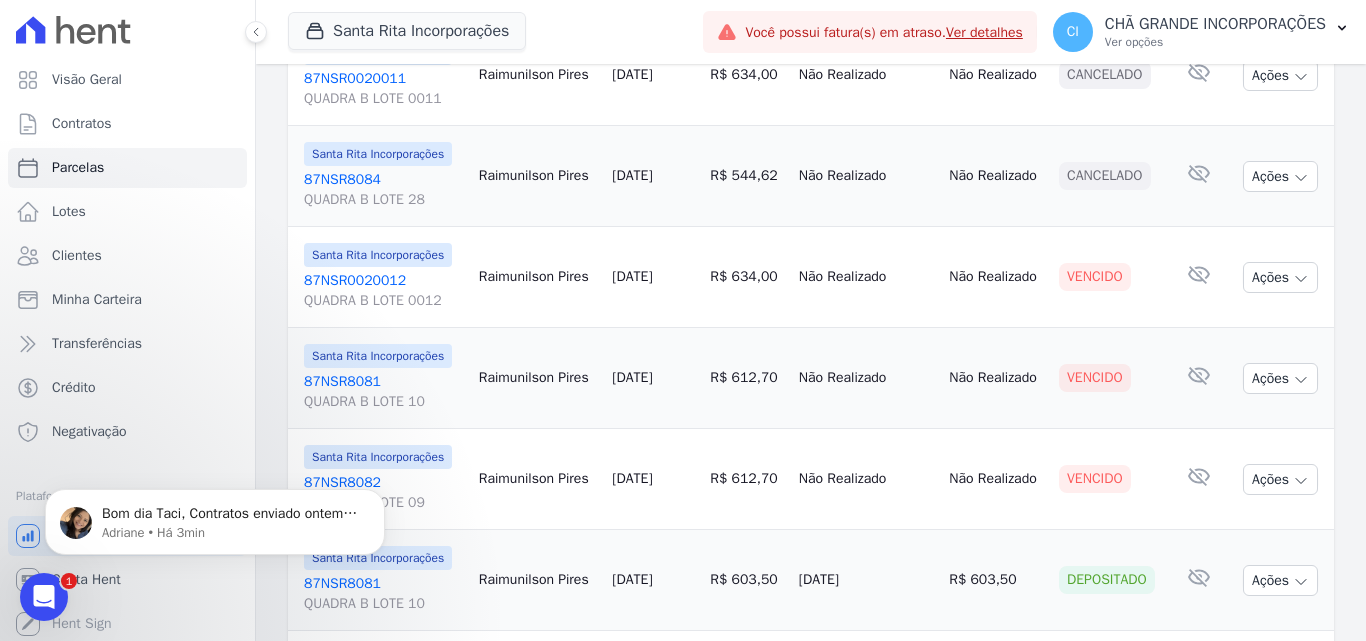 click at bounding box center (44, 597) 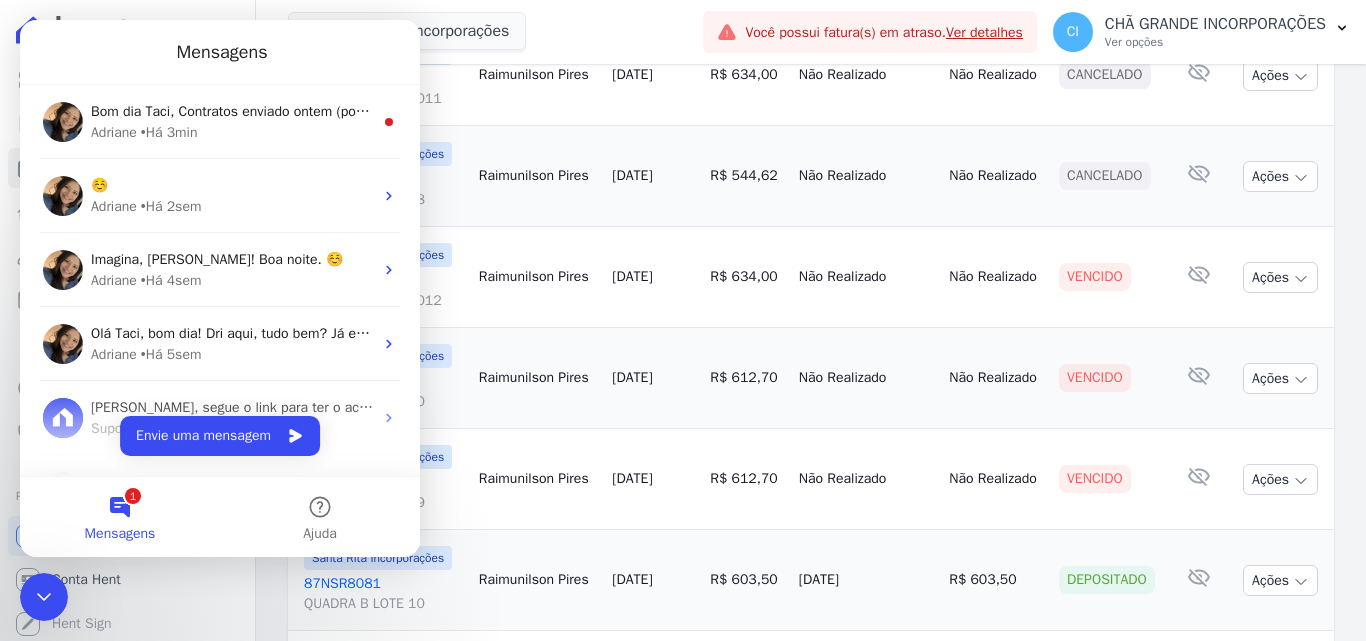 scroll, scrollTop: 0, scrollLeft: 0, axis: both 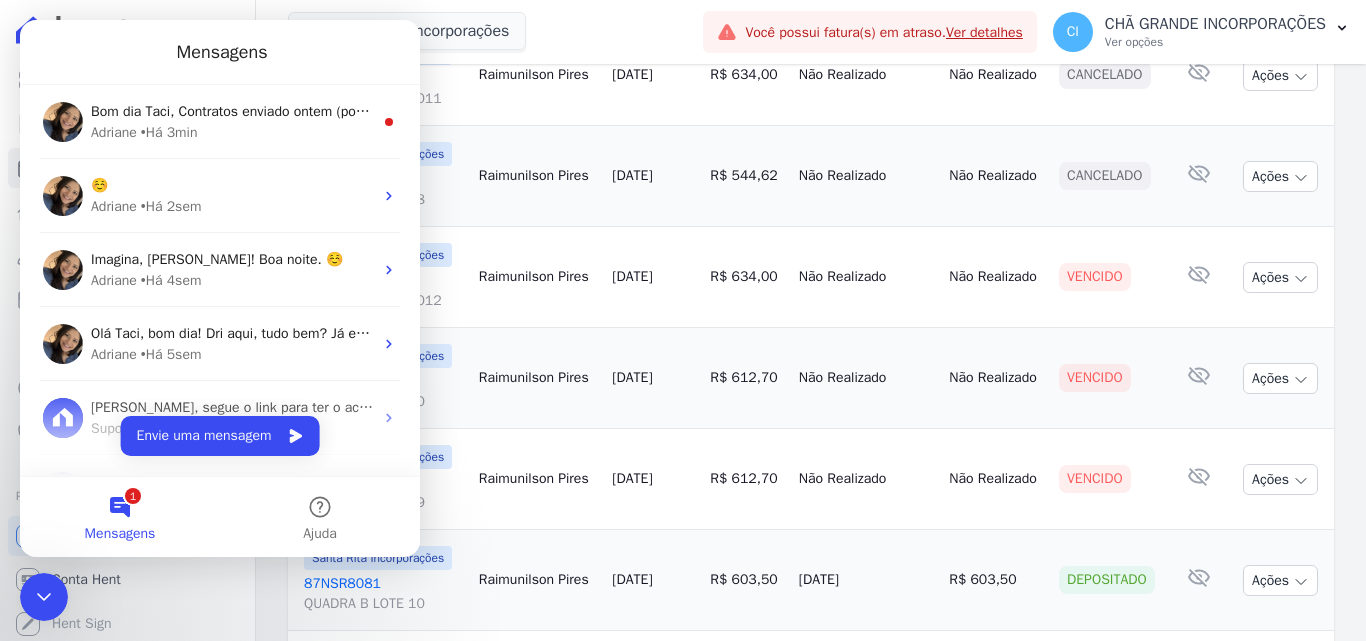 click at bounding box center (44, 597) 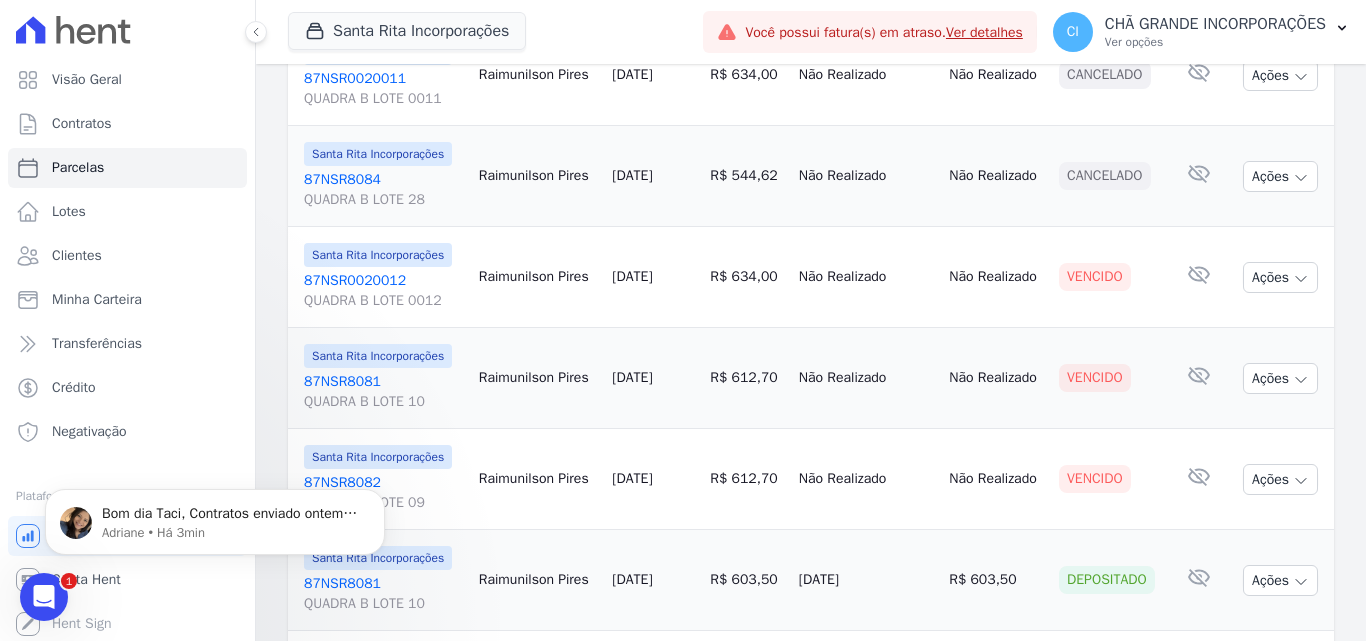 scroll, scrollTop: 0, scrollLeft: 0, axis: both 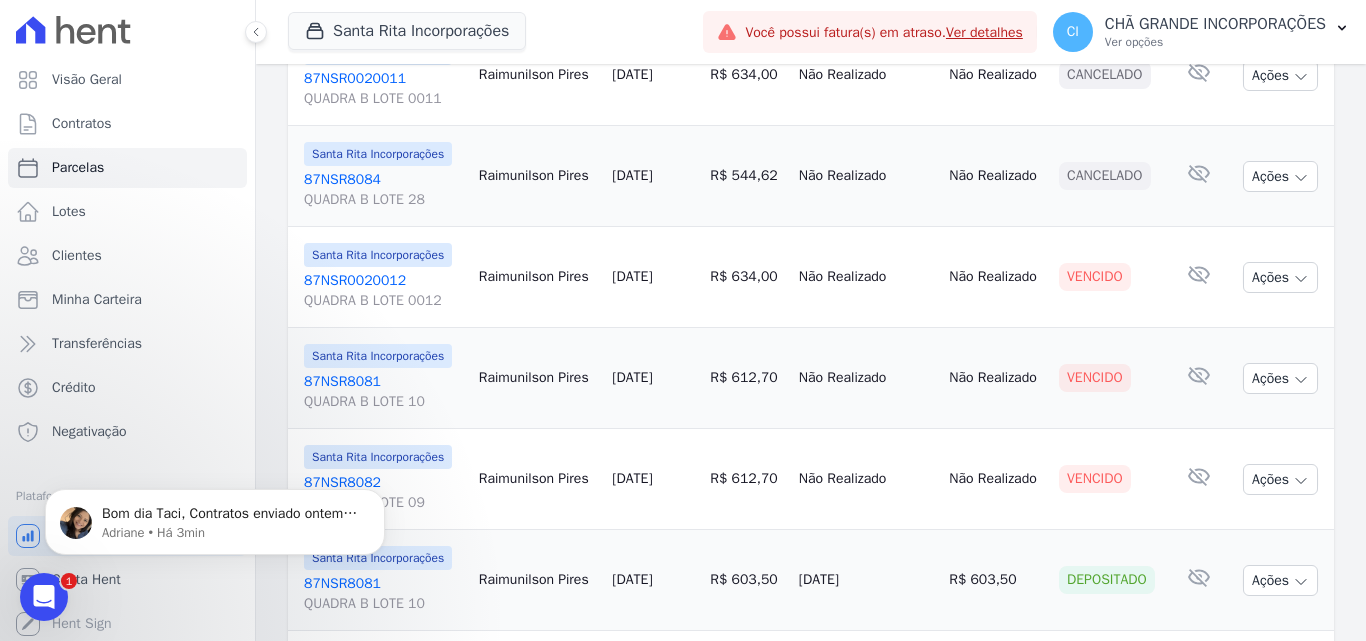 click 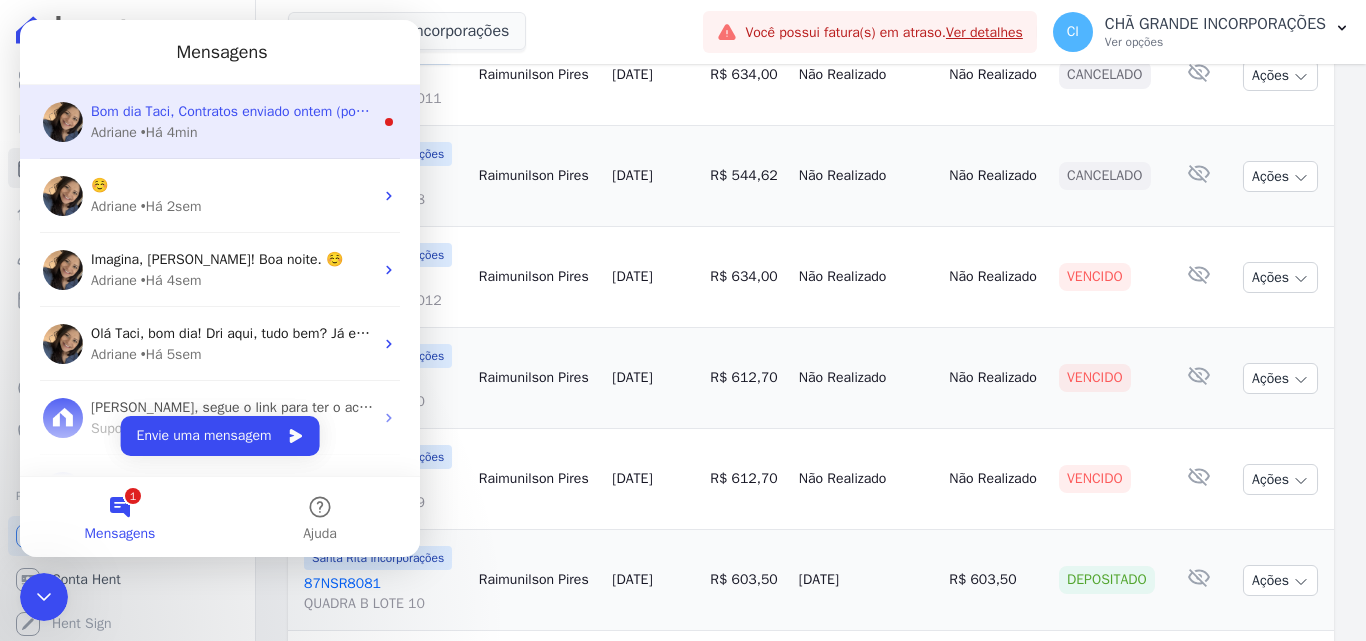 click on "Bom dia Taci, Contratos enviado ontem (por e-mail), foram importados e ativos na Hent. ; )" at bounding box center [369, 111] 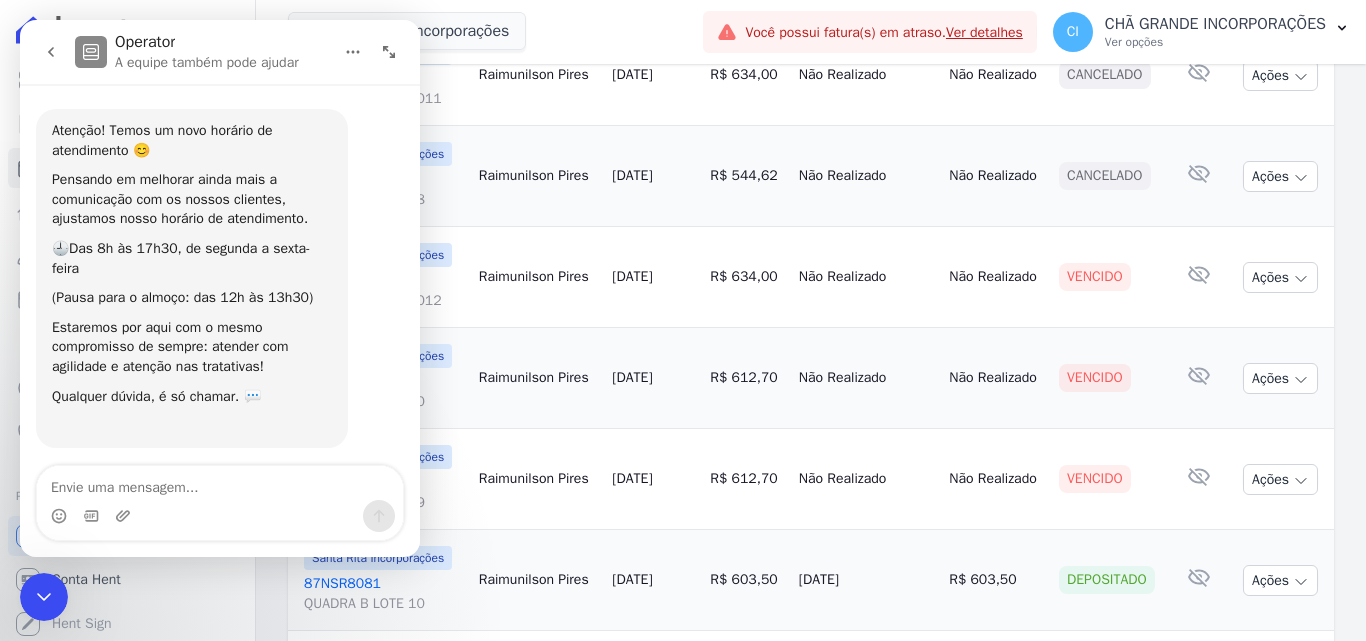 scroll, scrollTop: 3, scrollLeft: 0, axis: vertical 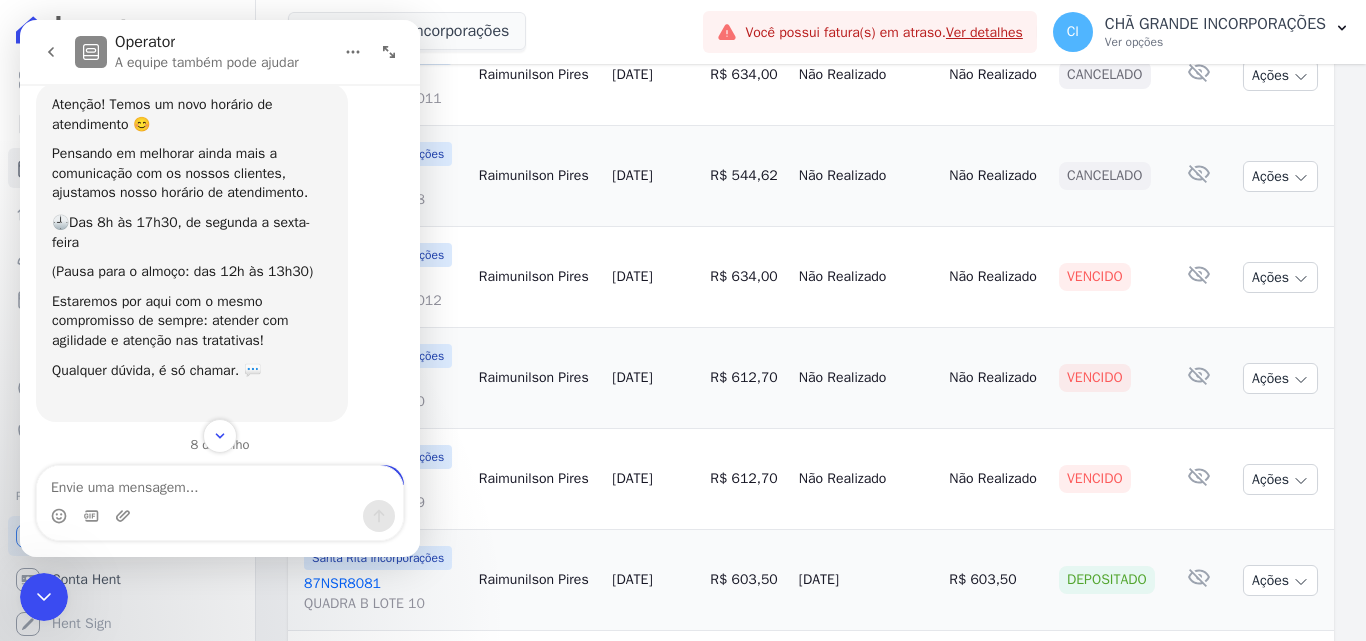 click at bounding box center (220, 483) 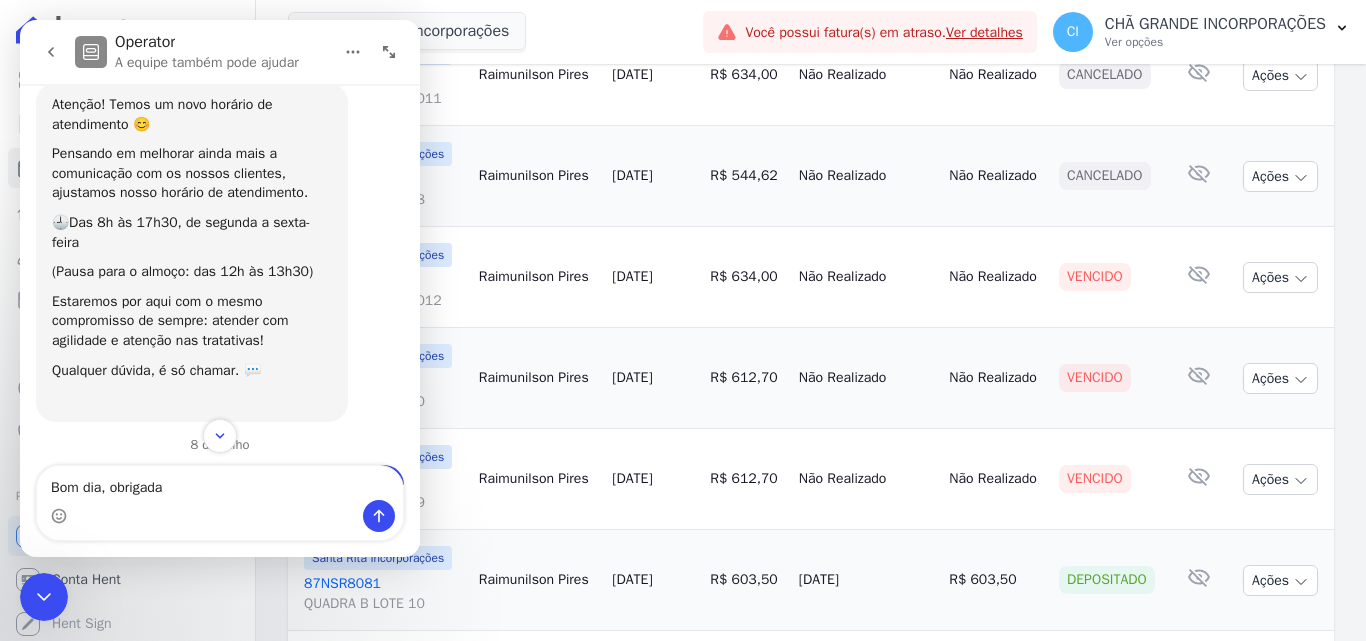 type on "Bom dia, obrigada!" 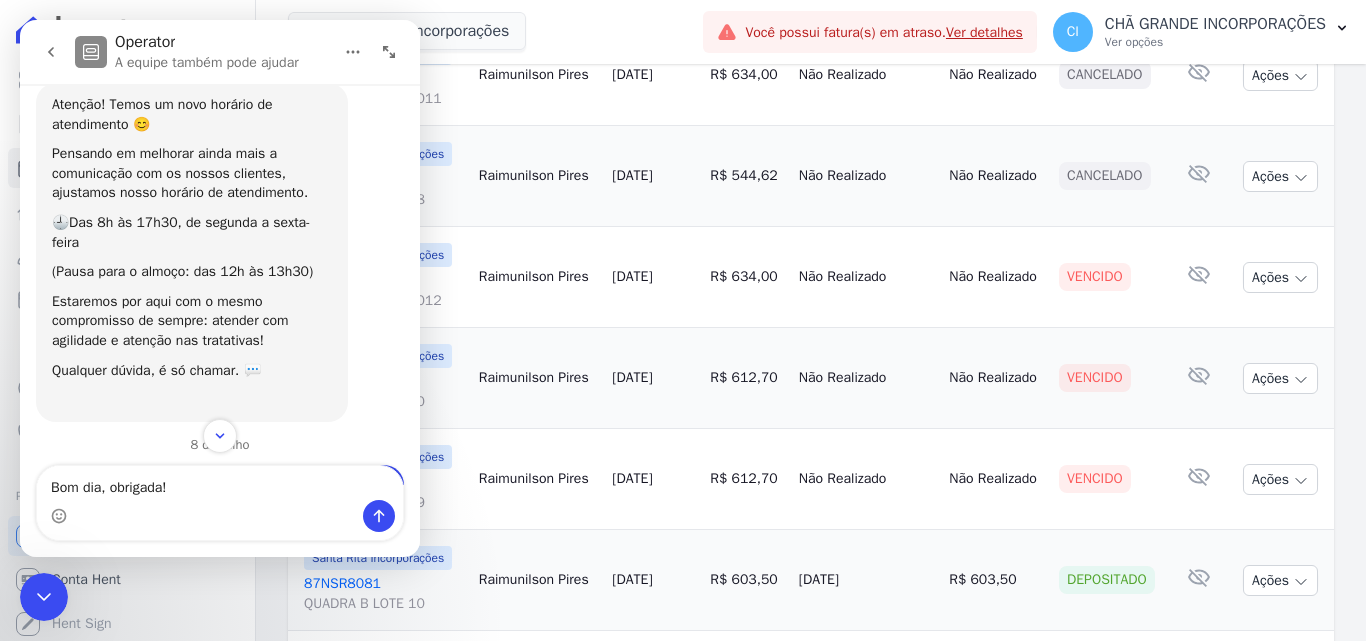 type 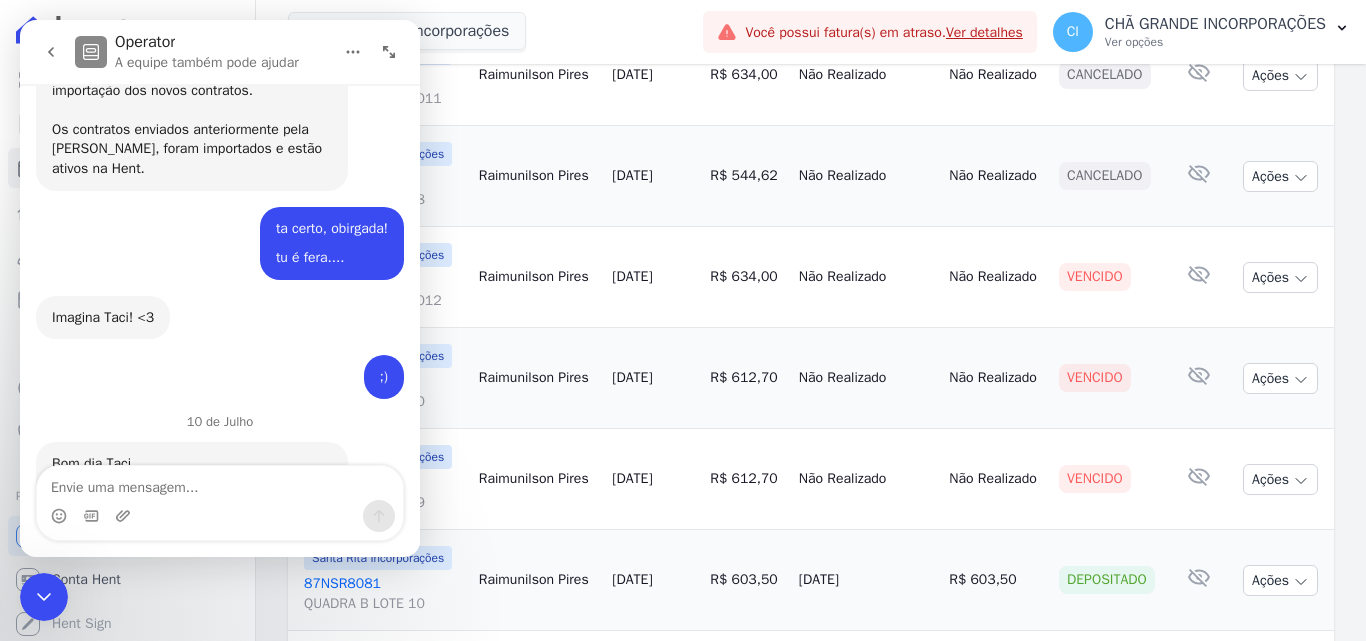scroll, scrollTop: 2687, scrollLeft: 0, axis: vertical 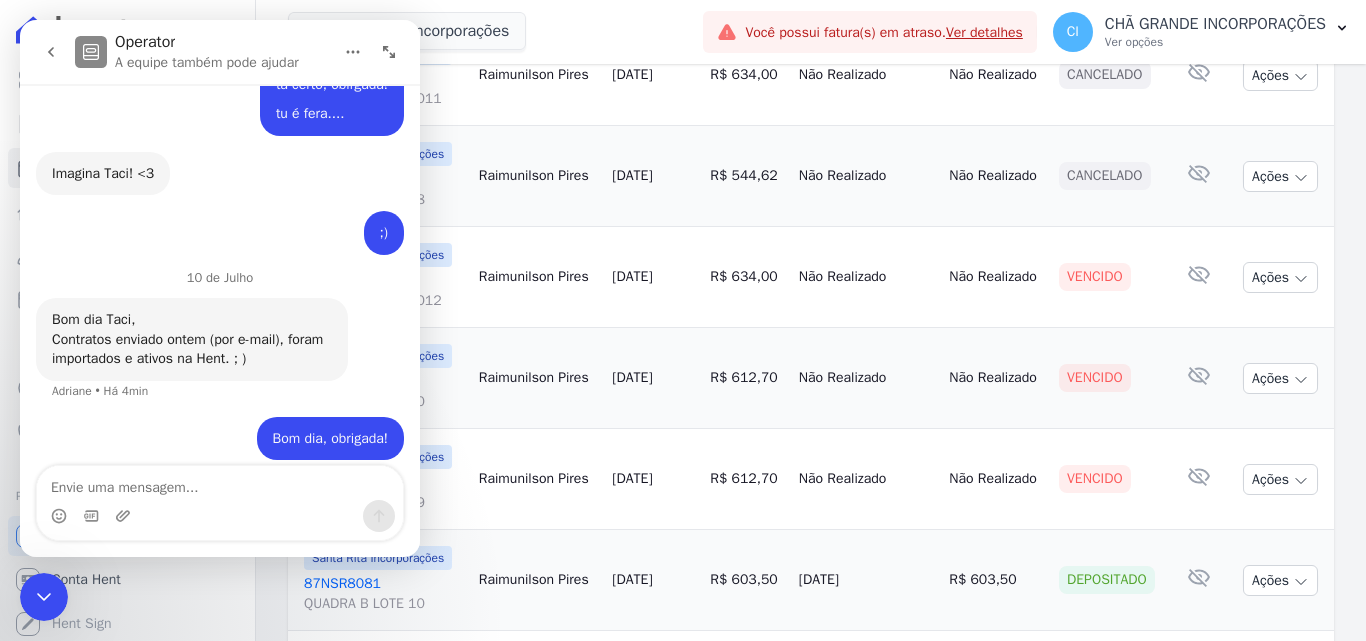 click 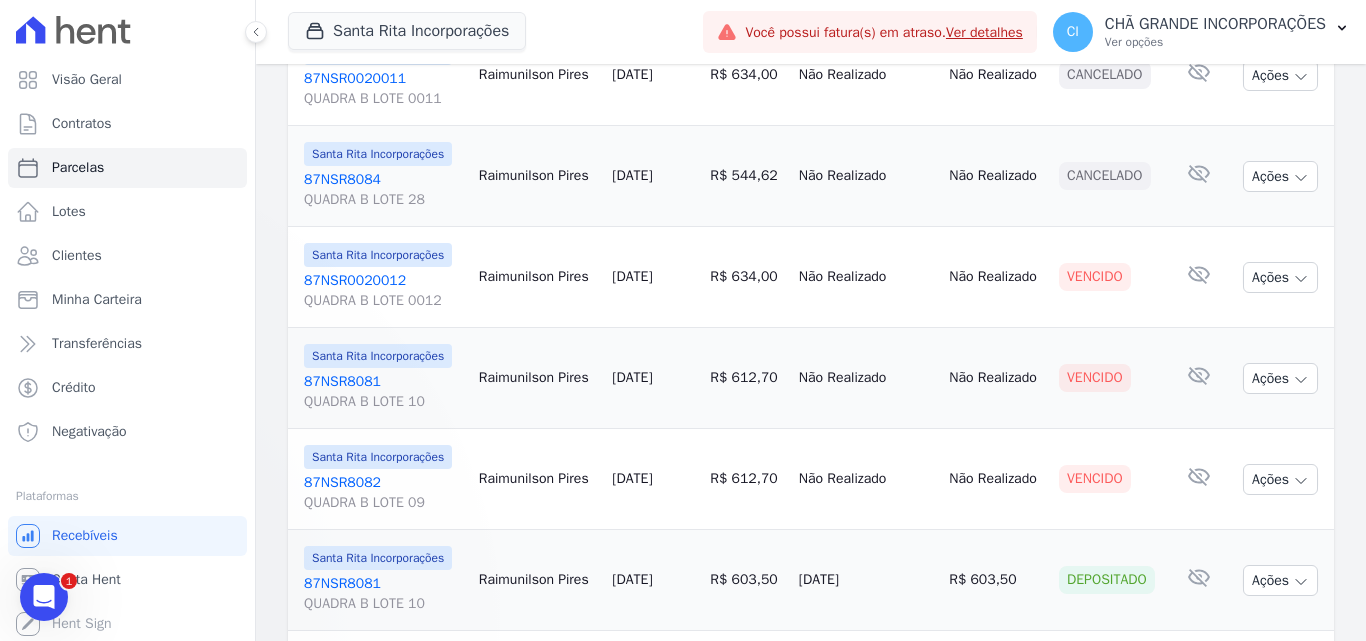 scroll, scrollTop: 2748, scrollLeft: 0, axis: vertical 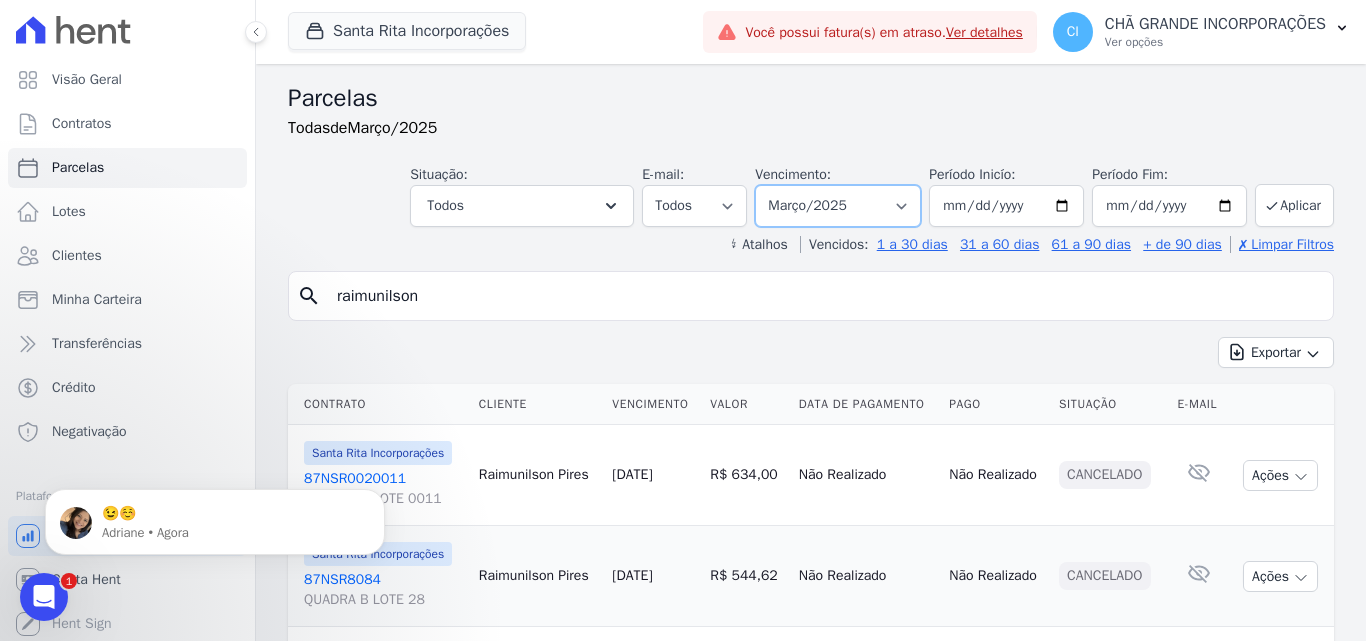 click on "Filtrar por período
────────
Todos os meses
Novembro/2020
Dezembro/2020
Janeiro/2021
Fevereiro/2021
Março/2021
Abril/2021
Maio/2021
Junho/2021
Julho/2021
Agosto/2021
Setembro/2021
Outubro/2021
Novembro/2021
Dezembro/2021
[GEOGRAPHIC_DATA]/2022
Fevereiro/2022
Março/2022
Abril/2022
Maio/2022
Junho/2022
Julho/2022
Agosto/2022
Setembro/2022
Outubro/2022
Novembro/2022
Dezembro/2022
[GEOGRAPHIC_DATA]/2023
Fevereiro/2023
Março/2023
Abril/2023
Maio/2023
Junho/2023
Julho/2023
Agosto/2023
Setembro/2023
Outubro/2023
Novembro/2023
Dezembro/2023
[GEOGRAPHIC_DATA]/2024
Fevereiro/2024
Março/2024
Abril/2024
Maio/2024
Junho/2024
Julho/2024
Agosto/2024
Setembro/2024
Outubro/2024
Novembro/2024
Dezembro/2024
Janeiro/2025
Fevereiro/2025
Março/2025
Abril/2025
Maio/2025
Junho/2025
Julho/2025
Agosto/2025
Setembro/2025
Outubro/2025
Novembro/2025
Dezembro/2025
Janeiro/2026
Fevereiro/2026" at bounding box center [838, 206] 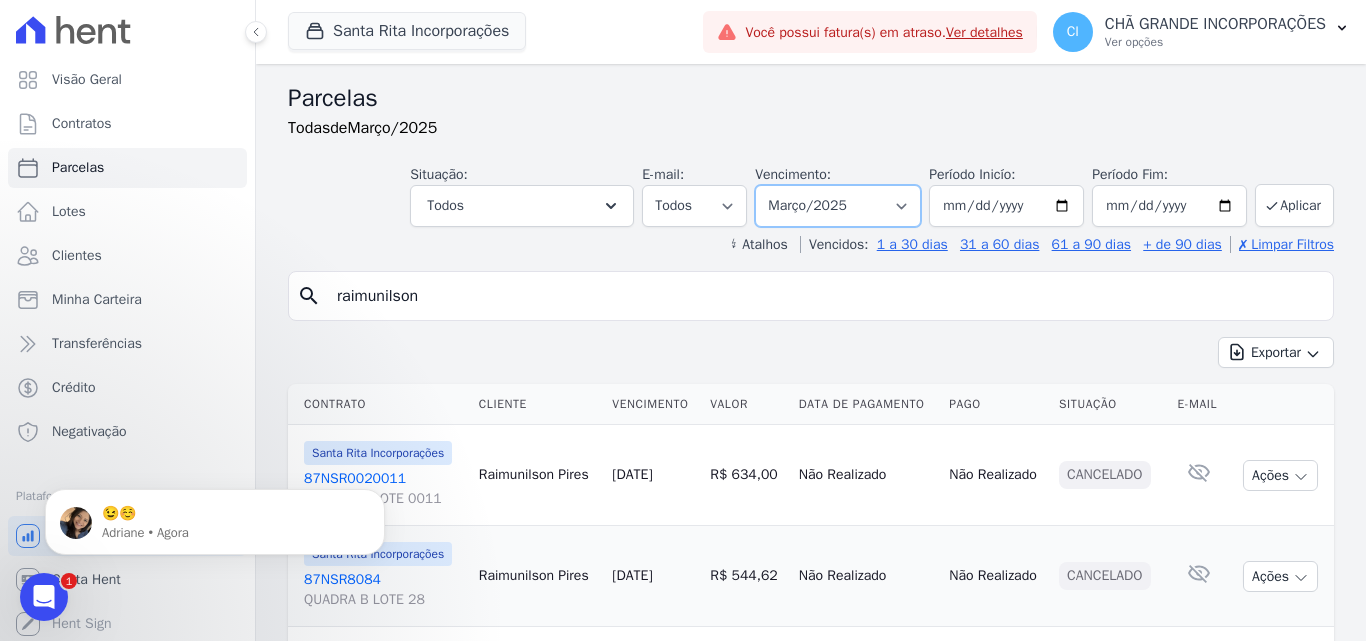 click on "Filtrar por período
────────
Todos os meses
Novembro/2020
Dezembro/2020
Janeiro/2021
Fevereiro/2021
Março/2021
Abril/2021
Maio/2021
Junho/2021
Julho/2021
Agosto/2021
Setembro/2021
Outubro/2021
Novembro/2021
Dezembro/2021
[GEOGRAPHIC_DATA]/2022
Fevereiro/2022
Março/2022
Abril/2022
Maio/2022
Junho/2022
Julho/2022
Agosto/2022
Setembro/2022
Outubro/2022
Novembro/2022
Dezembro/2022
[GEOGRAPHIC_DATA]/2023
Fevereiro/2023
Março/2023
Abril/2023
Maio/2023
Junho/2023
Julho/2023
Agosto/2023
Setembro/2023
Outubro/2023
Novembro/2023
Dezembro/2023
[GEOGRAPHIC_DATA]/2024
Fevereiro/2024
Março/2024
Abril/2024
Maio/2024
Junho/2024
Julho/2024
Agosto/2024
Setembro/2024
Outubro/2024
Novembro/2024
Dezembro/2024
Janeiro/2025
Fevereiro/2025
Março/2025
Abril/2025
Maio/2025
Junho/2025
Julho/2025
Agosto/2025
Setembro/2025
Outubro/2025
Novembro/2025
Dezembro/2025
Janeiro/2026
Fevereiro/2026" at bounding box center [838, 206] 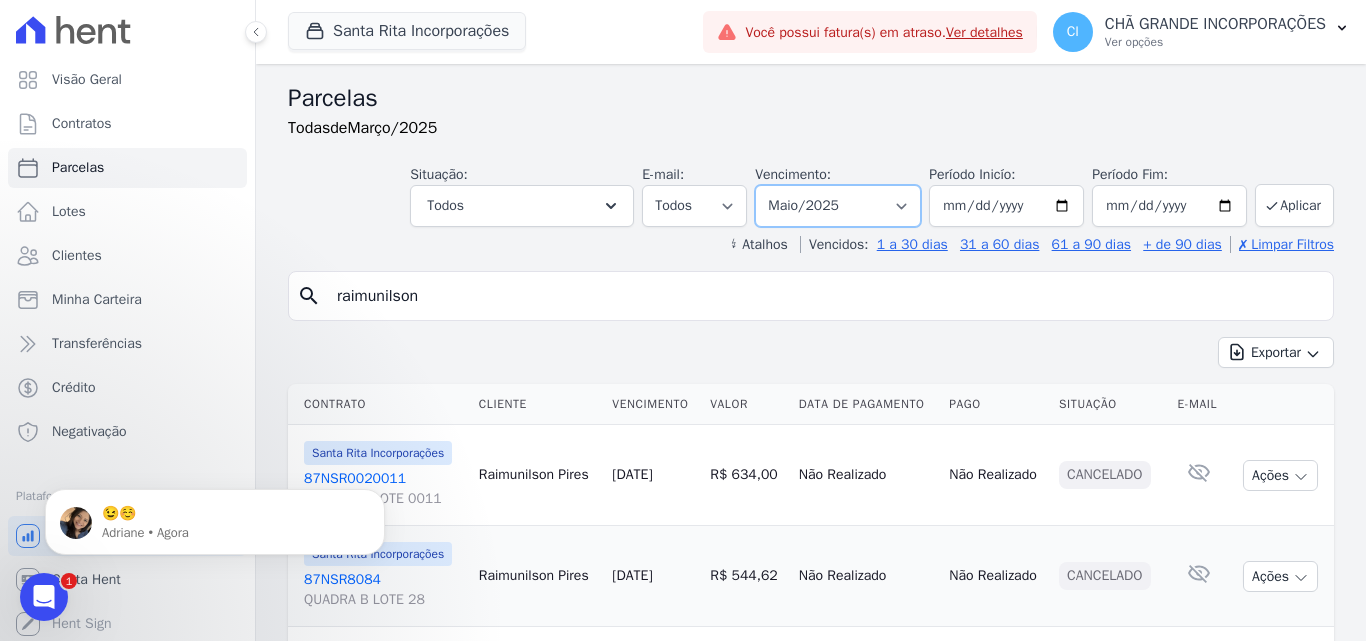 click on "Filtrar por período
────────
Todos os meses
Novembro/2020
Dezembro/2020
Janeiro/2021
Fevereiro/2021
Março/2021
Abril/2021
Maio/2021
Junho/2021
Julho/2021
Agosto/2021
Setembro/2021
Outubro/2021
Novembro/2021
Dezembro/2021
[GEOGRAPHIC_DATA]/2022
Fevereiro/2022
Março/2022
Abril/2022
Maio/2022
Junho/2022
Julho/2022
Agosto/2022
Setembro/2022
Outubro/2022
Novembro/2022
Dezembro/2022
[GEOGRAPHIC_DATA]/2023
Fevereiro/2023
Março/2023
Abril/2023
Maio/2023
Junho/2023
Julho/2023
Agosto/2023
Setembro/2023
Outubro/2023
Novembro/2023
Dezembro/2023
[GEOGRAPHIC_DATA]/2024
Fevereiro/2024
Março/2024
Abril/2024
Maio/2024
Junho/2024
Julho/2024
Agosto/2024
Setembro/2024
Outubro/2024
Novembro/2024
Dezembro/2024
Janeiro/2025
Fevereiro/2025
Março/2025
Abril/2025
Maio/2025
Junho/2025
Julho/2025
Agosto/2025
Setembro/2025
Outubro/2025
Novembro/2025
Dezembro/2025
Janeiro/2026
Fevereiro/2026" at bounding box center [838, 206] 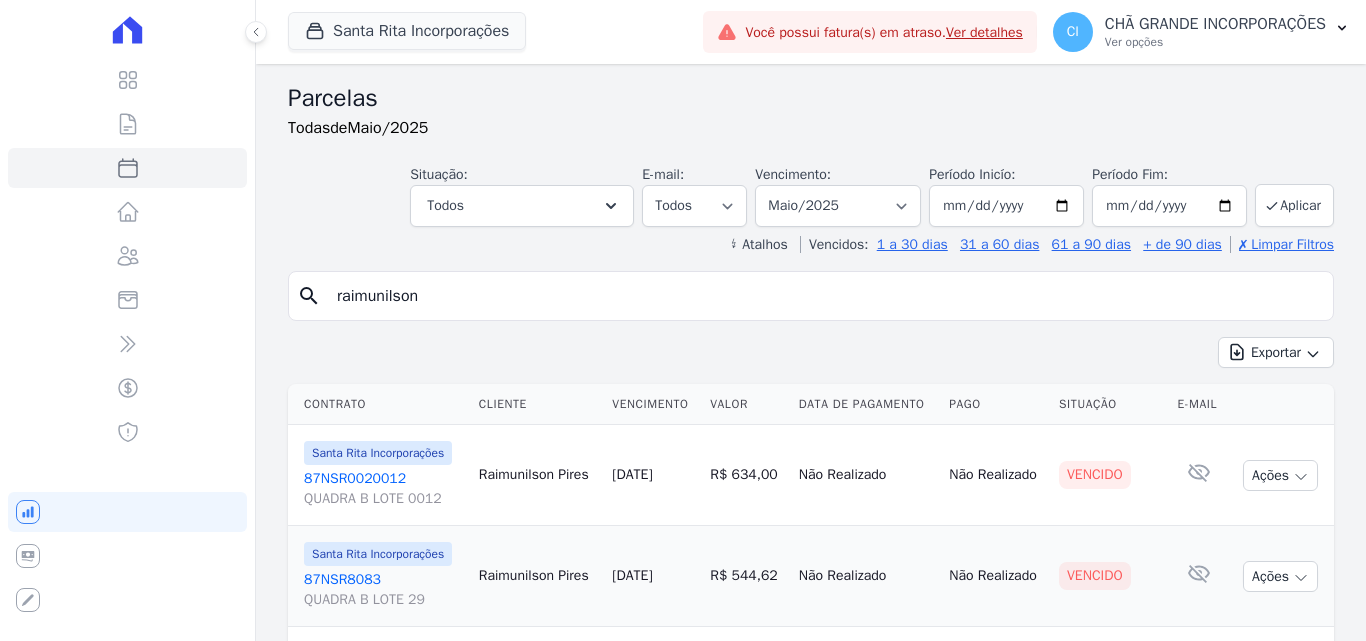 select 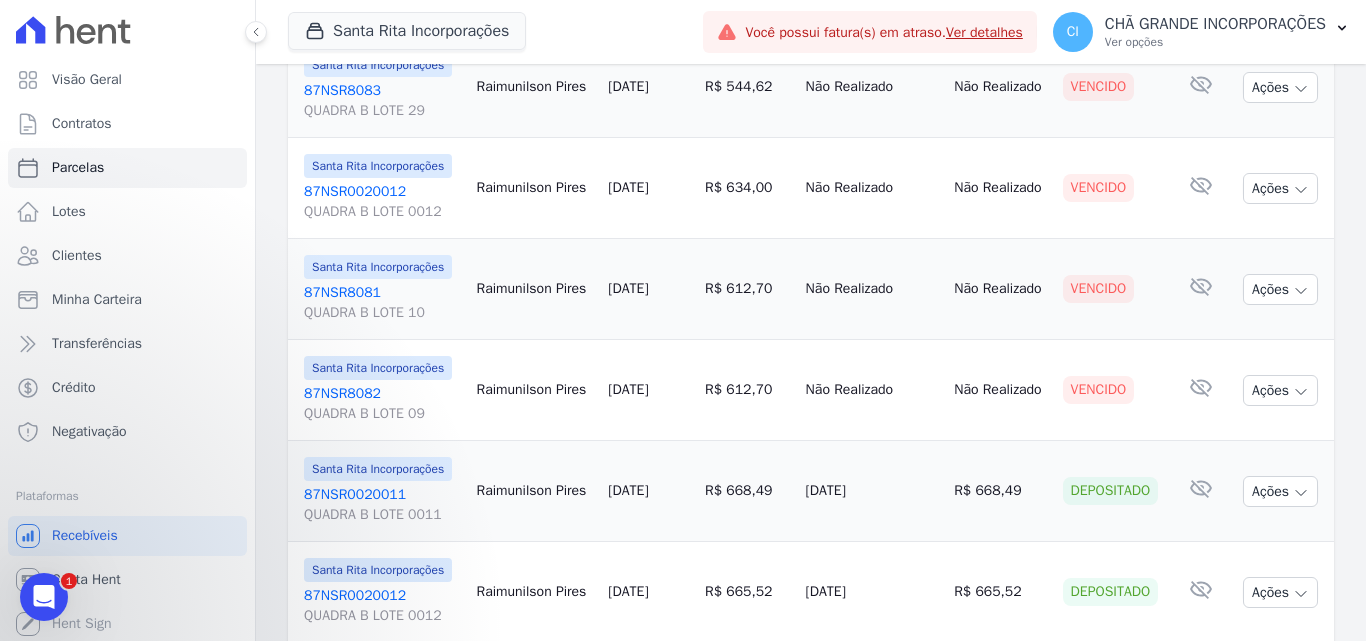 scroll, scrollTop: 0, scrollLeft: 0, axis: both 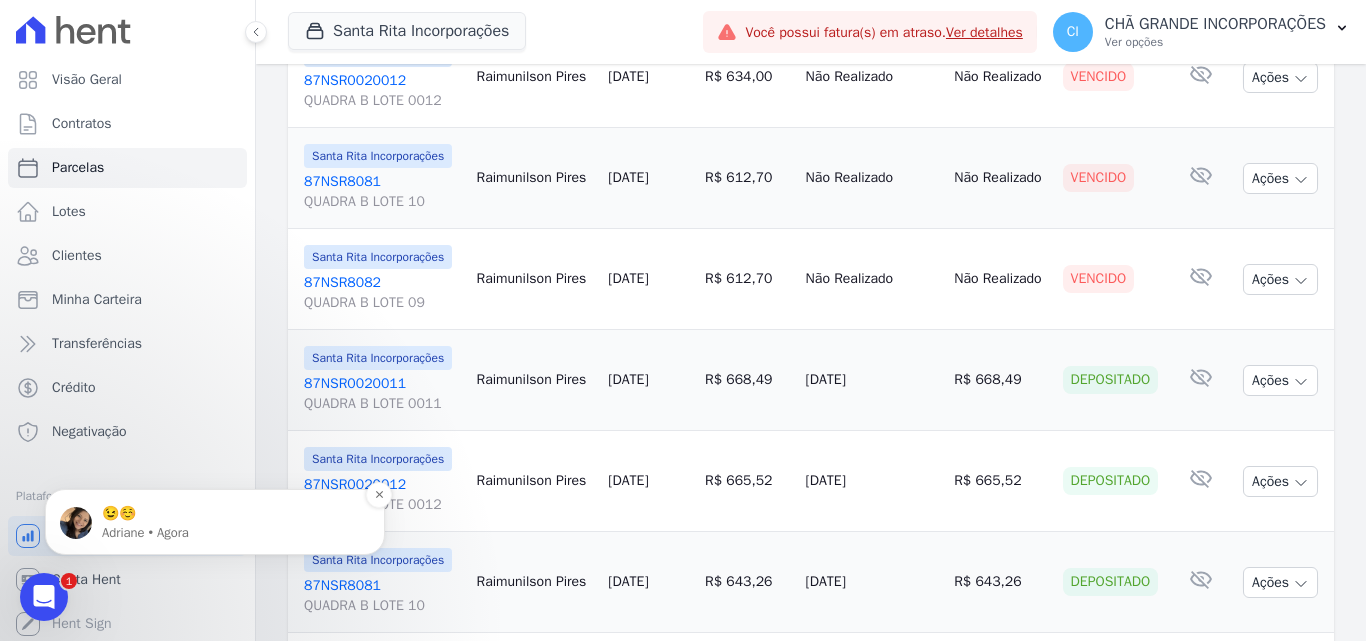 click on "Adriane • Agora" at bounding box center (231, 533) 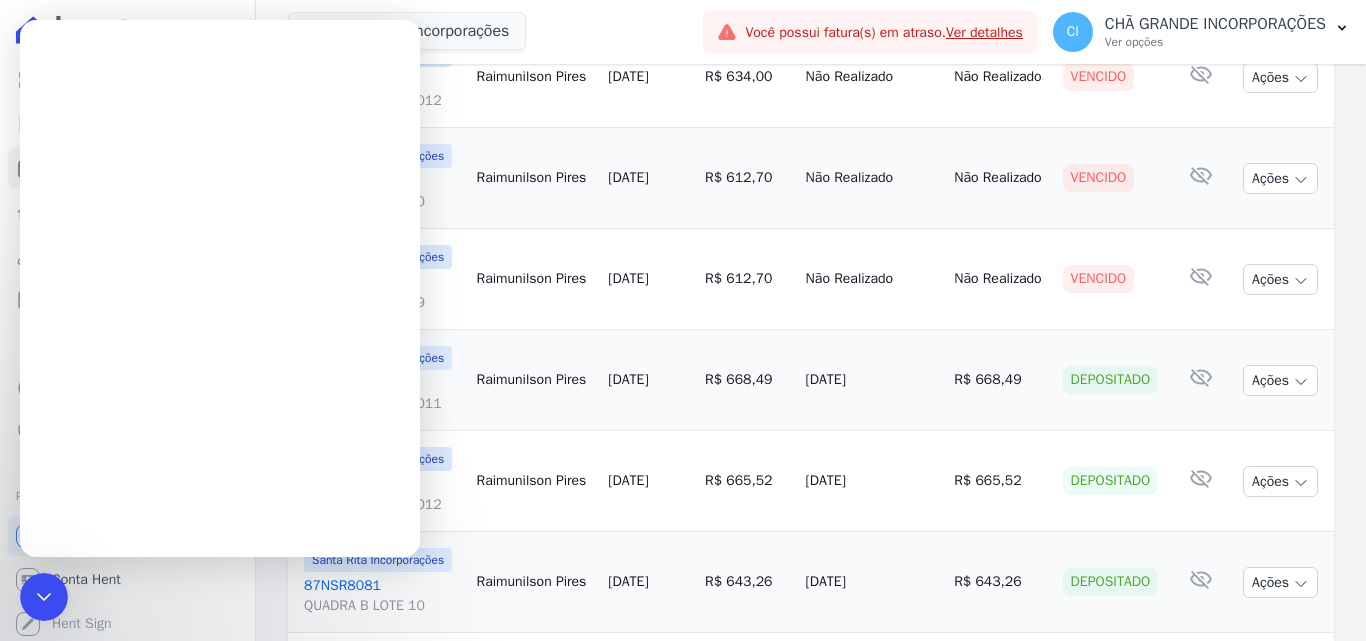 scroll, scrollTop: 0, scrollLeft: 0, axis: both 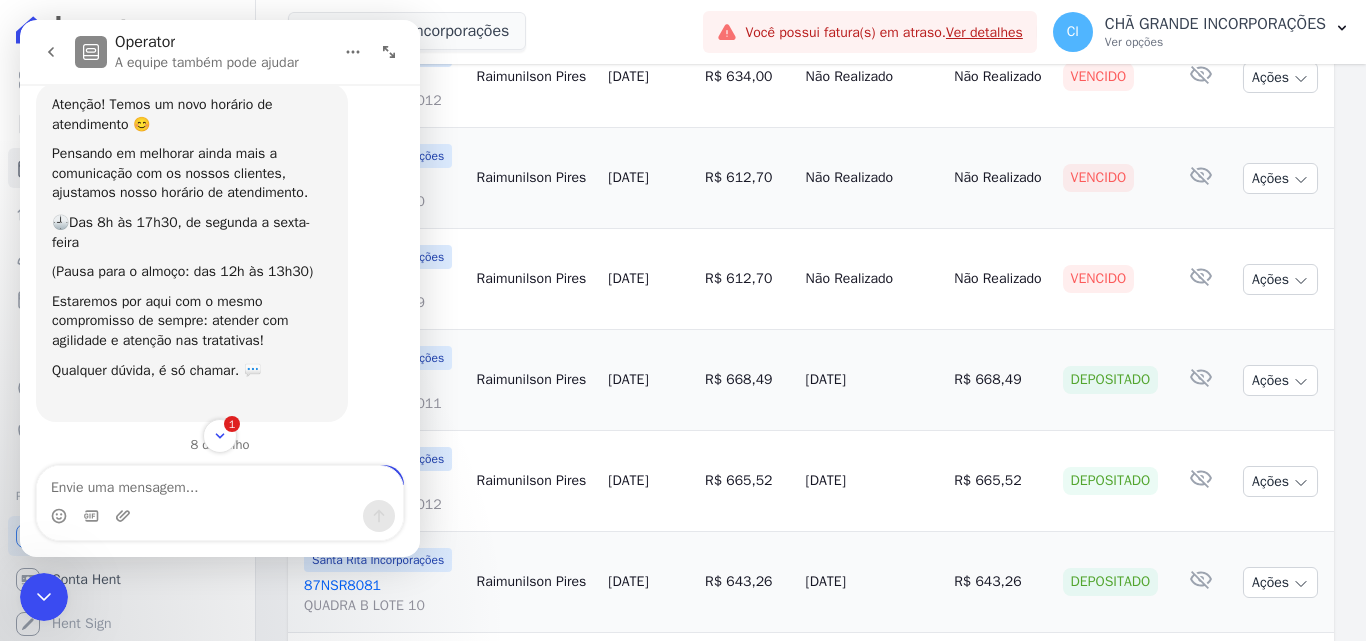 click at bounding box center (44, 597) 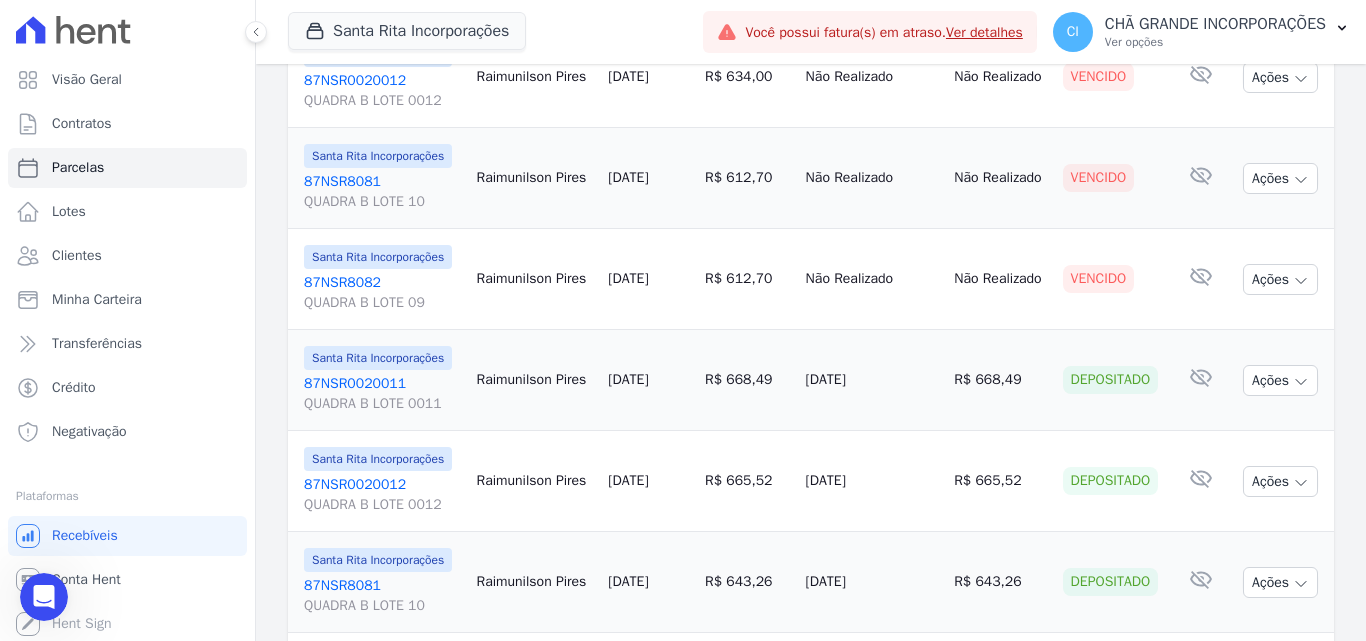 scroll, scrollTop: 0, scrollLeft: 0, axis: both 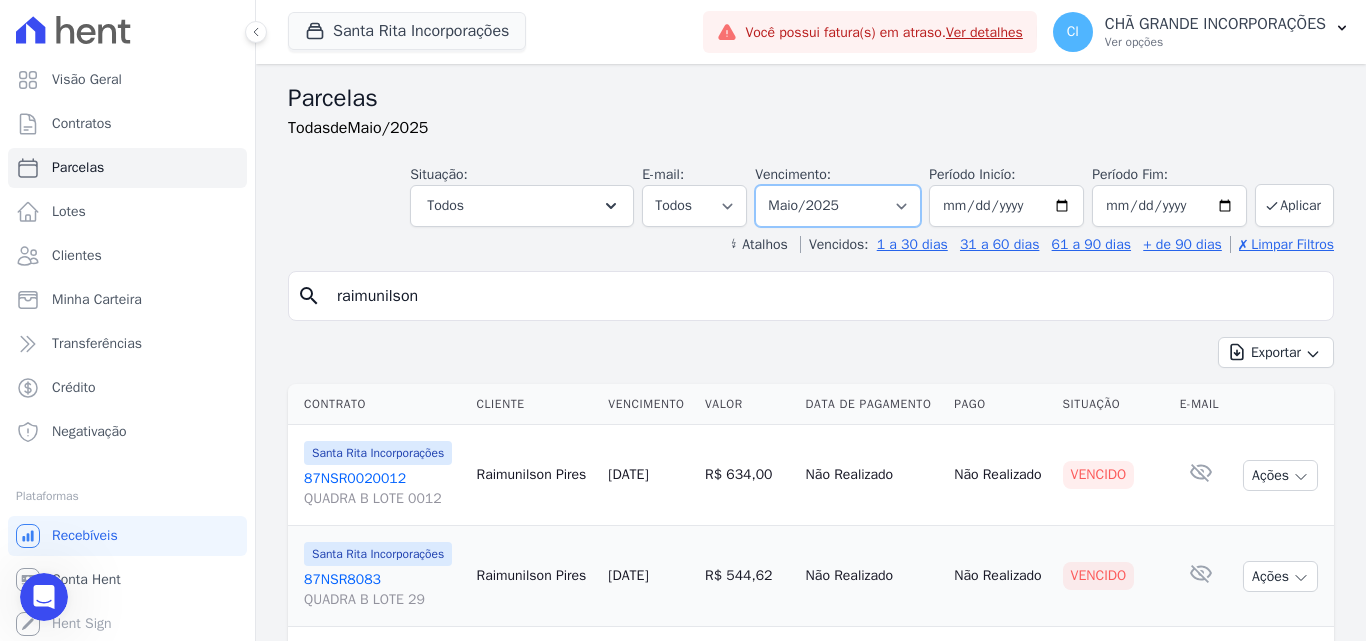 click on "Filtrar por período
────────
Todos os meses
Novembro/2020
Dezembro/2020
Janeiro/2021
Fevereiro/2021
Março/2021
Abril/2021
Maio/2021
Junho/2021
Julho/2021
Agosto/2021
Setembro/2021
Outubro/2021
Novembro/2021
Dezembro/2021
[GEOGRAPHIC_DATA]/2022
Fevereiro/2022
Março/2022
Abril/2022
Maio/2022
Junho/2022
Julho/2022
Agosto/2022
Setembro/2022
Outubro/2022
Novembro/2022
Dezembro/2022
[GEOGRAPHIC_DATA]/2023
Fevereiro/2023
Março/2023
Abril/2023
Maio/2023
Junho/2023
Julho/2023
Agosto/2023
Setembro/2023
Outubro/2023
Novembro/2023
Dezembro/2023
[GEOGRAPHIC_DATA]/2024
Fevereiro/2024
Março/2024
Abril/2024
Maio/2024
Junho/2024
Julho/2024
Agosto/2024
Setembro/2024
Outubro/2024
Novembro/2024
Dezembro/2024
Janeiro/2025
Fevereiro/2025
Março/2025
Abril/2025
Maio/2025
Junho/2025
Julho/2025
Agosto/2025
Setembro/2025
Outubro/2025
Novembro/2025
Dezembro/2025
Janeiro/2026
Fevereiro/2026" at bounding box center [838, 206] 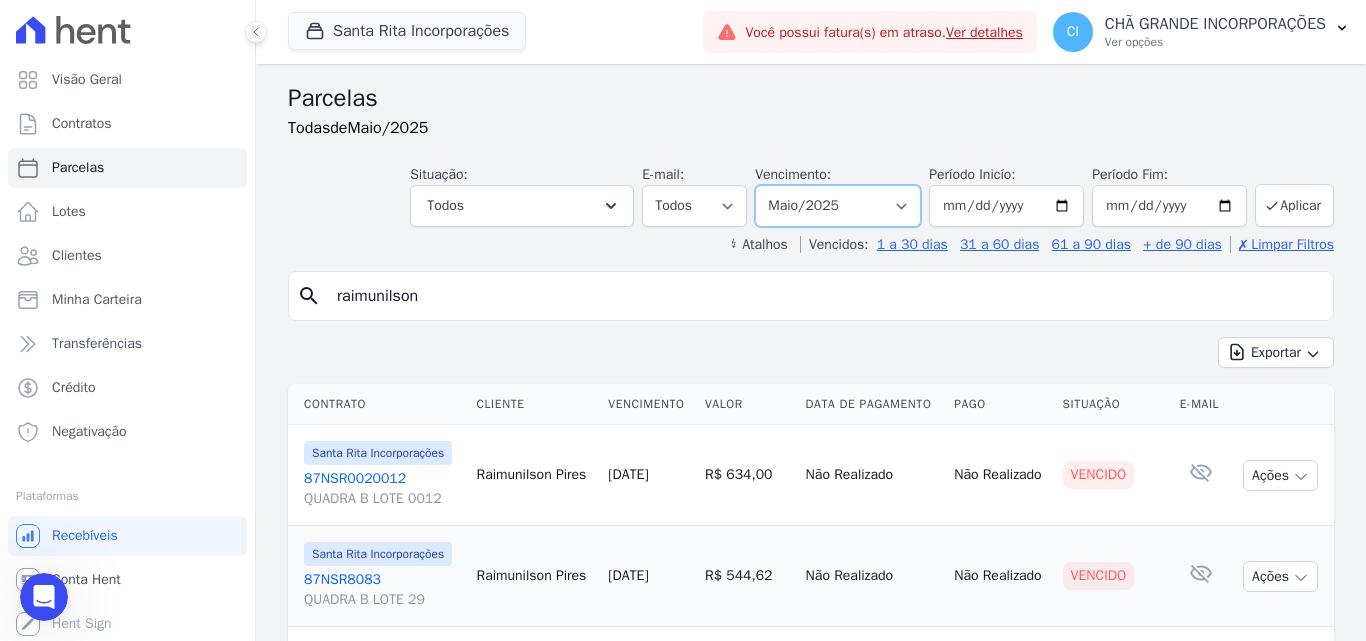 select on "06/2025" 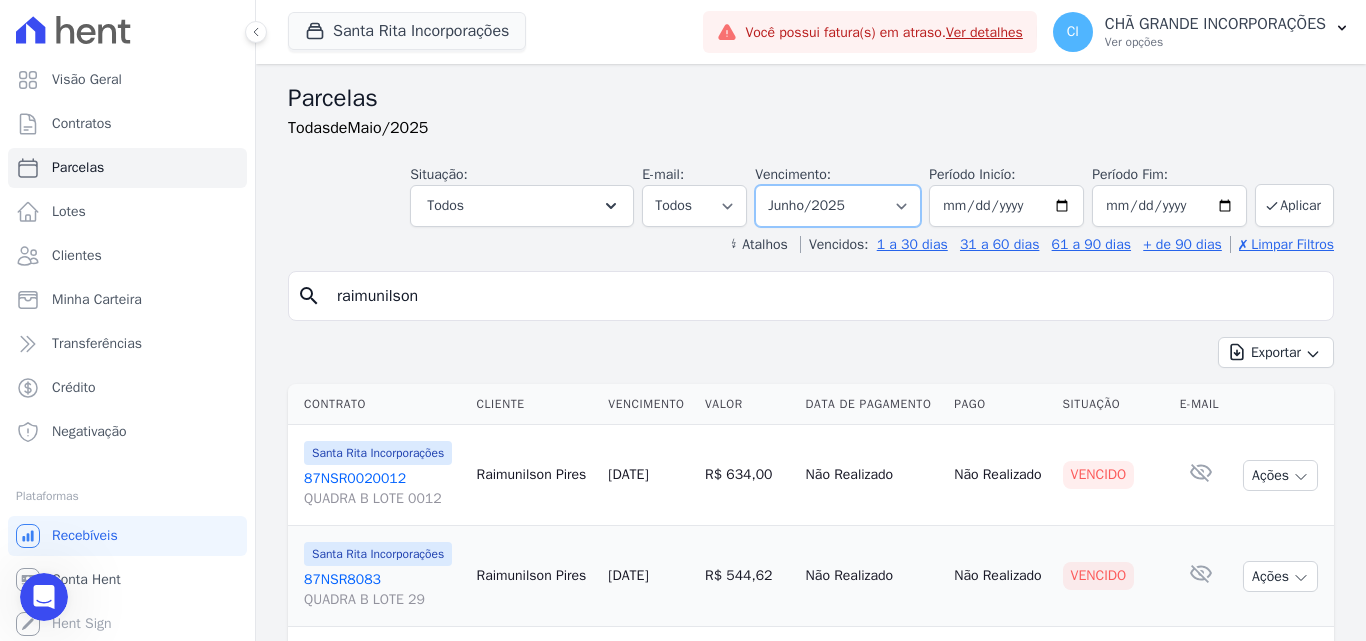 click on "Filtrar por período
────────
Todos os meses
Novembro/2020
Dezembro/2020
Janeiro/2021
Fevereiro/2021
Março/2021
Abril/2021
Maio/2021
Junho/2021
Julho/2021
Agosto/2021
Setembro/2021
Outubro/2021
Novembro/2021
Dezembro/2021
[GEOGRAPHIC_DATA]/2022
Fevereiro/2022
Março/2022
Abril/2022
Maio/2022
Junho/2022
Julho/2022
Agosto/2022
Setembro/2022
Outubro/2022
Novembro/2022
Dezembro/2022
[GEOGRAPHIC_DATA]/2023
Fevereiro/2023
Março/2023
Abril/2023
Maio/2023
Junho/2023
Julho/2023
Agosto/2023
Setembro/2023
Outubro/2023
Novembro/2023
Dezembro/2023
[GEOGRAPHIC_DATA]/2024
Fevereiro/2024
Março/2024
Abril/2024
Maio/2024
Junho/2024
Julho/2024
Agosto/2024
Setembro/2024
Outubro/2024
Novembro/2024
Dezembro/2024
Janeiro/2025
Fevereiro/2025
Março/2025
Abril/2025
Maio/2025
Junho/2025
Julho/2025
Agosto/2025
Setembro/2025
Outubro/2025
Novembro/2025
Dezembro/2025
Janeiro/2026
Fevereiro/2026" at bounding box center [838, 206] 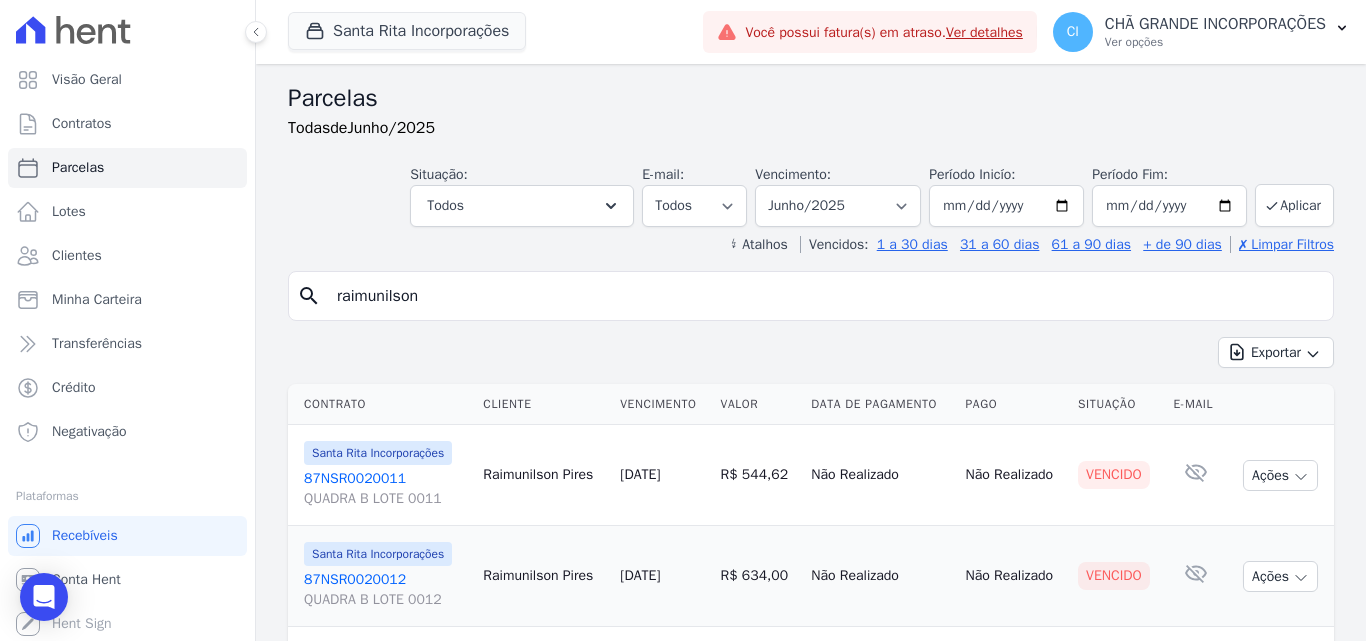 select 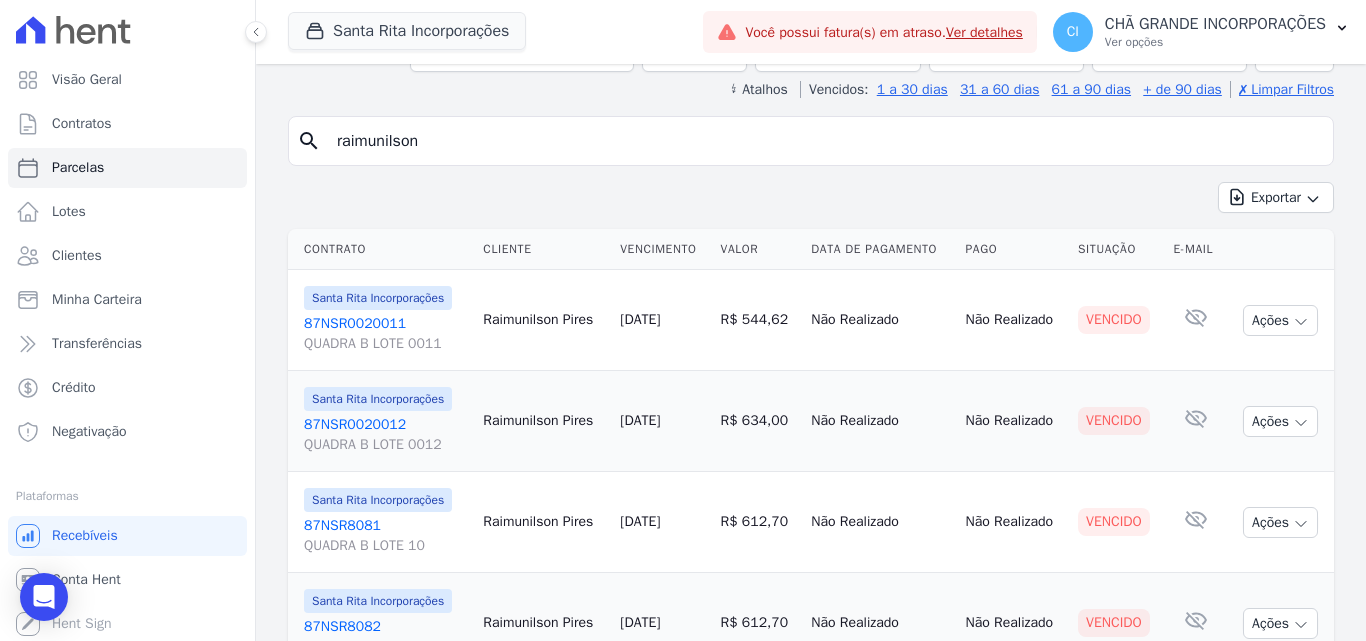 scroll, scrollTop: 0, scrollLeft: 0, axis: both 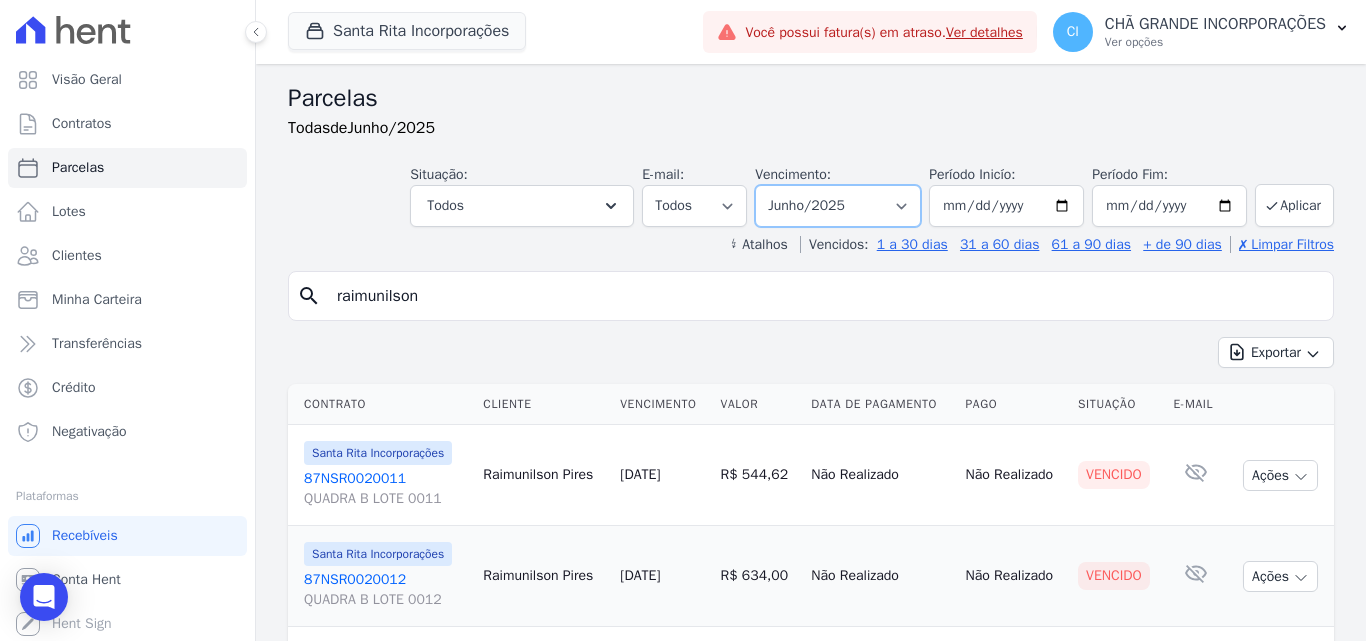 click on "Filtrar por período
────────
Todos os meses
Novembro/2020
Dezembro/2020
Janeiro/2021
Fevereiro/2021
Março/2021
Abril/2021
Maio/2021
Junho/2021
Julho/2021
Agosto/2021
Setembro/2021
Outubro/2021
Novembro/2021
Dezembro/2021
[GEOGRAPHIC_DATA]/2022
Fevereiro/2022
Março/2022
Abril/2022
Maio/2022
Junho/2022
Julho/2022
Agosto/2022
Setembro/2022
Outubro/2022
Novembro/2022
Dezembro/2022
[GEOGRAPHIC_DATA]/2023
Fevereiro/2023
Março/2023
Abril/2023
Maio/2023
Junho/2023
Julho/2023
Agosto/2023
Setembro/2023
Outubro/2023
Novembro/2023
Dezembro/2023
[GEOGRAPHIC_DATA]/2024
Fevereiro/2024
Março/2024
Abril/2024
Maio/2024
Junho/2024
Julho/2024
Agosto/2024
Setembro/2024
Outubro/2024
Novembro/2024
Dezembro/2024
Janeiro/2025
Fevereiro/2025
Março/2025
Abril/2025
Maio/2025
Junho/2025
Julho/2025
Agosto/2025
Setembro/2025
Outubro/2025
Novembro/2025
Dezembro/2025
Janeiro/2026
Fevereiro/2026" at bounding box center [838, 206] 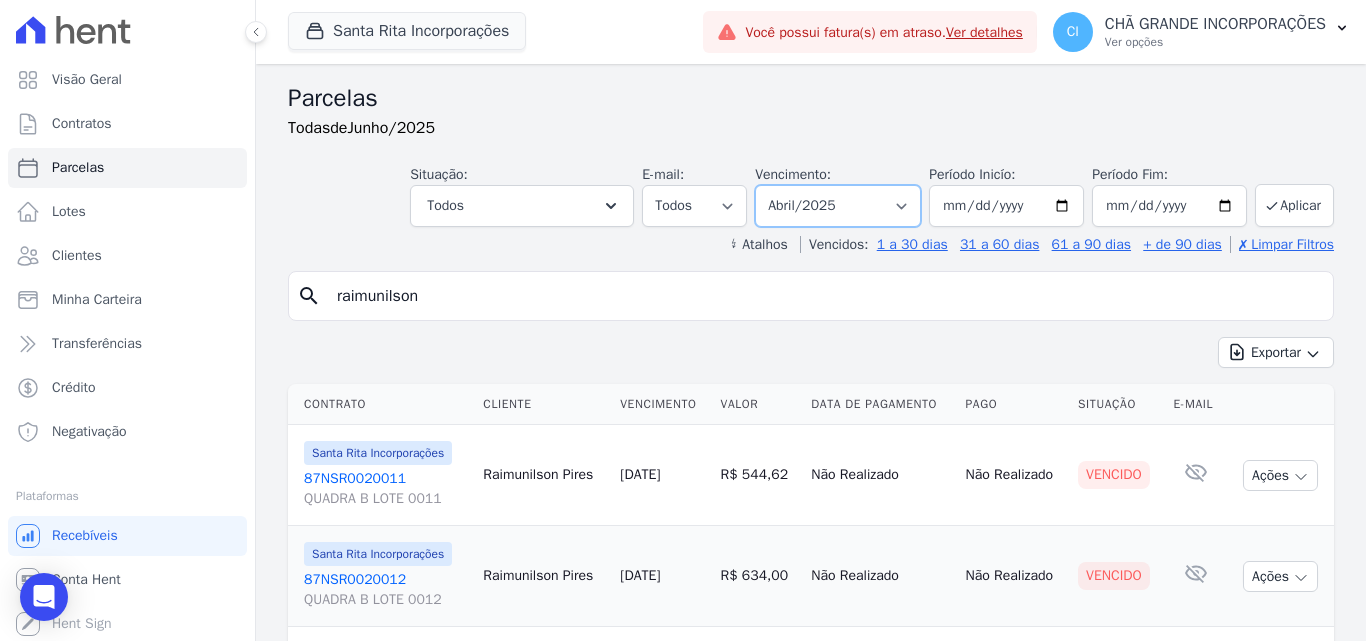 click on "Filtrar por período
────────
Todos os meses
Novembro/2020
Dezembro/2020
Janeiro/2021
Fevereiro/2021
Março/2021
Abril/2021
Maio/2021
Junho/2021
Julho/2021
Agosto/2021
Setembro/2021
Outubro/2021
Novembro/2021
Dezembro/2021
[GEOGRAPHIC_DATA]/2022
Fevereiro/2022
Março/2022
Abril/2022
Maio/2022
Junho/2022
Julho/2022
Agosto/2022
Setembro/2022
Outubro/2022
Novembro/2022
Dezembro/2022
[GEOGRAPHIC_DATA]/2023
Fevereiro/2023
Março/2023
Abril/2023
Maio/2023
Junho/2023
Julho/2023
Agosto/2023
Setembro/2023
Outubro/2023
Novembro/2023
Dezembro/2023
[GEOGRAPHIC_DATA]/2024
Fevereiro/2024
Março/2024
Abril/2024
Maio/2024
Junho/2024
Julho/2024
Agosto/2024
Setembro/2024
Outubro/2024
Novembro/2024
Dezembro/2024
Janeiro/2025
Fevereiro/2025
Março/2025
Abril/2025
Maio/2025
Junho/2025
Julho/2025
Agosto/2025
Setembro/2025
Outubro/2025
Novembro/2025
Dezembro/2025
Janeiro/2026
Fevereiro/2026" at bounding box center (838, 206) 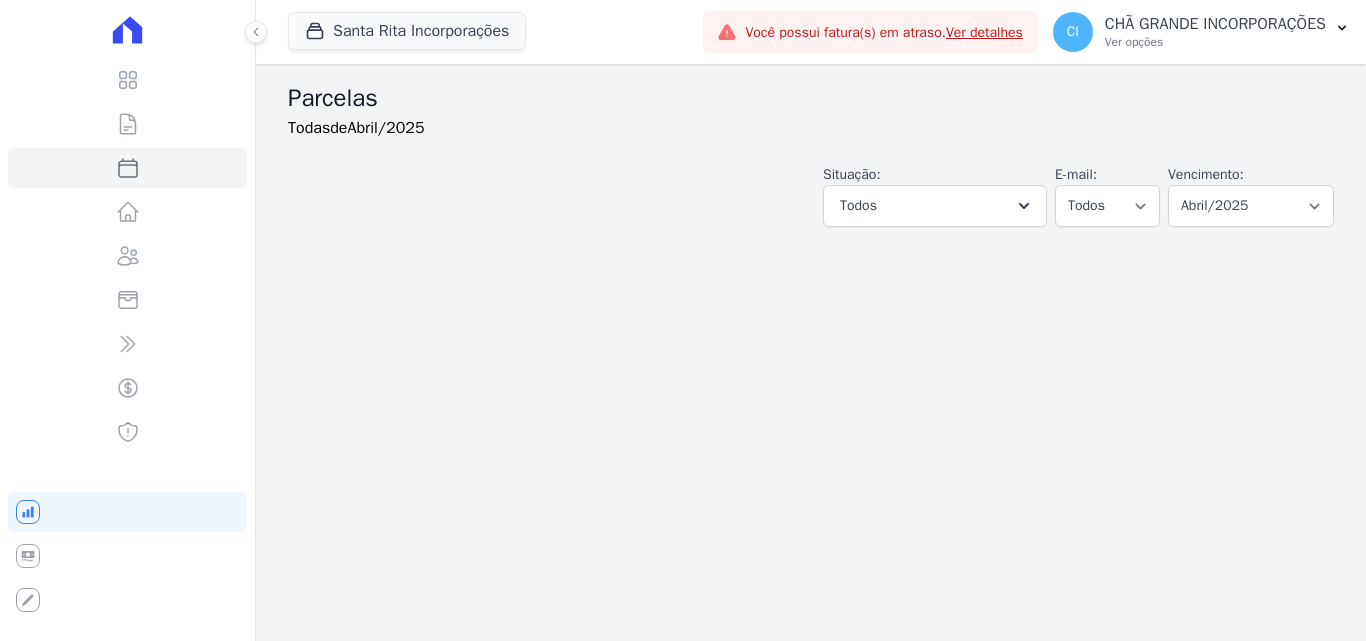 select 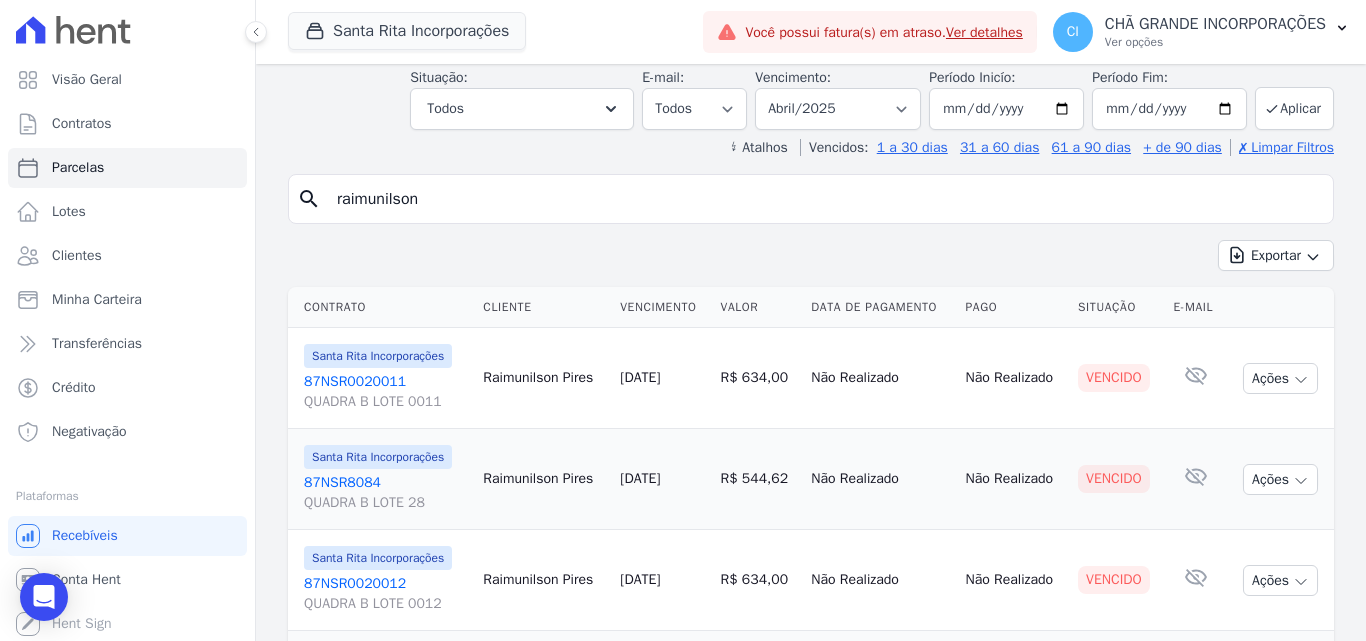 scroll, scrollTop: 0, scrollLeft: 0, axis: both 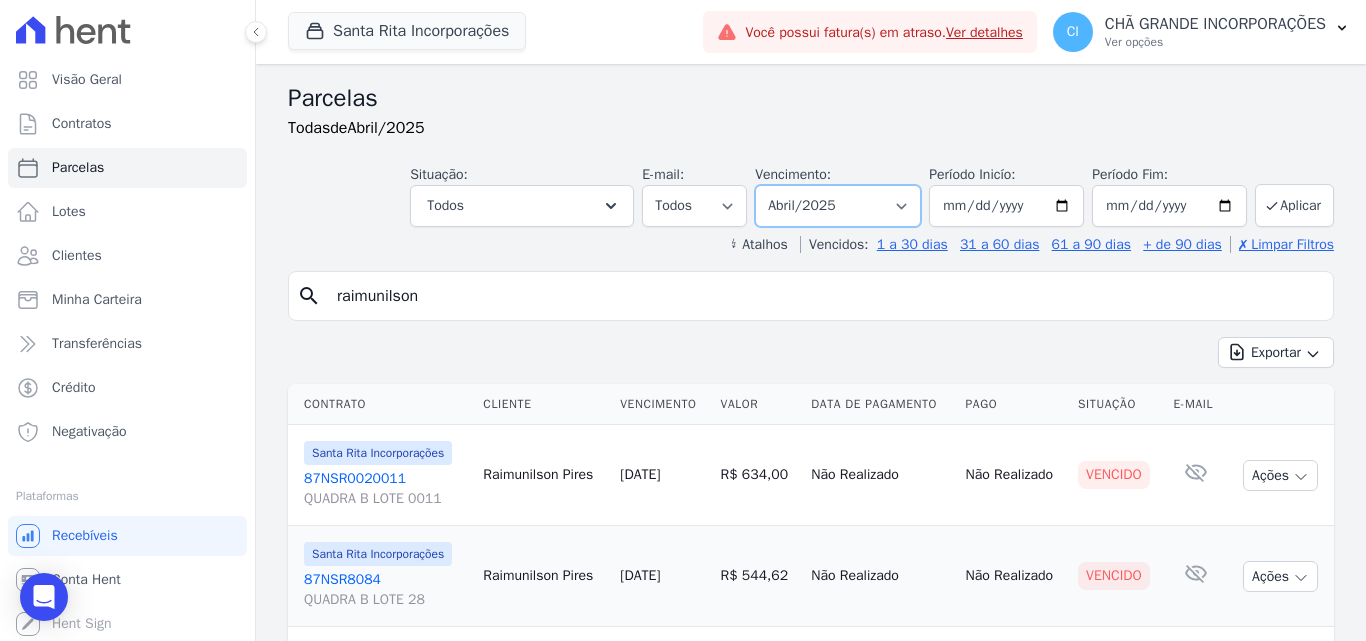 click on "Filtrar por período
────────
Todos os meses
Novembro/2020
Dezembro/2020
Janeiro/2021
Fevereiro/2021
Março/2021
Abril/2021
Maio/2021
Junho/2021
Julho/2021
Agosto/2021
Setembro/2021
Outubro/2021
Novembro/2021
Dezembro/2021
[GEOGRAPHIC_DATA]/2022
Fevereiro/2022
Março/2022
Abril/2022
Maio/2022
Junho/2022
Julho/2022
Agosto/2022
Setembro/2022
Outubro/2022
Novembro/2022
Dezembro/2022
[GEOGRAPHIC_DATA]/2023
Fevereiro/2023
Março/2023
Abril/2023
Maio/2023
Junho/2023
Julho/2023
Agosto/2023
Setembro/2023
Outubro/2023
Novembro/2023
Dezembro/2023
[GEOGRAPHIC_DATA]/2024
Fevereiro/2024
Março/2024
Abril/2024
Maio/2024
Junho/2024
Julho/2024
Agosto/2024
Setembro/2024
Outubro/2024
Novembro/2024
Dezembro/2024
Janeiro/2025
Fevereiro/2025
Março/2025
Abril/2025
Maio/2025
Junho/2025
Julho/2025
Agosto/2025
Setembro/2025
Outubro/2025
Novembro/2025
Dezembro/2025
Janeiro/2026
Fevereiro/2026" at bounding box center (838, 206) 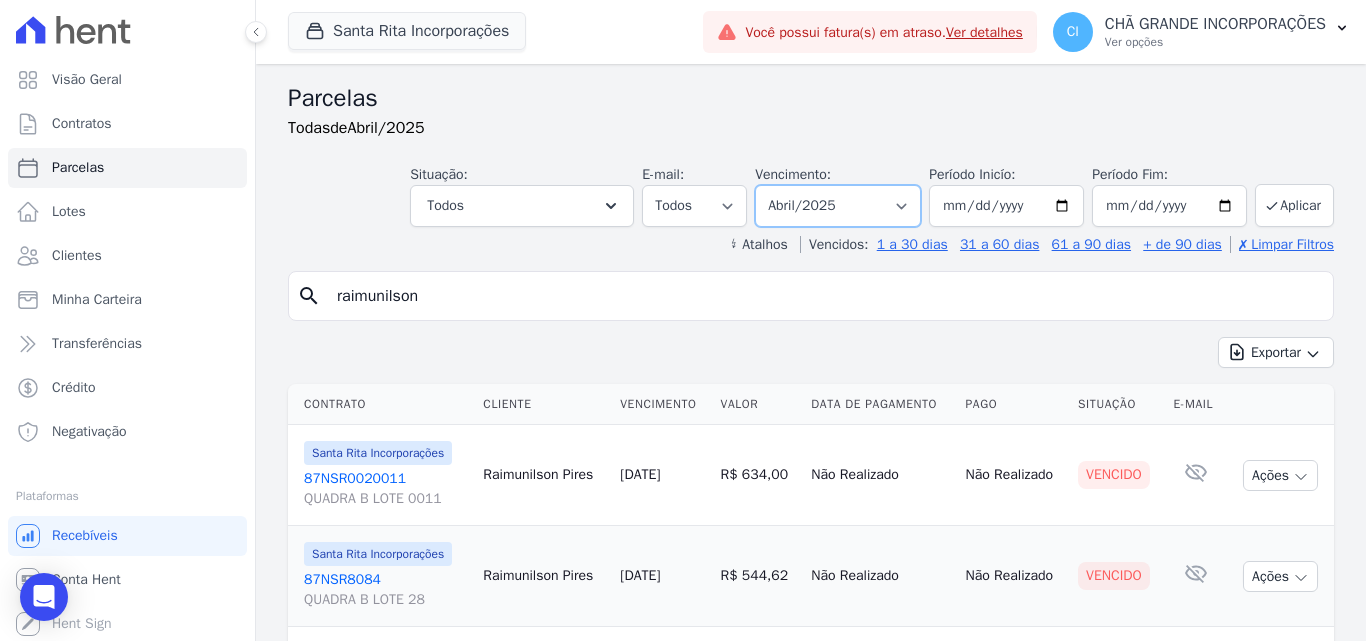 select on "03/2025" 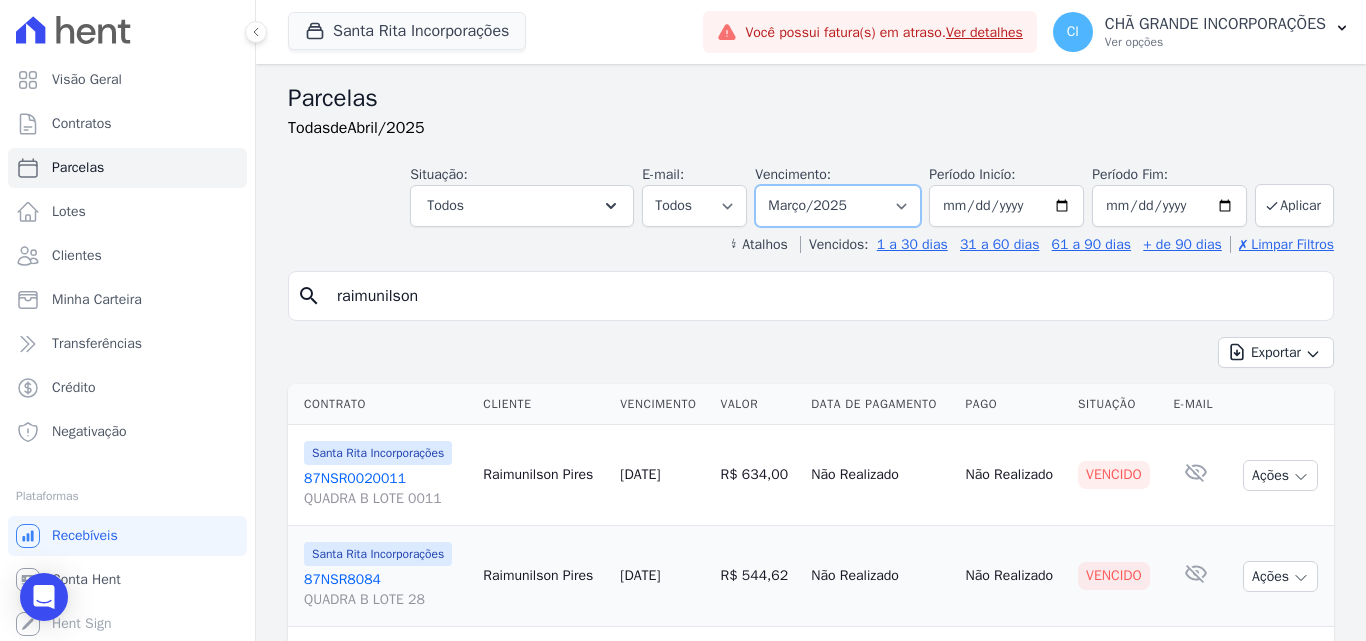 click on "Filtrar por período
────────
Todos os meses
Novembro/2020
Dezembro/2020
Janeiro/2021
Fevereiro/2021
Março/2021
Abril/2021
Maio/2021
Junho/2021
Julho/2021
Agosto/2021
Setembro/2021
Outubro/2021
Novembro/2021
Dezembro/2021
[GEOGRAPHIC_DATA]/2022
Fevereiro/2022
Março/2022
Abril/2022
Maio/2022
Junho/2022
Julho/2022
Agosto/2022
Setembro/2022
Outubro/2022
Novembro/2022
Dezembro/2022
[GEOGRAPHIC_DATA]/2023
Fevereiro/2023
Março/2023
Abril/2023
Maio/2023
Junho/2023
Julho/2023
Agosto/2023
Setembro/2023
Outubro/2023
Novembro/2023
Dezembro/2023
[GEOGRAPHIC_DATA]/2024
Fevereiro/2024
Março/2024
Abril/2024
Maio/2024
Junho/2024
Julho/2024
Agosto/2024
Setembro/2024
Outubro/2024
Novembro/2024
Dezembro/2024
Janeiro/2025
Fevereiro/2025
Março/2025
Abril/2025
Maio/2025
Junho/2025
Julho/2025
Agosto/2025
Setembro/2025
Outubro/2025
Novembro/2025
Dezembro/2025
Janeiro/2026
Fevereiro/2026" at bounding box center [838, 206] 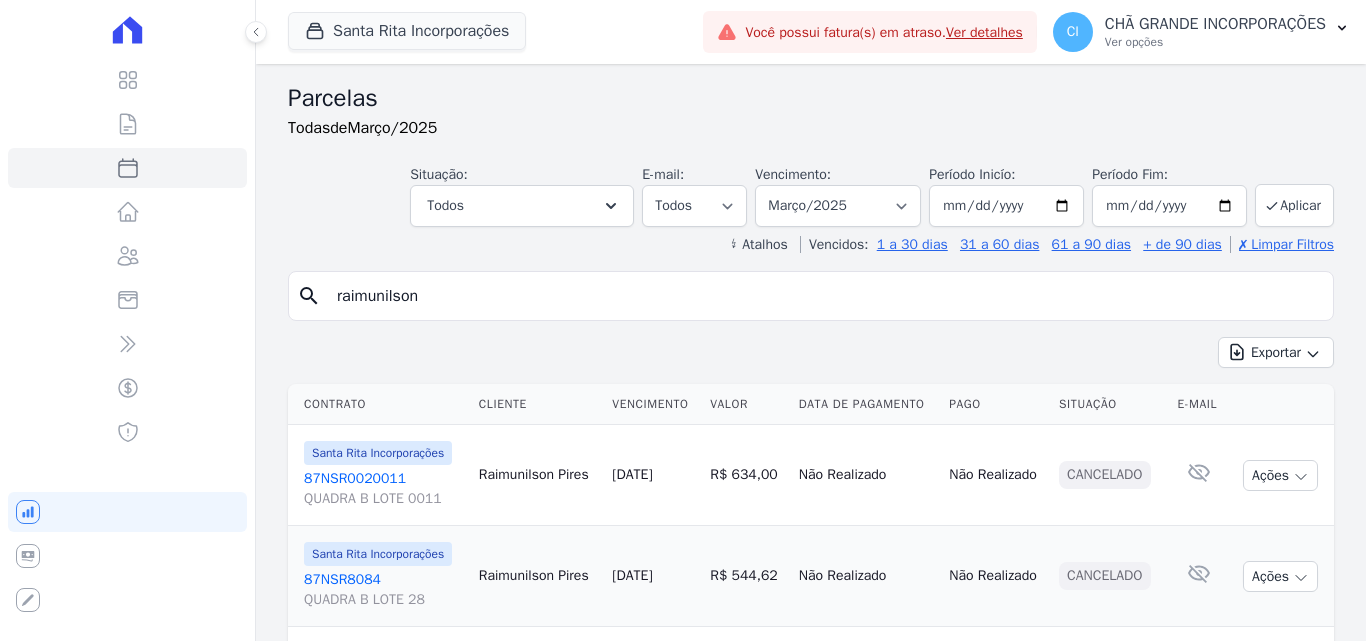 select 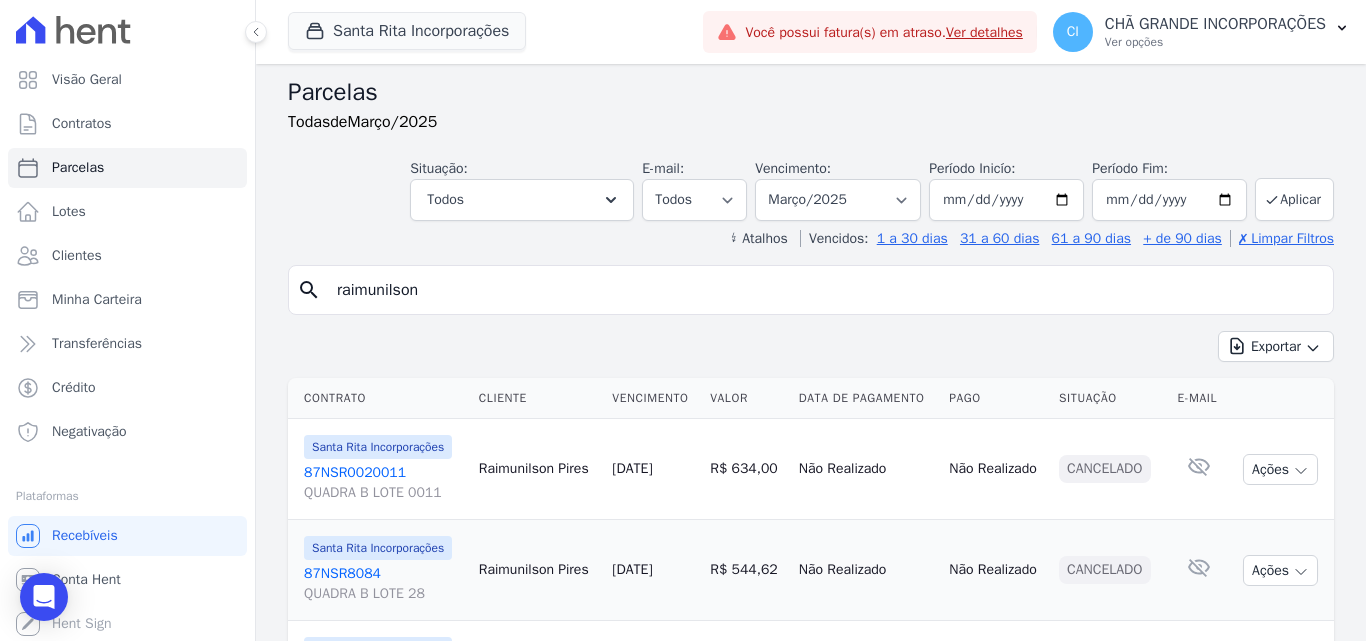 scroll, scrollTop: 0, scrollLeft: 0, axis: both 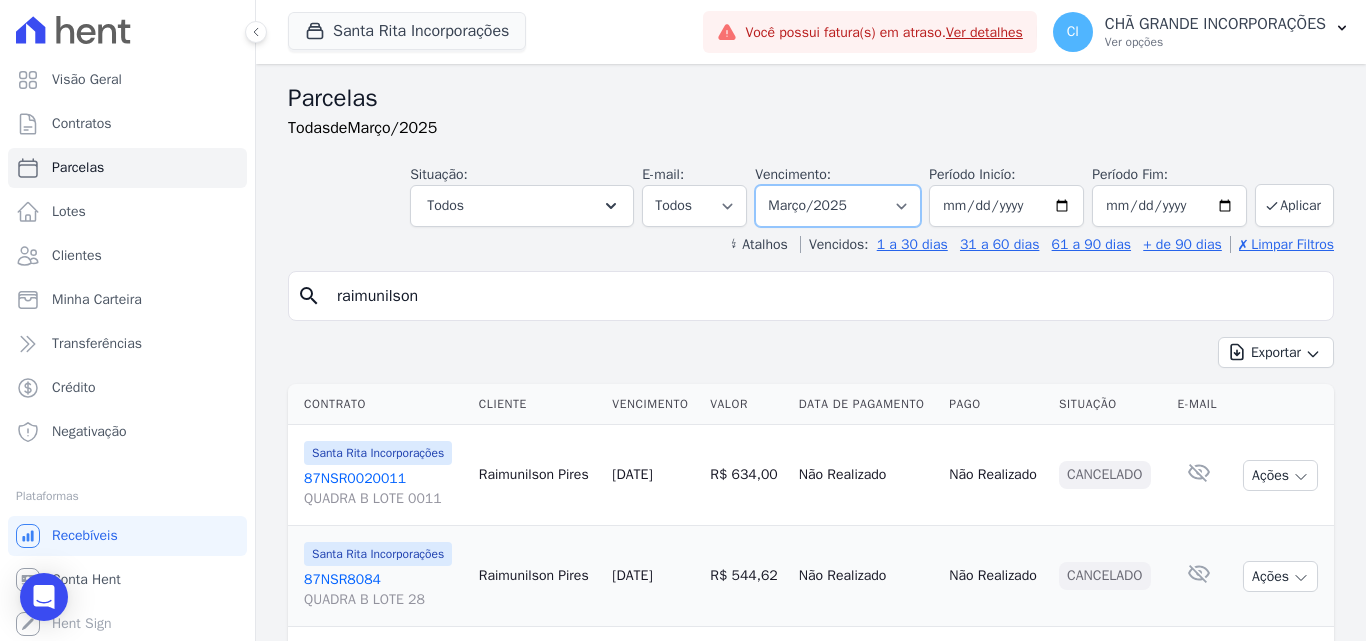 click on "Filtrar por período
────────
Todos os meses
Novembro/2020
Dezembro/2020
Janeiro/2021
Fevereiro/2021
Março/2021
Abril/2021
Maio/2021
Junho/2021
Julho/2021
Agosto/2021
Setembro/2021
Outubro/2021
Novembro/2021
Dezembro/2021
[GEOGRAPHIC_DATA]/2022
Fevereiro/2022
Março/2022
Abril/2022
Maio/2022
Junho/2022
Julho/2022
Agosto/2022
Setembro/2022
Outubro/2022
Novembro/2022
Dezembro/2022
[GEOGRAPHIC_DATA]/2023
Fevereiro/2023
Março/2023
Abril/2023
Maio/2023
Junho/2023
Julho/2023
Agosto/2023
Setembro/2023
Outubro/2023
Novembro/2023
Dezembro/2023
[GEOGRAPHIC_DATA]/2024
Fevereiro/2024
Março/2024
Abril/2024
Maio/2024
Junho/2024
Julho/2024
Agosto/2024
Setembro/2024
Outubro/2024
Novembro/2024
Dezembro/2024
Janeiro/2025
Fevereiro/2025
Março/2025
Abril/2025
Maio/2025
Junho/2025
Julho/2025
Agosto/2025
Setembro/2025
Outubro/2025
Novembro/2025
Dezembro/2025
Janeiro/2026
Fevereiro/2026" at bounding box center (838, 206) 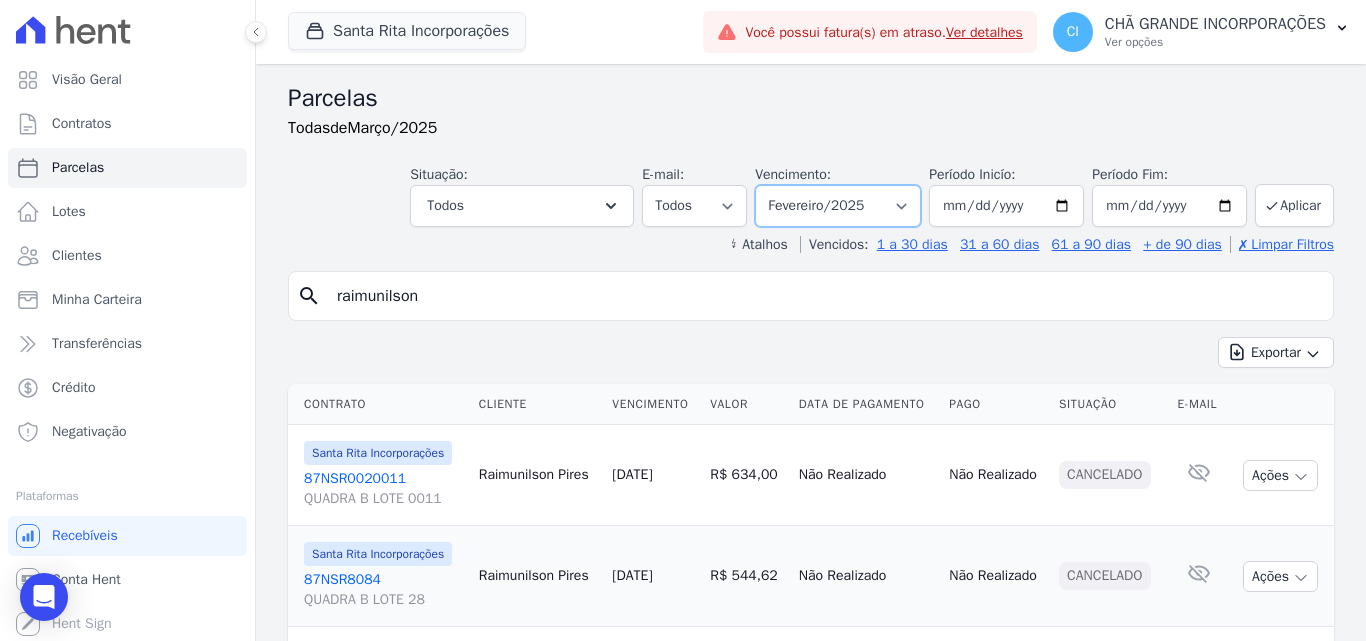 click on "Filtrar por período
────────
Todos os meses
Novembro/2020
Dezembro/2020
Janeiro/2021
Fevereiro/2021
Março/2021
Abril/2021
Maio/2021
Junho/2021
Julho/2021
Agosto/2021
Setembro/2021
Outubro/2021
Novembro/2021
Dezembro/2021
[GEOGRAPHIC_DATA]/2022
Fevereiro/2022
Março/2022
Abril/2022
Maio/2022
Junho/2022
Julho/2022
Agosto/2022
Setembro/2022
Outubro/2022
Novembro/2022
Dezembro/2022
[GEOGRAPHIC_DATA]/2023
Fevereiro/2023
Março/2023
Abril/2023
Maio/2023
Junho/2023
Julho/2023
Agosto/2023
Setembro/2023
Outubro/2023
Novembro/2023
Dezembro/2023
[GEOGRAPHIC_DATA]/2024
Fevereiro/2024
Março/2024
Abril/2024
Maio/2024
Junho/2024
Julho/2024
Agosto/2024
Setembro/2024
Outubro/2024
Novembro/2024
Dezembro/2024
Janeiro/2025
Fevereiro/2025
Março/2025
Abril/2025
Maio/2025
Junho/2025
Julho/2025
Agosto/2025
Setembro/2025
Outubro/2025
Novembro/2025
Dezembro/2025
Janeiro/2026
Fevereiro/2026" at bounding box center [838, 206] 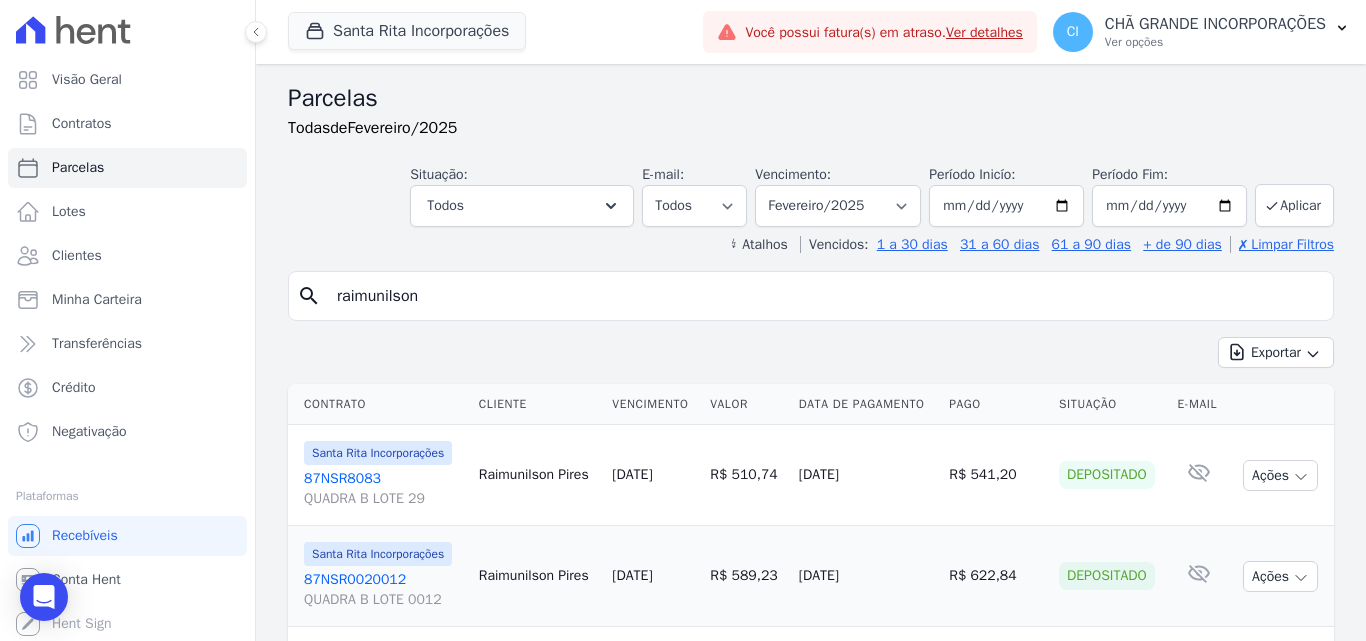 select 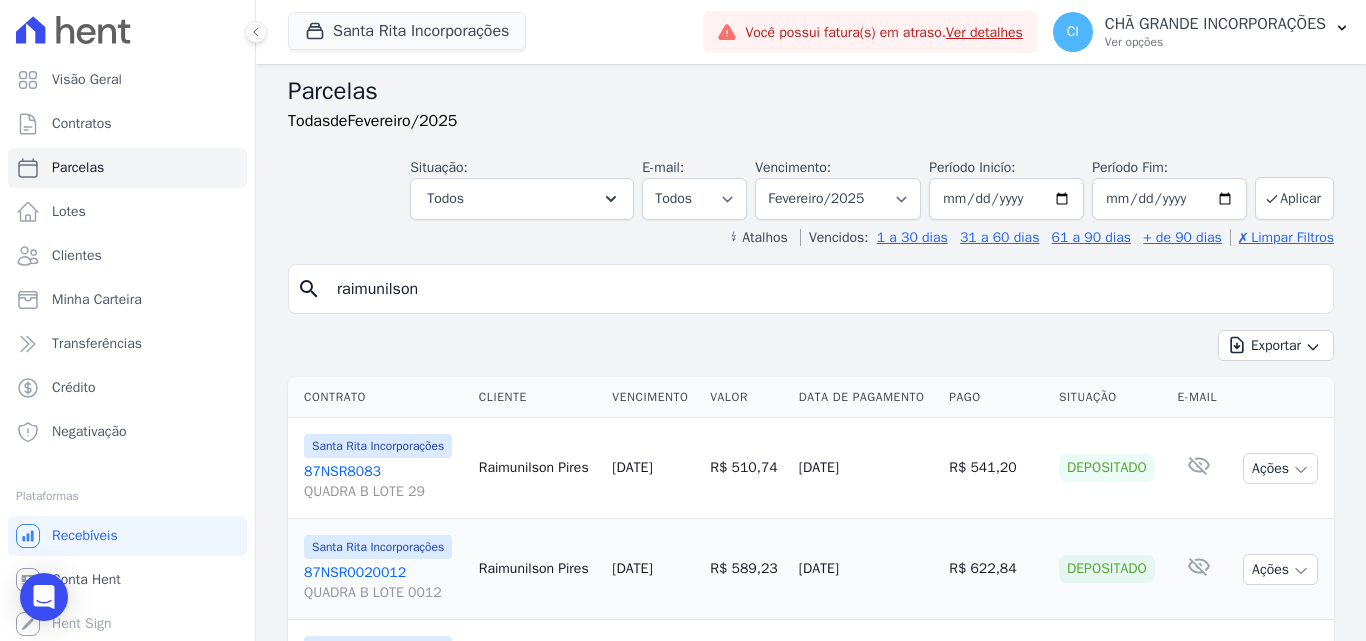 scroll, scrollTop: 0, scrollLeft: 0, axis: both 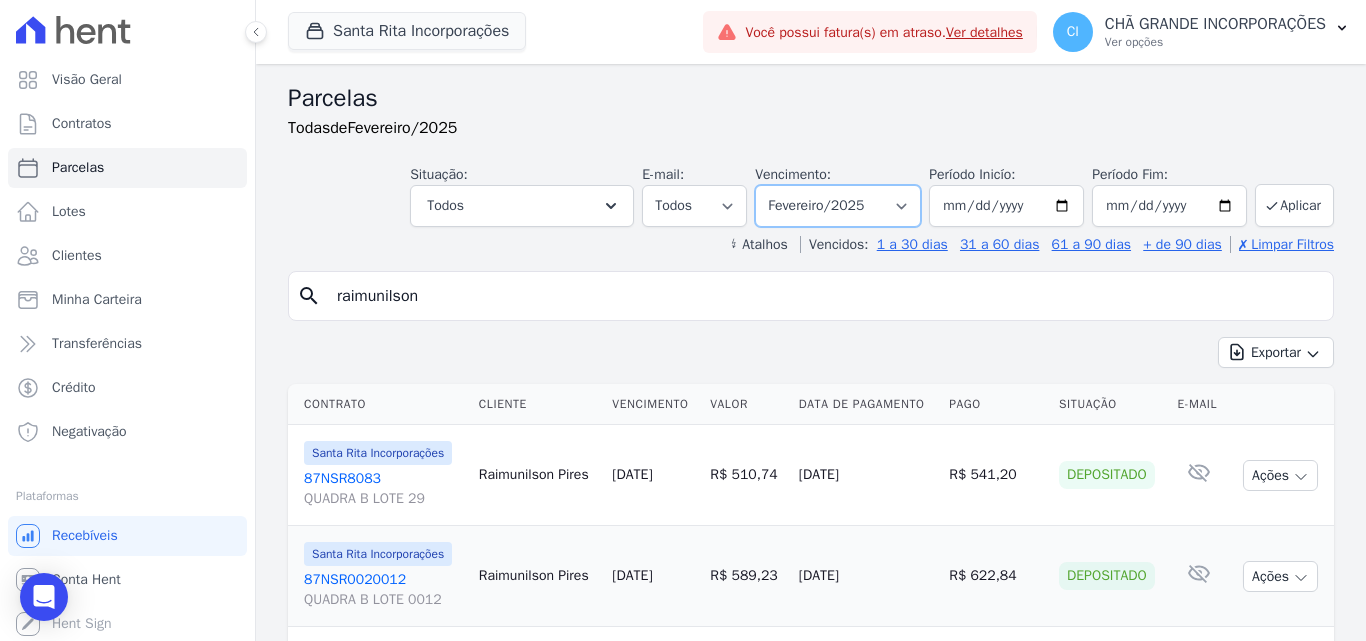 click on "Filtrar por período
────────
Todos os meses
Novembro/2020
Dezembro/2020
Janeiro/2021
Fevereiro/2021
Março/2021
Abril/2021
Maio/2021
Junho/2021
Julho/2021
Agosto/2021
Setembro/2021
Outubro/2021
Novembro/2021
Dezembro/2021
[GEOGRAPHIC_DATA]/2022
Fevereiro/2022
Março/2022
Abril/2022
Maio/2022
Junho/2022
Julho/2022
Agosto/2022
Setembro/2022
Outubro/2022
Novembro/2022
Dezembro/2022
[GEOGRAPHIC_DATA]/2023
Fevereiro/2023
Março/2023
Abril/2023
Maio/2023
Junho/2023
Julho/2023
Agosto/2023
Setembro/2023
Outubro/2023
Novembro/2023
Dezembro/2023
[GEOGRAPHIC_DATA]/2024
Fevereiro/2024
Março/2024
Abril/2024
Maio/2024
Junho/2024
Julho/2024
Agosto/2024
Setembro/2024
Outubro/2024
Novembro/2024
Dezembro/2024
Janeiro/2025
Fevereiro/2025
Março/2025
Abril/2025
Maio/2025
Junho/2025
Julho/2025
Agosto/2025
Setembro/2025
Outubro/2025
Novembro/2025
Dezembro/2025
Janeiro/2026
Fevereiro/2026" at bounding box center (838, 206) 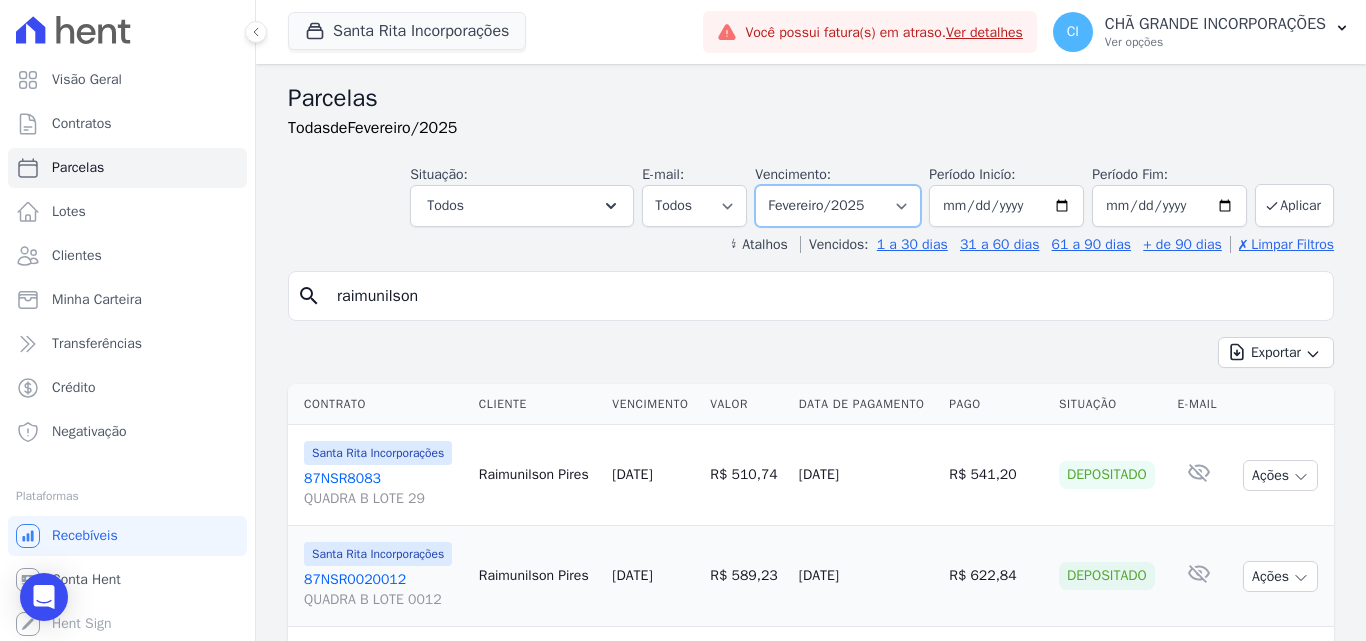 select on "01/2025" 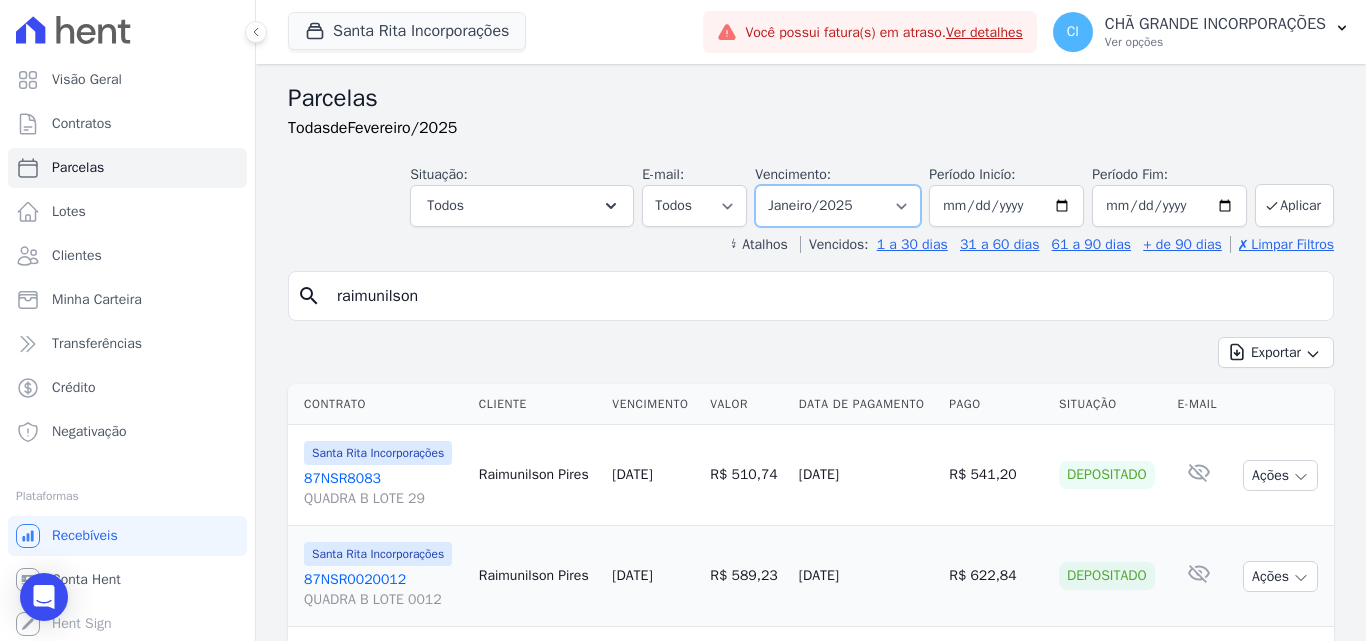 click on "Filtrar por período
────────
Todos os meses
Novembro/2020
Dezembro/2020
Janeiro/2021
Fevereiro/2021
Março/2021
Abril/2021
Maio/2021
Junho/2021
Julho/2021
Agosto/2021
Setembro/2021
Outubro/2021
Novembro/2021
Dezembro/2021
[GEOGRAPHIC_DATA]/2022
Fevereiro/2022
Março/2022
Abril/2022
Maio/2022
Junho/2022
Julho/2022
Agosto/2022
Setembro/2022
Outubro/2022
Novembro/2022
Dezembro/2022
[GEOGRAPHIC_DATA]/2023
Fevereiro/2023
Março/2023
Abril/2023
Maio/2023
Junho/2023
Julho/2023
Agosto/2023
Setembro/2023
Outubro/2023
Novembro/2023
Dezembro/2023
[GEOGRAPHIC_DATA]/2024
Fevereiro/2024
Março/2024
Abril/2024
Maio/2024
Junho/2024
Julho/2024
Agosto/2024
Setembro/2024
Outubro/2024
Novembro/2024
Dezembro/2024
Janeiro/2025
Fevereiro/2025
Março/2025
Abril/2025
Maio/2025
Junho/2025
Julho/2025
Agosto/2025
Setembro/2025
Outubro/2025
Novembro/2025
Dezembro/2025
Janeiro/2026
Fevereiro/2026" at bounding box center (838, 206) 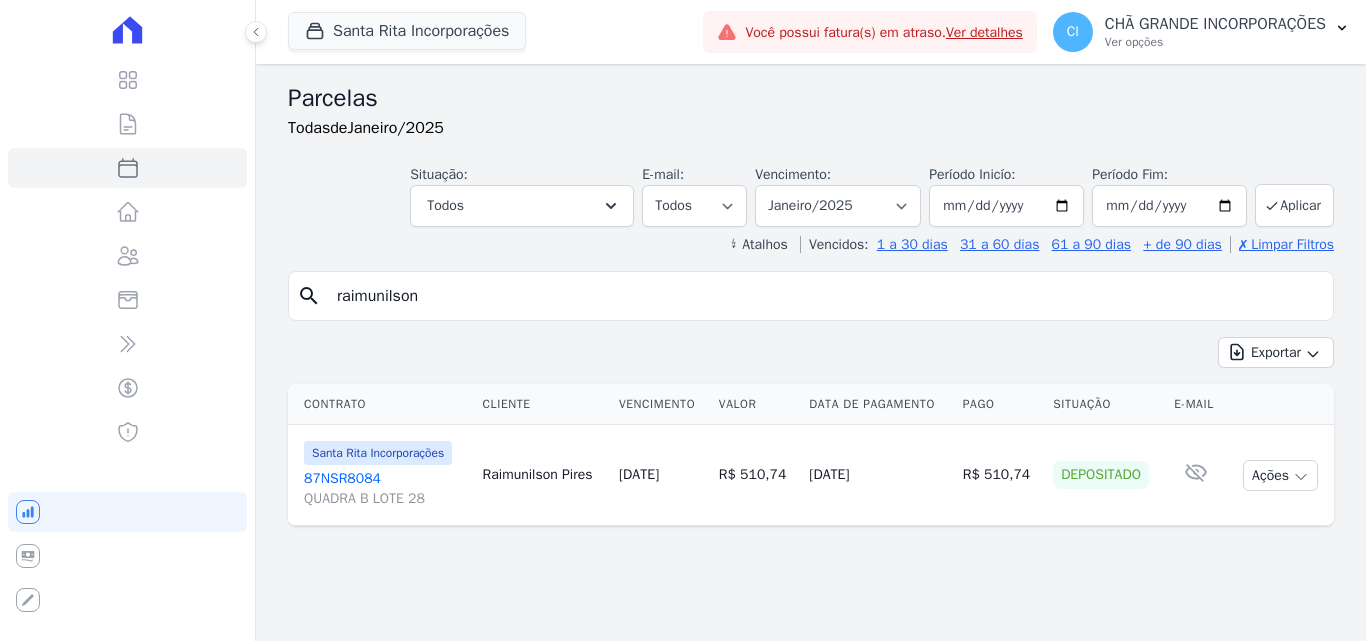 select 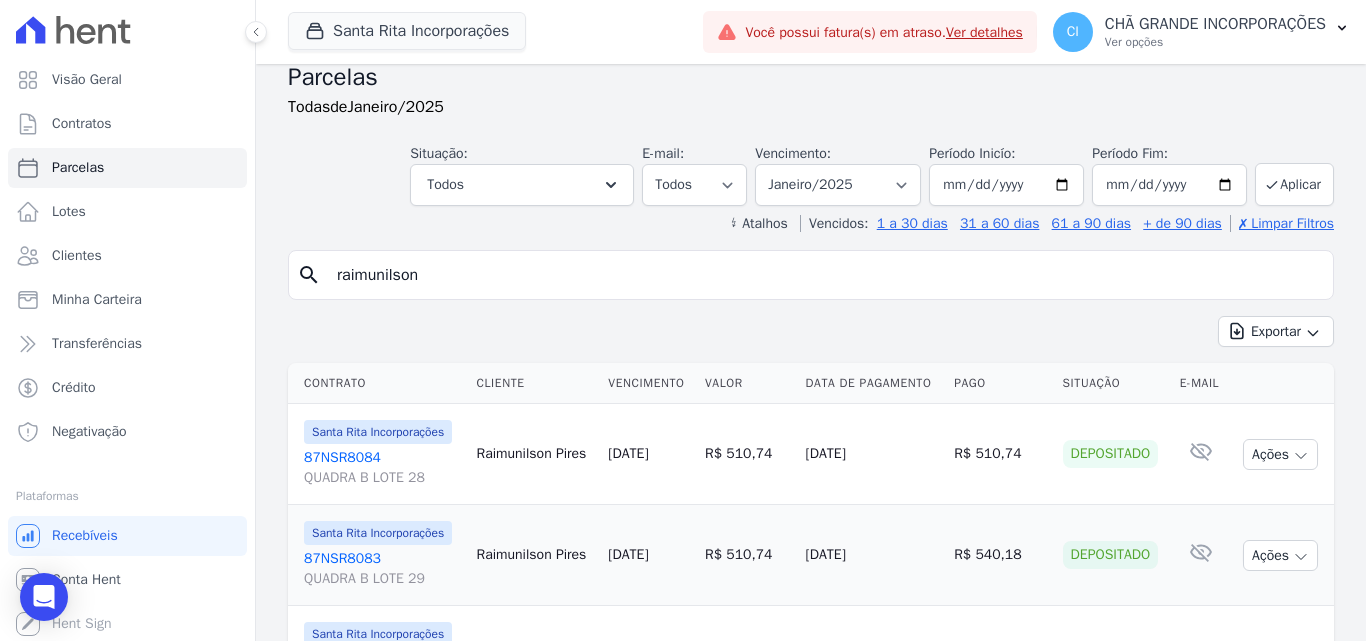 scroll, scrollTop: 0, scrollLeft: 0, axis: both 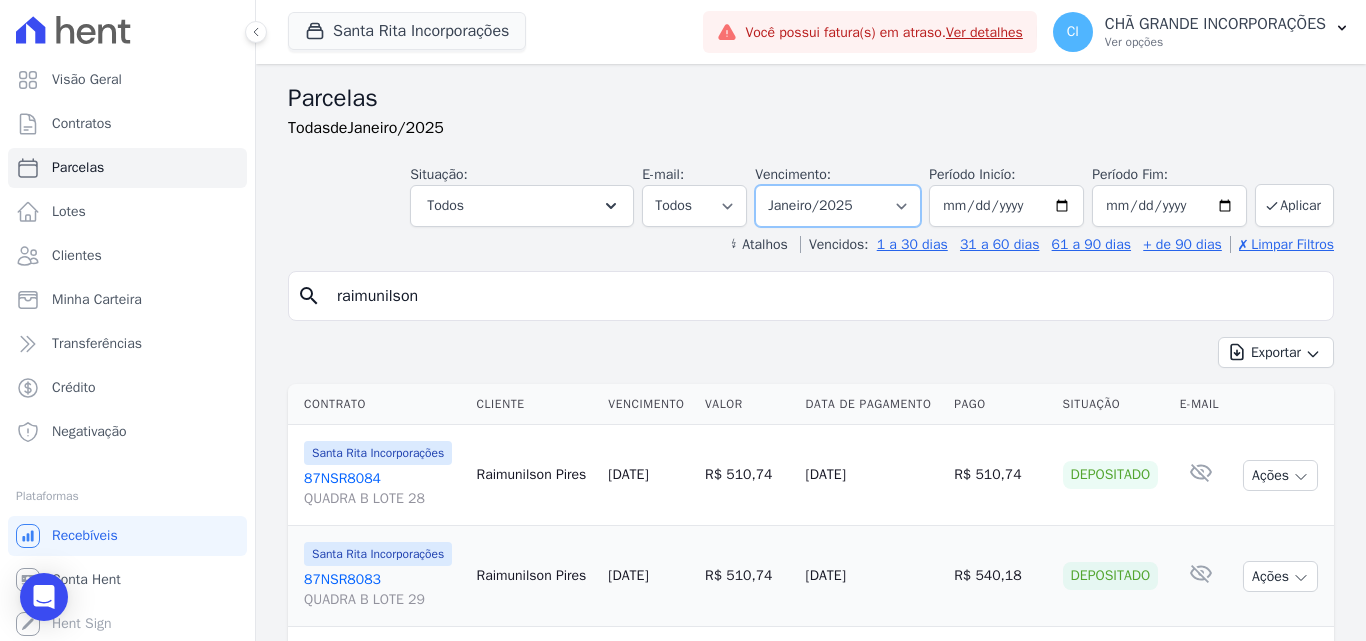 click on "Filtrar por período
────────
Todos os meses
Novembro/2020
Dezembro/2020
Janeiro/2021
Fevereiro/2021
Março/2021
Abril/2021
Maio/2021
Junho/2021
Julho/2021
Agosto/2021
Setembro/2021
Outubro/2021
Novembro/2021
Dezembro/2021
[GEOGRAPHIC_DATA]/2022
Fevereiro/2022
Março/2022
Abril/2022
Maio/2022
Junho/2022
Julho/2022
Agosto/2022
Setembro/2022
Outubro/2022
Novembro/2022
Dezembro/2022
[GEOGRAPHIC_DATA]/2023
Fevereiro/2023
Março/2023
Abril/2023
Maio/2023
Junho/2023
Julho/2023
Agosto/2023
Setembro/2023
Outubro/2023
Novembro/2023
Dezembro/2023
[GEOGRAPHIC_DATA]/2024
Fevereiro/2024
Março/2024
Abril/2024
Maio/2024
Junho/2024
Julho/2024
Agosto/2024
Setembro/2024
Outubro/2024
Novembro/2024
Dezembro/2024
Janeiro/2025
Fevereiro/2025
Março/2025
Abril/2025
Maio/2025
Junho/2025
Julho/2025
Agosto/2025
Setembro/2025
Outubro/2025
Novembro/2025
Dezembro/2025
Janeiro/2026
Fevereiro/2026" at bounding box center (838, 206) 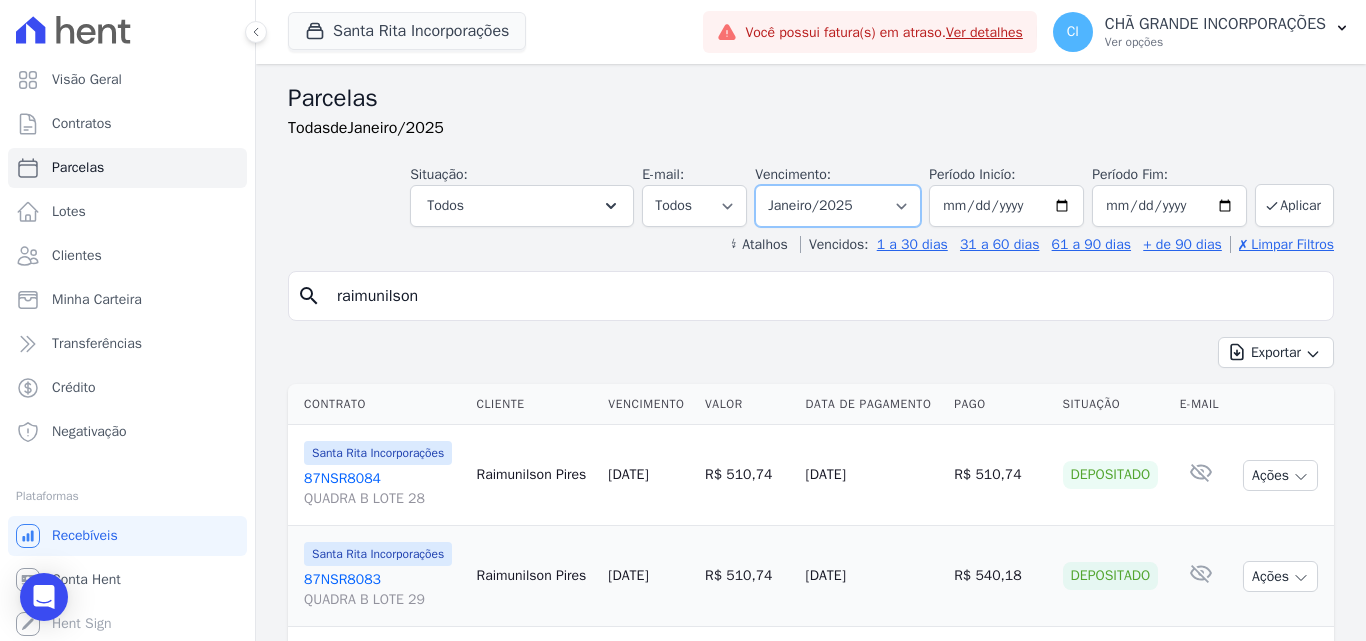 select on "02/2025" 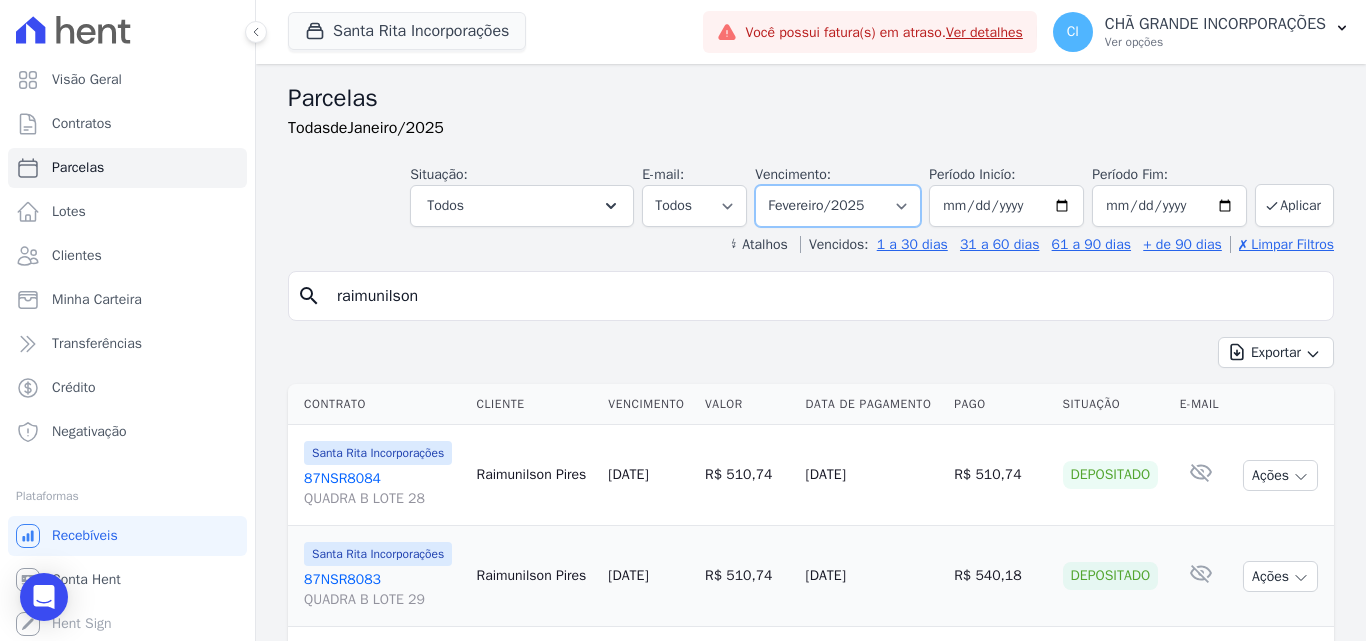 click on "Filtrar por período
────────
Todos os meses
Novembro/2020
Dezembro/2020
Janeiro/2021
Fevereiro/2021
Março/2021
Abril/2021
Maio/2021
Junho/2021
Julho/2021
Agosto/2021
Setembro/2021
Outubro/2021
Novembro/2021
Dezembro/2021
[GEOGRAPHIC_DATA]/2022
Fevereiro/2022
Março/2022
Abril/2022
Maio/2022
Junho/2022
Julho/2022
Agosto/2022
Setembro/2022
Outubro/2022
Novembro/2022
Dezembro/2022
[GEOGRAPHIC_DATA]/2023
Fevereiro/2023
Março/2023
Abril/2023
Maio/2023
Junho/2023
Julho/2023
Agosto/2023
Setembro/2023
Outubro/2023
Novembro/2023
Dezembro/2023
[GEOGRAPHIC_DATA]/2024
Fevereiro/2024
Março/2024
Abril/2024
Maio/2024
Junho/2024
Julho/2024
Agosto/2024
Setembro/2024
Outubro/2024
Novembro/2024
Dezembro/2024
Janeiro/2025
Fevereiro/2025
Março/2025
Abril/2025
Maio/2025
Junho/2025
Julho/2025
Agosto/2025
Setembro/2025
Outubro/2025
Novembro/2025
Dezembro/2025
Janeiro/2026
Fevereiro/2026" at bounding box center [838, 206] 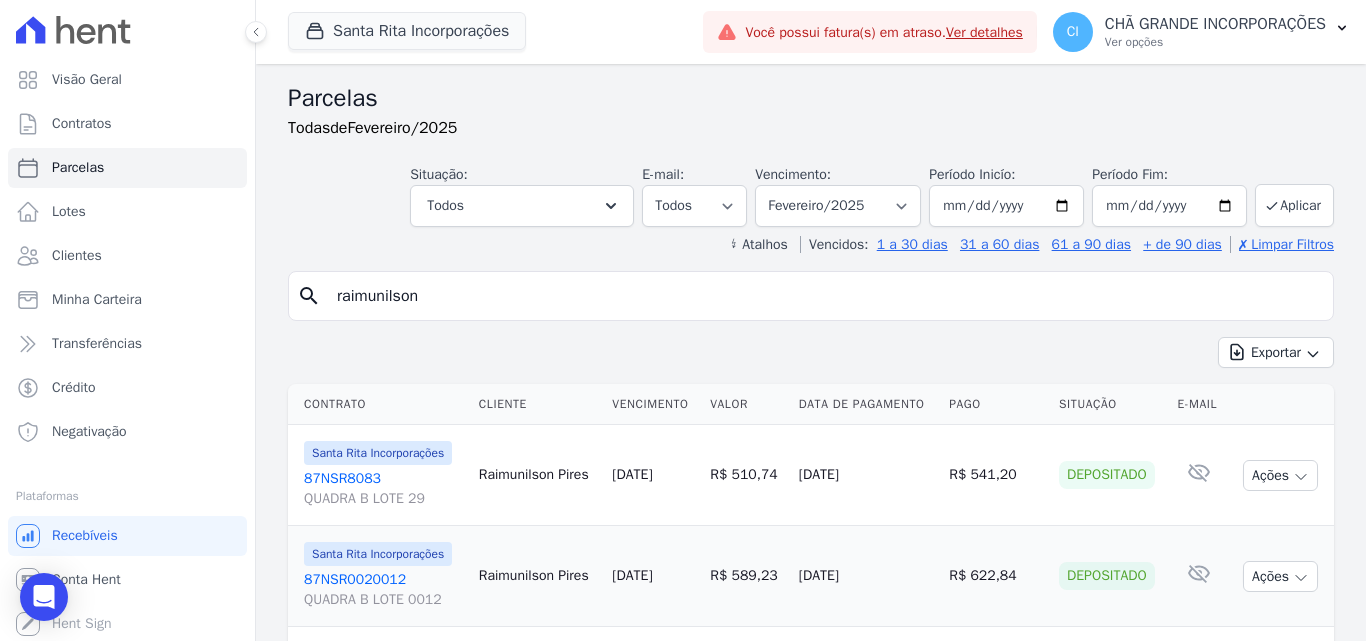 select 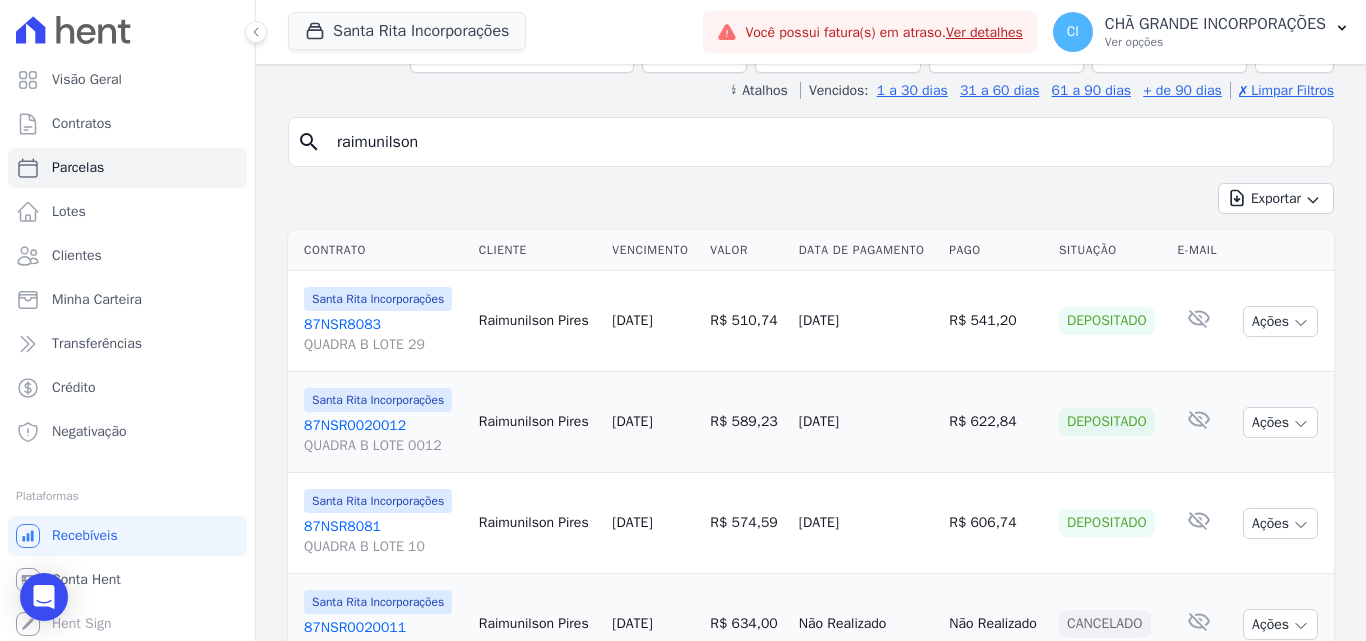 scroll, scrollTop: 0, scrollLeft: 0, axis: both 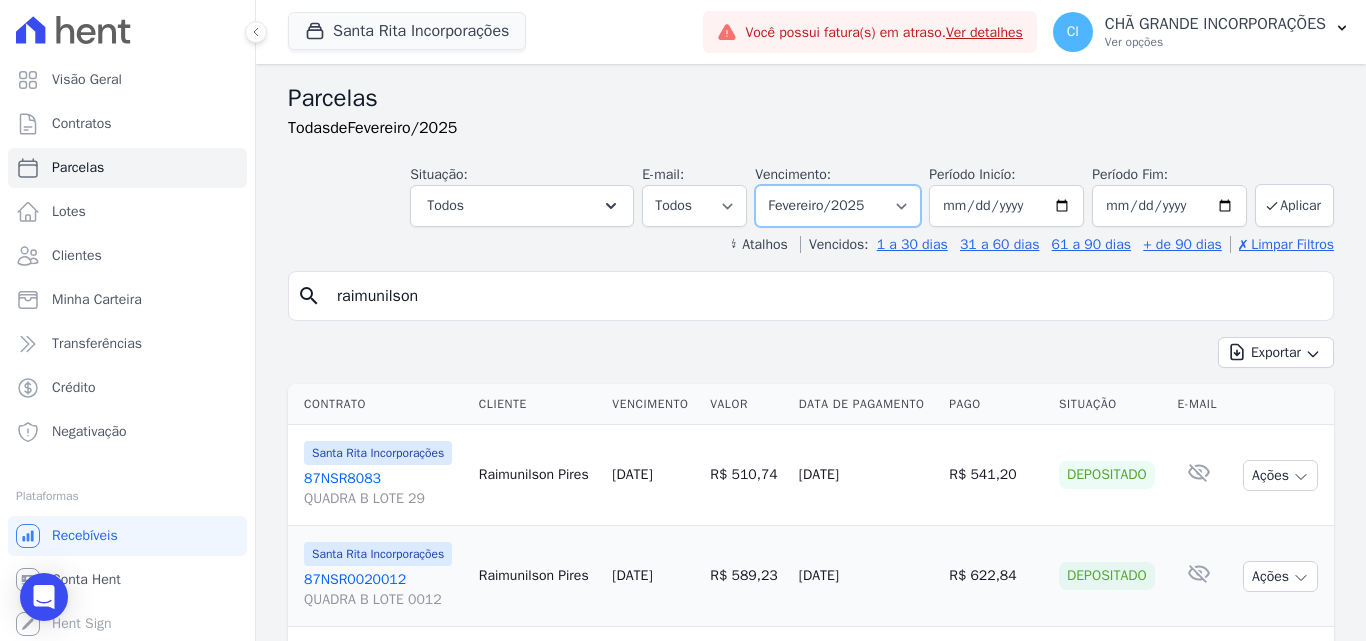 click on "Filtrar por período
────────
Todos os meses
Novembro/2020
Dezembro/2020
Janeiro/2021
Fevereiro/2021
Março/2021
Abril/2021
Maio/2021
Junho/2021
Julho/2021
Agosto/2021
Setembro/2021
Outubro/2021
Novembro/2021
Dezembro/2021
[GEOGRAPHIC_DATA]/2022
Fevereiro/2022
Março/2022
Abril/2022
Maio/2022
Junho/2022
Julho/2022
Agosto/2022
Setembro/2022
Outubro/2022
Novembro/2022
Dezembro/2022
[GEOGRAPHIC_DATA]/2023
Fevereiro/2023
Março/2023
Abril/2023
Maio/2023
Junho/2023
Julho/2023
Agosto/2023
Setembro/2023
Outubro/2023
Novembro/2023
Dezembro/2023
[GEOGRAPHIC_DATA]/2024
Fevereiro/2024
Março/2024
Abril/2024
Maio/2024
Junho/2024
Julho/2024
Agosto/2024
Setembro/2024
Outubro/2024
Novembro/2024
Dezembro/2024
Janeiro/2025
Fevereiro/2025
Março/2025
Abril/2025
Maio/2025
Junho/2025
Julho/2025
Agosto/2025
Setembro/2025
Outubro/2025
Novembro/2025
Dezembro/2025
Janeiro/2026
Fevereiro/2026" at bounding box center (838, 206) 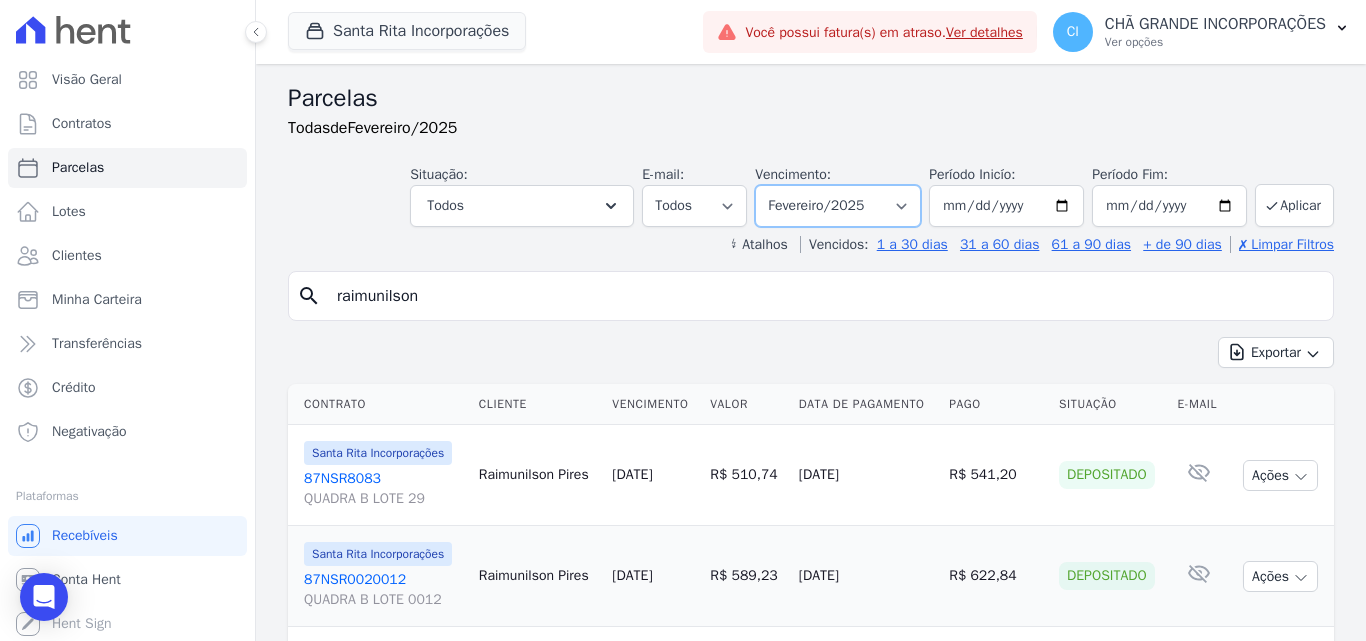 select on "03/2025" 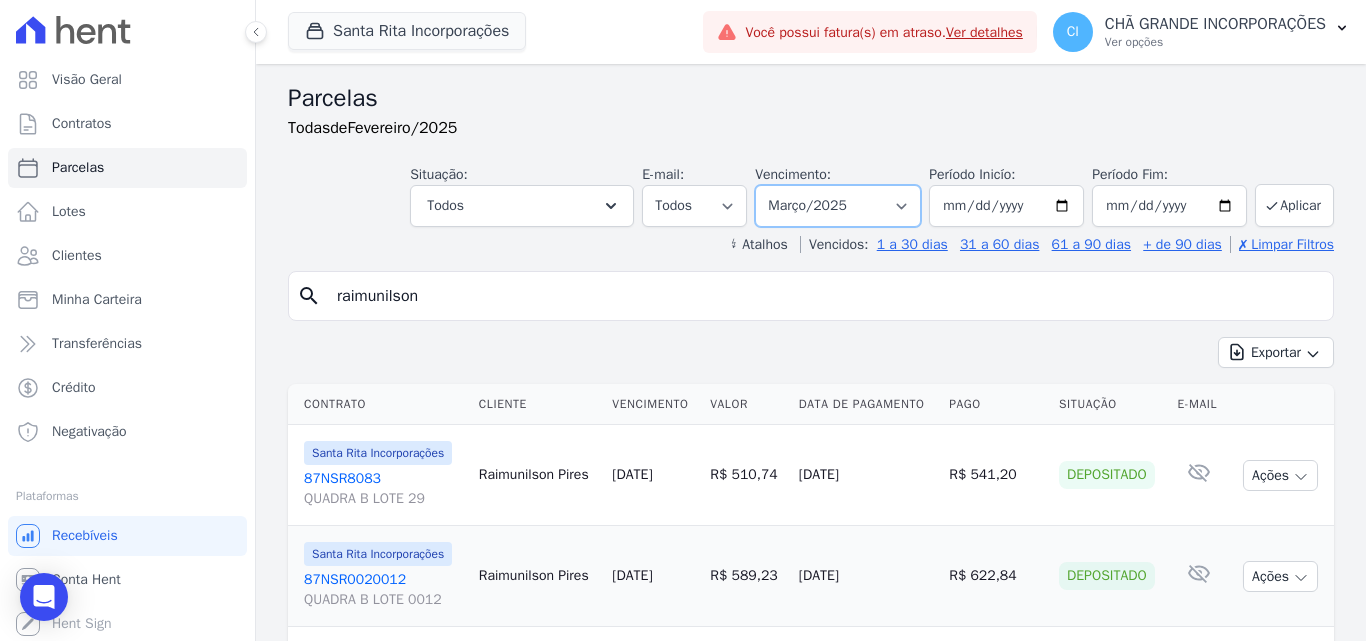 click on "Filtrar por período
────────
Todos os meses
Novembro/2020
Dezembro/2020
Janeiro/2021
Fevereiro/2021
Março/2021
Abril/2021
Maio/2021
Junho/2021
Julho/2021
Agosto/2021
Setembro/2021
Outubro/2021
Novembro/2021
Dezembro/2021
[GEOGRAPHIC_DATA]/2022
Fevereiro/2022
Março/2022
Abril/2022
Maio/2022
Junho/2022
Julho/2022
Agosto/2022
Setembro/2022
Outubro/2022
Novembro/2022
Dezembro/2022
[GEOGRAPHIC_DATA]/2023
Fevereiro/2023
Março/2023
Abril/2023
Maio/2023
Junho/2023
Julho/2023
Agosto/2023
Setembro/2023
Outubro/2023
Novembro/2023
Dezembro/2023
[GEOGRAPHIC_DATA]/2024
Fevereiro/2024
Março/2024
Abril/2024
Maio/2024
Junho/2024
Julho/2024
Agosto/2024
Setembro/2024
Outubro/2024
Novembro/2024
Dezembro/2024
Janeiro/2025
Fevereiro/2025
Março/2025
Abril/2025
Maio/2025
Junho/2025
Julho/2025
Agosto/2025
Setembro/2025
Outubro/2025
Novembro/2025
Dezembro/2025
Janeiro/2026
Fevereiro/2026" at bounding box center (838, 206) 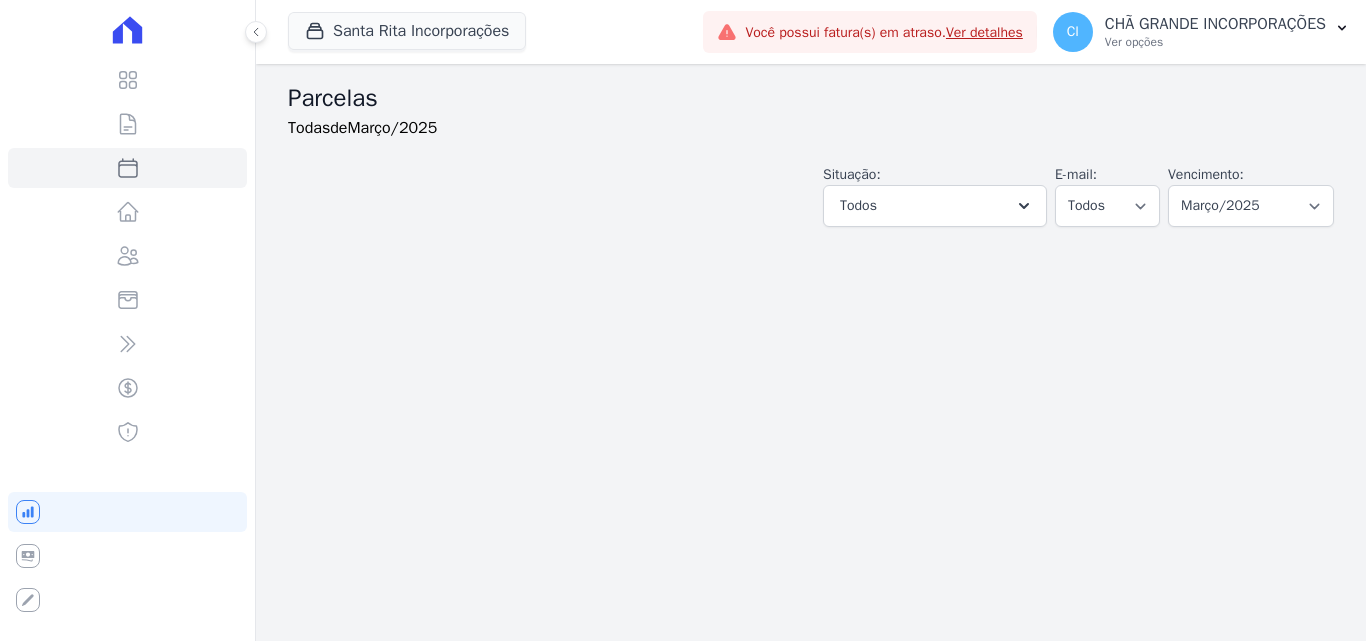 select 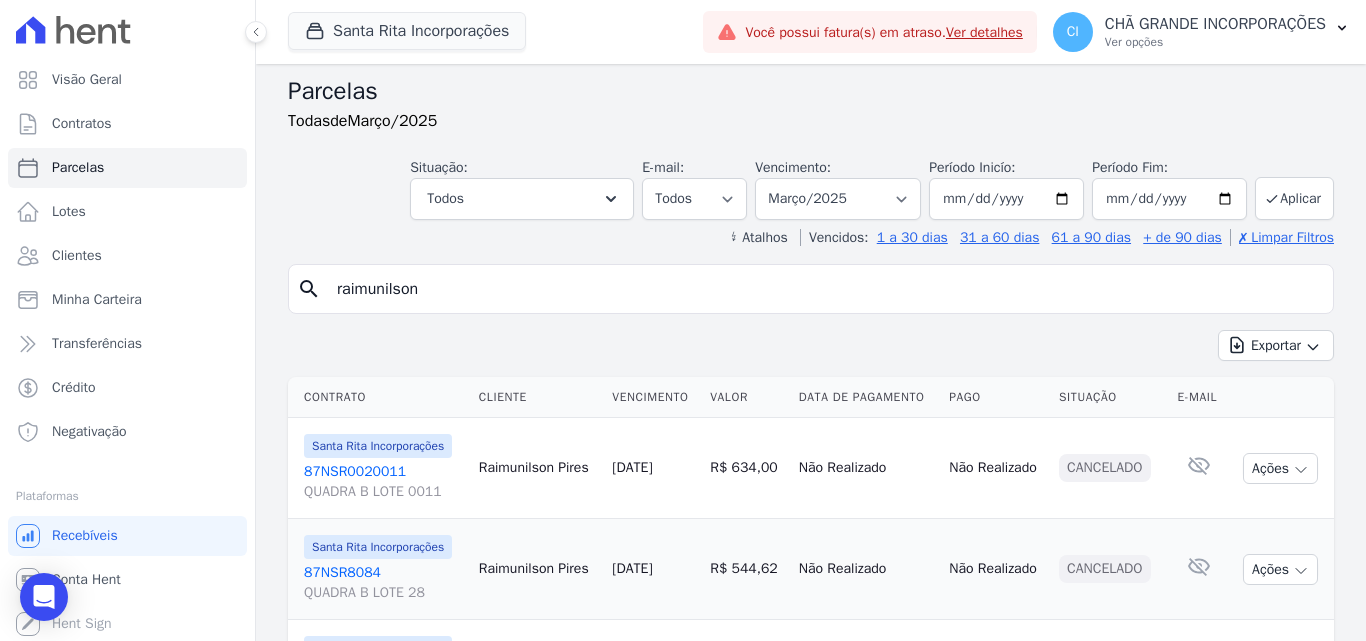 scroll, scrollTop: 0, scrollLeft: 0, axis: both 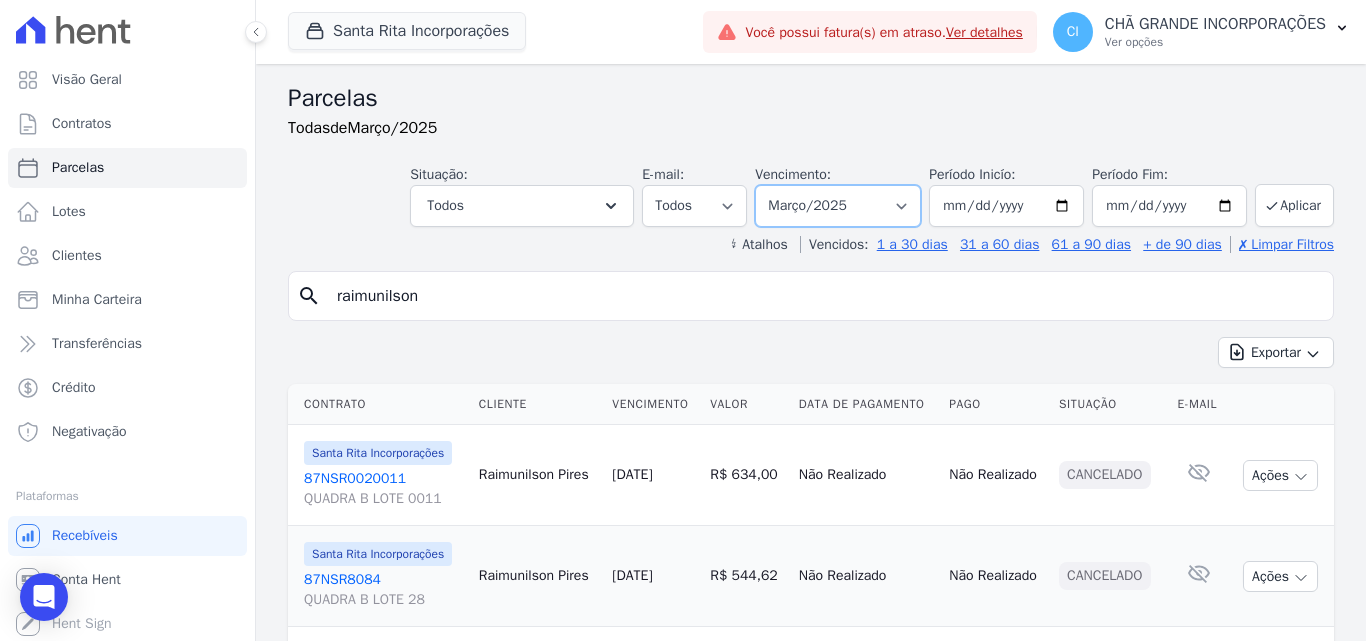 click on "Filtrar por período
────────
Todos os meses
Novembro/2020
Dezembro/2020
Janeiro/2021
Fevereiro/2021
Março/2021
Abril/2021
Maio/2021
Junho/2021
Julho/2021
Agosto/2021
Setembro/2021
Outubro/2021
Novembro/2021
Dezembro/2021
Janeiro/2022
Fevereiro/2022
Março/2022
Abril/2022
Maio/2022
Junho/2022
Julho/2022
Agosto/2022
Setembro/2022
Outubro/2022
Novembro/2022
Dezembro/2022
Janeiro/2023
Fevereiro/2023
Março/2023
Abril/2023
Maio/2023
Junho/2023
Julho/2023
Agosto/2023
Setembro/2023
Outubro/2023
Novembro/2023
Dezembro/2023
Janeiro/2024
Fevereiro/2024
Março/2024
Abril/2024
Maio/2024
Junho/2024
Julho/2024
Agosto/2024
Setembro/2024
Outubro/2024
Novembro/2024
Dezembro/2024
Janeiro/2025
Fevereiro/2025
Março/2025
Abril/2025
Maio/2025
Junho/2025
Julho/2025
Agosto/2025
Setembro/2025
Outubro/2025
Novembro/2025
Dezembro/2025
Janeiro/2026
Fevereiro/2026" at bounding box center (838, 206) 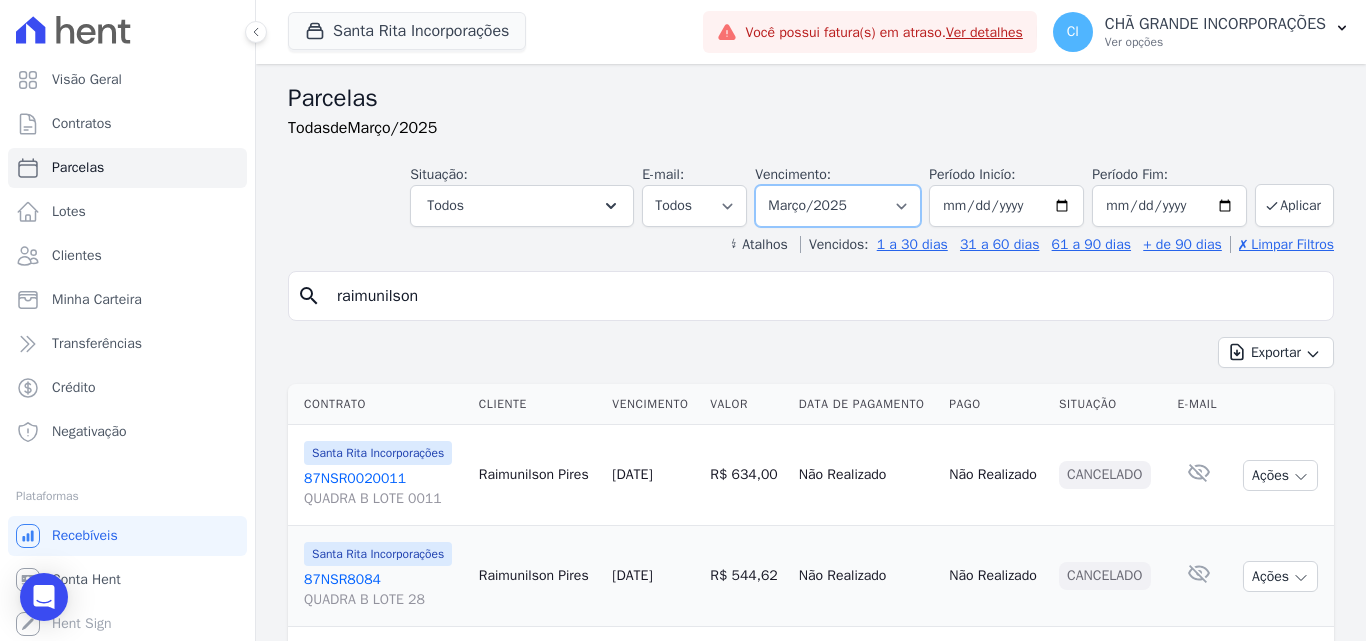 select on "05/2025" 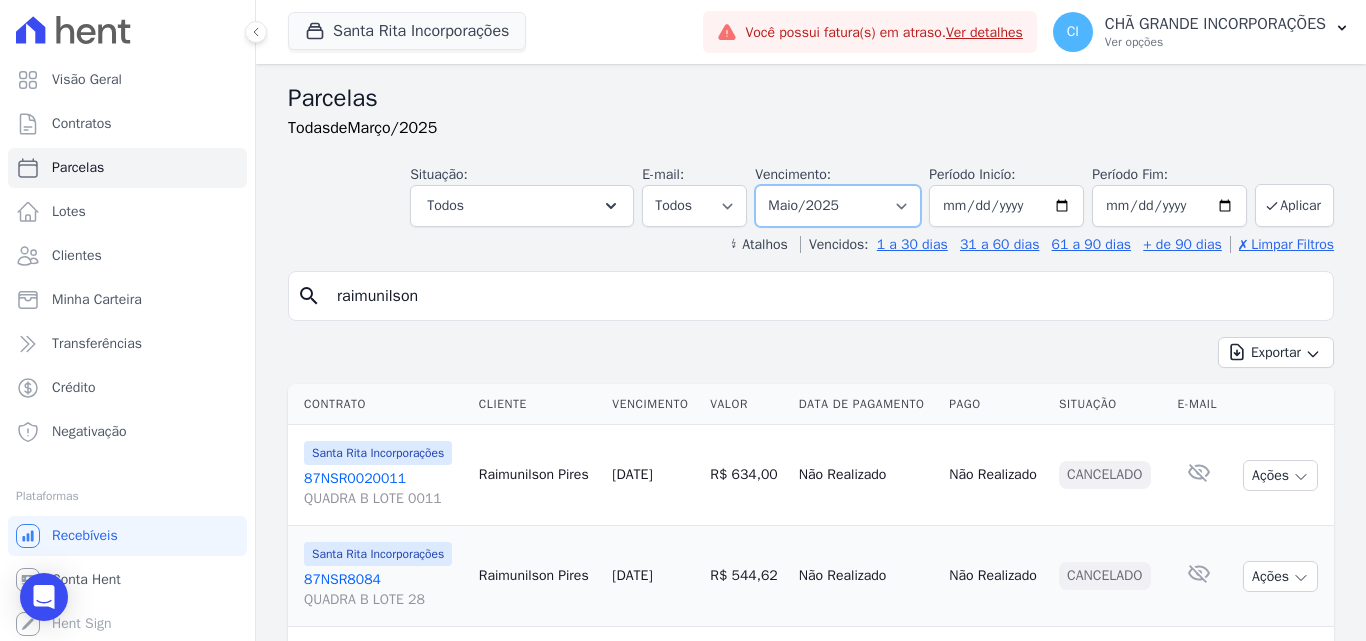 click on "Filtrar por período
────────
Todos os meses
Novembro/2020
Dezembro/2020
Janeiro/2021
Fevereiro/2021
Março/2021
[DATE]
Maio/2021
Junho/2021
Julho/2021
[DATE]
Setembro/2021
Outubro/2021
Novembro/2021
Dezembro/2021
[GEOGRAPHIC_DATA]/2022
Fevereiro/2022
Março/2022
[DATE]
Maio/2022
Junho/2022
Julho/2022
[DATE]
Setembro/2022
Outubro/2022
Novembro/2022
Dezembro/2022
[GEOGRAPHIC_DATA]/2023
Fevereiro/2023
Março/2023
[DATE]
Maio/2023
Junho/2023
Julho/2023
[DATE]
Setembro/2023
Outubro/2023
Novembro/2023
Dezembro/2023
[GEOGRAPHIC_DATA]/2024
Fevereiro/2024
Março/2024
[DATE]
Maio/2024
Junho/2024
Julho/2024
[DATE]
Setembro/2024
Outubro/2024
Novembro/2024
Dezembro/2024
Janeiro/2025
Fevereiro/2025
Março/2025
[DATE]
Maio/2025
Junho/2025
Julho/2025
[DATE]
Setembro/2025
Outubro/2025
Novembro/2025
Dezembro/2025
Janeiro/2026
Fevereiro/2026" at bounding box center [838, 206] 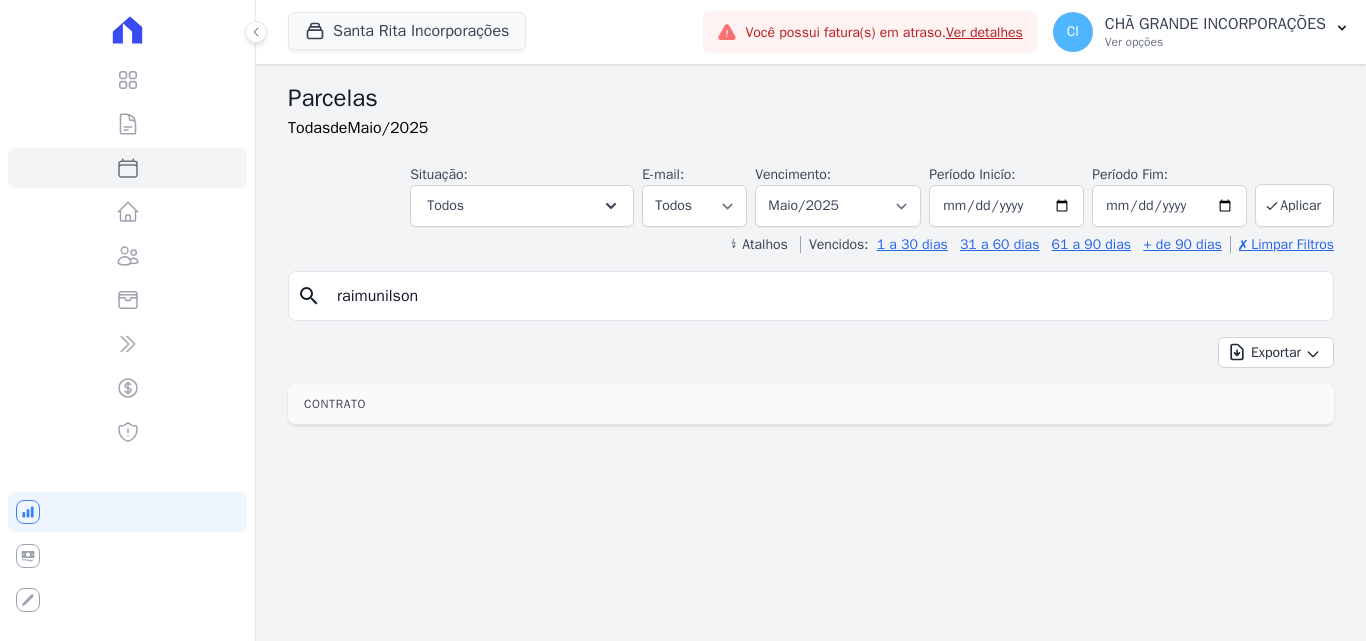 select 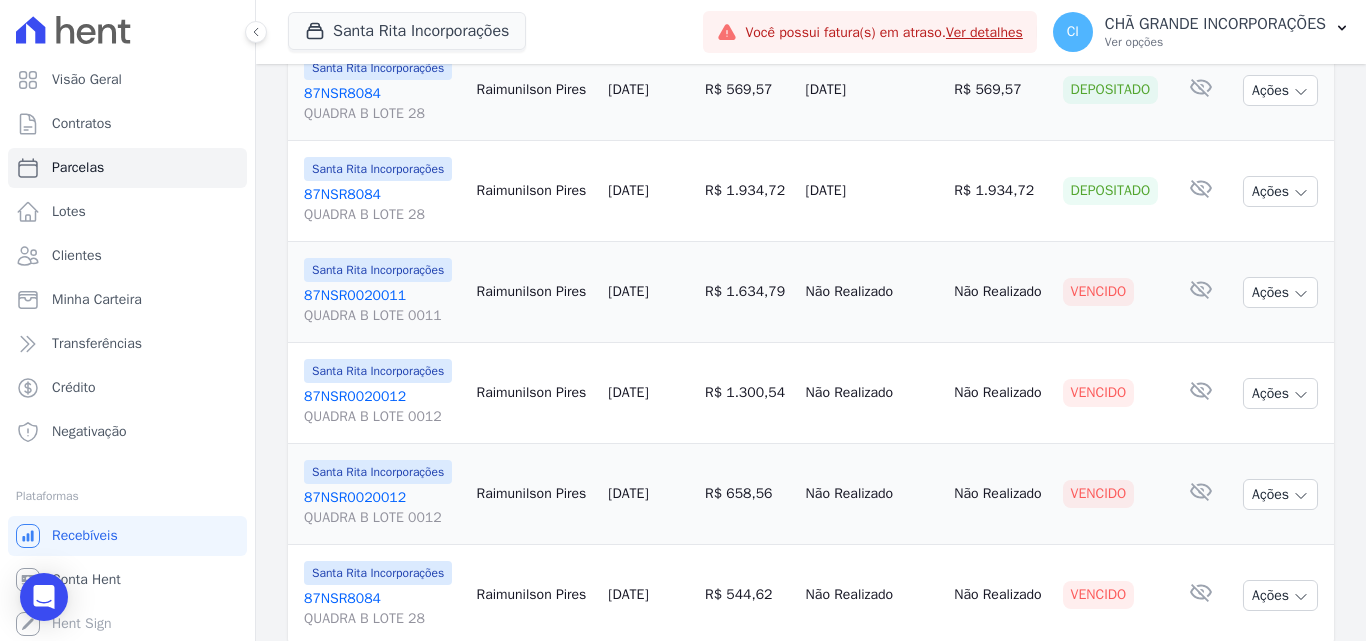 scroll, scrollTop: 1700, scrollLeft: 0, axis: vertical 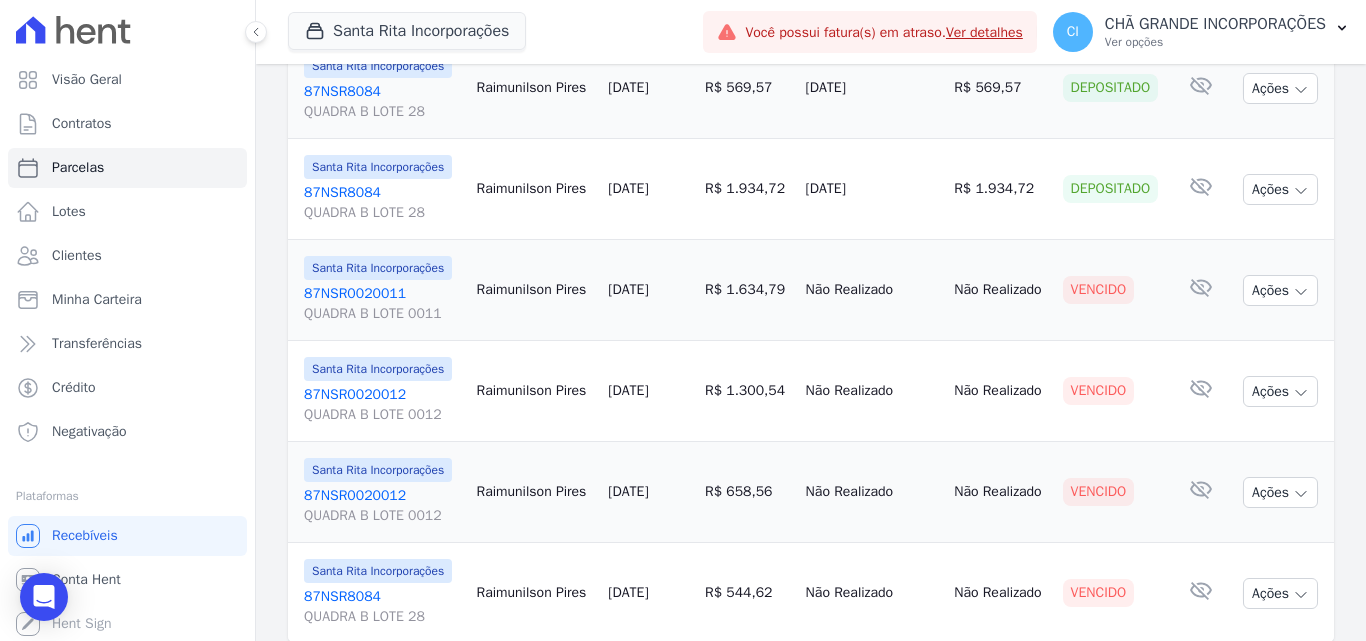 click on "87NSR0020012
QUADRA B LOTE 0012" at bounding box center (382, 506) 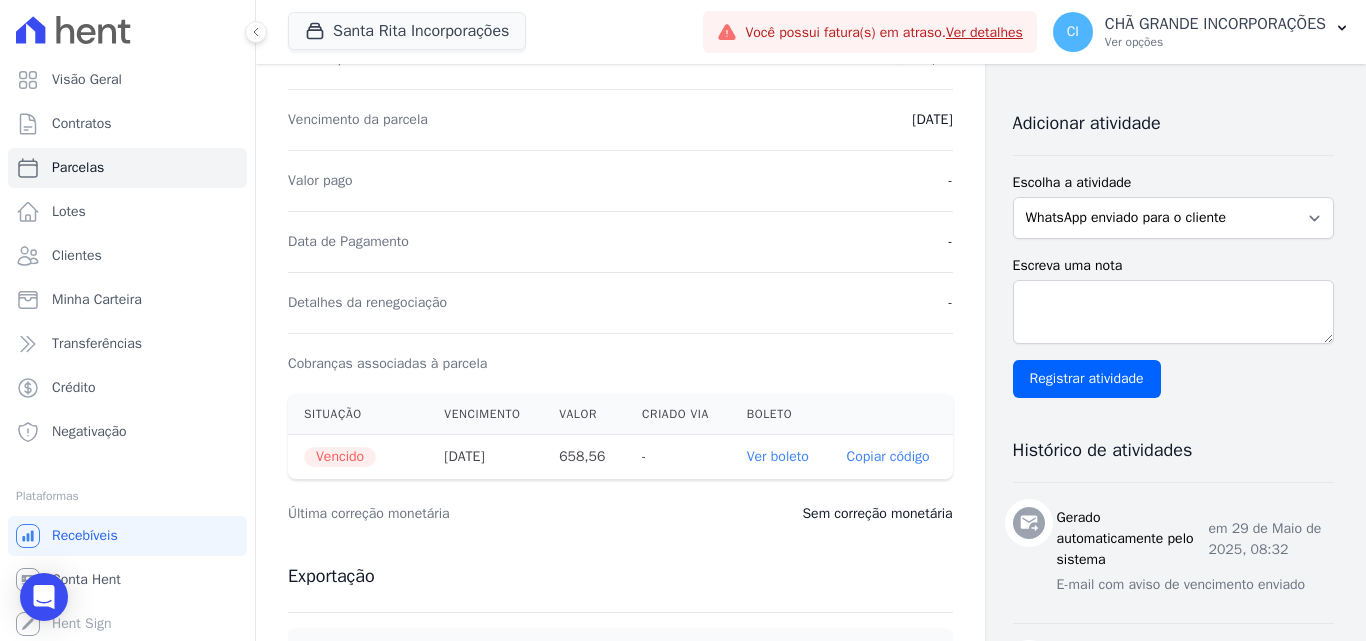 scroll, scrollTop: 400, scrollLeft: 0, axis: vertical 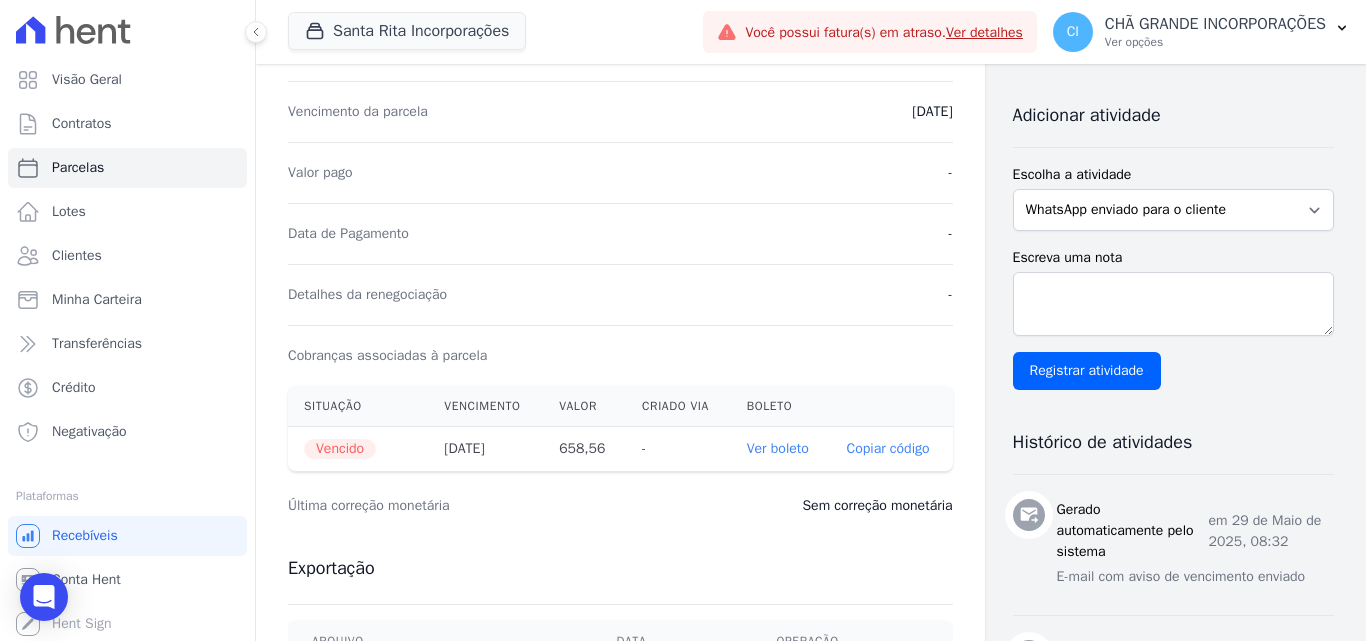 click on "Ver boleto" at bounding box center (778, 448) 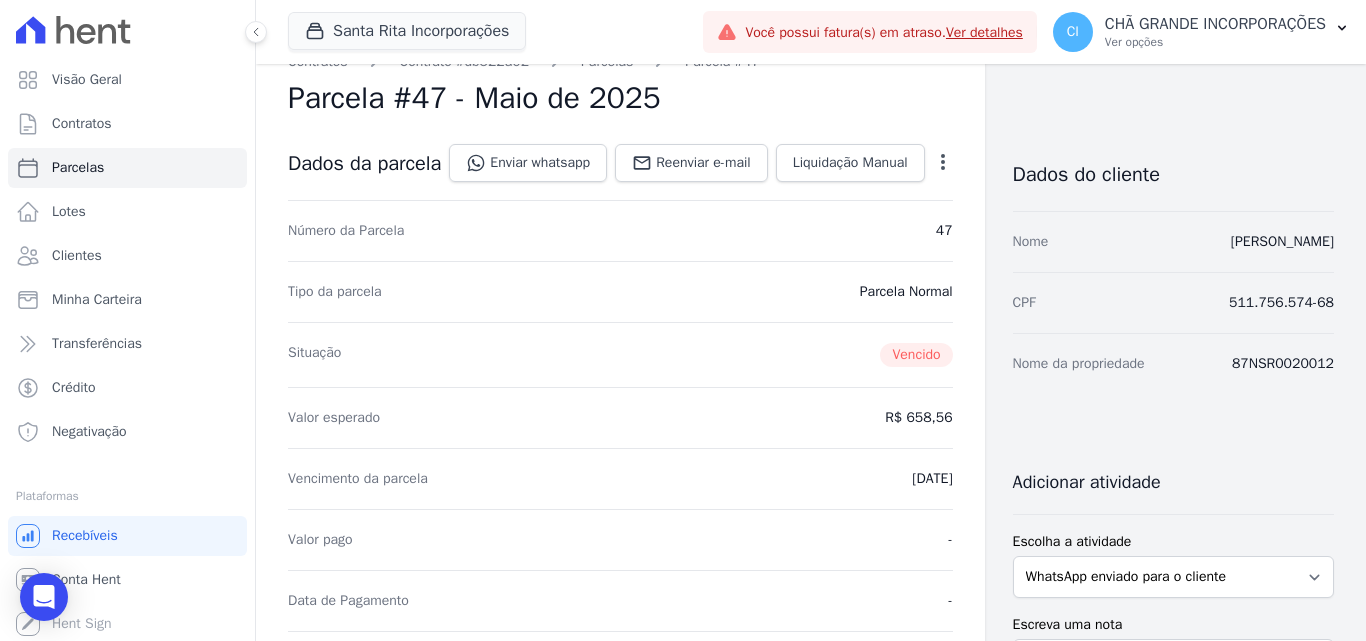 scroll, scrollTop: 0, scrollLeft: 0, axis: both 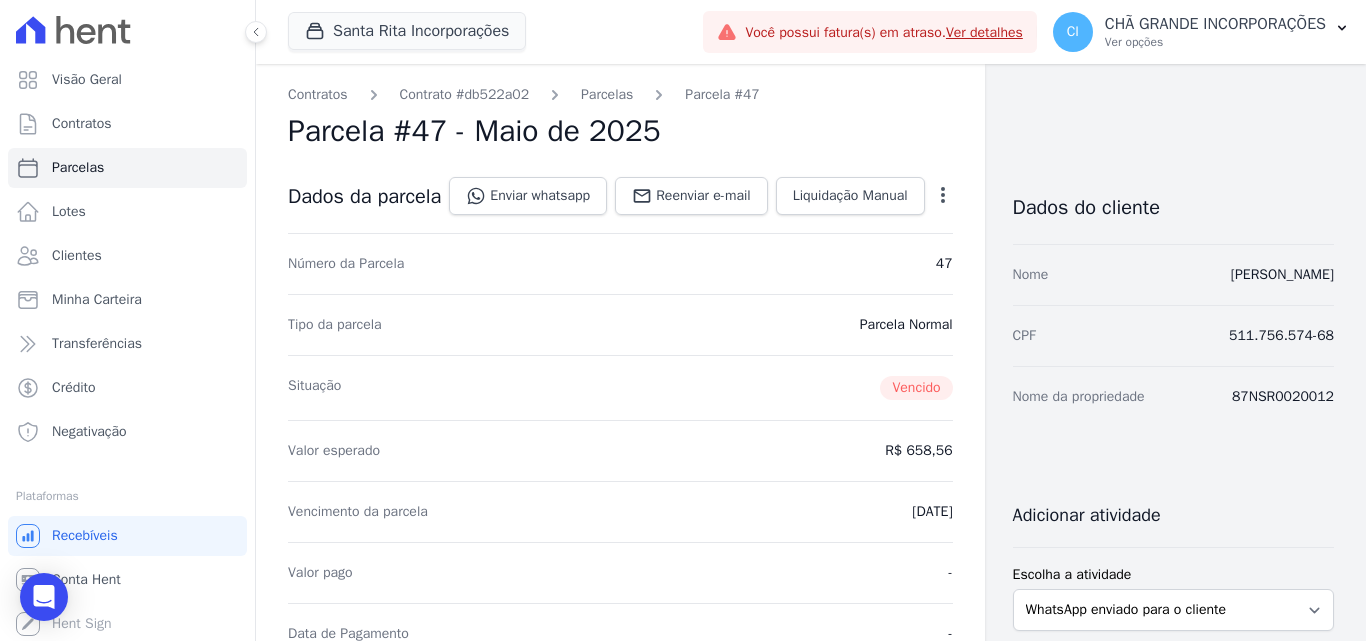 select 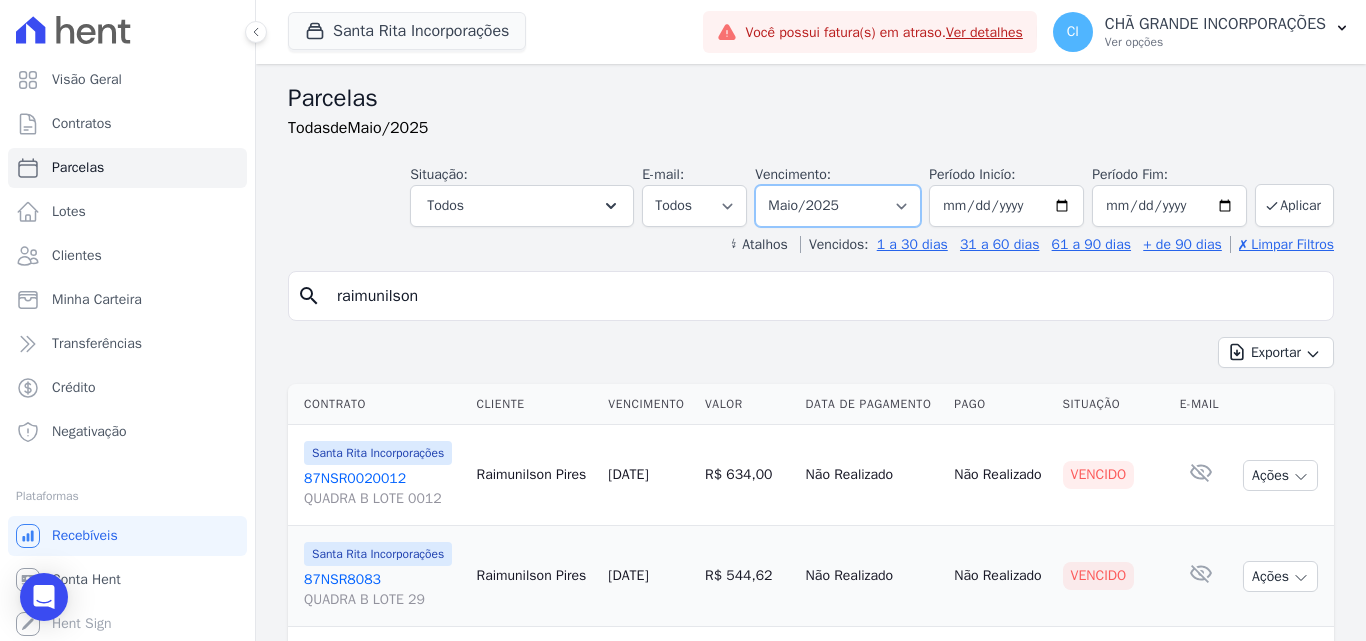 click on "Filtrar por período
────────
Todos os meses
Novembro/2020
Dezembro/2020
Janeiro/2021
Fevereiro/2021
Março/2021
[DATE]
Maio/2021
Junho/2021
Julho/2021
[DATE]
Setembro/2021
Outubro/2021
Novembro/2021
Dezembro/2021
[GEOGRAPHIC_DATA]/2022
Fevereiro/2022
Março/2022
[DATE]
Maio/2022
Junho/2022
Julho/2022
[DATE]
Setembro/2022
Outubro/2022
Novembro/2022
Dezembro/2022
[GEOGRAPHIC_DATA]/2023
Fevereiro/2023
Março/2023
[DATE]
Maio/2023
Junho/2023
Julho/2023
[DATE]
Setembro/2023
Outubro/2023
Novembro/2023
Dezembro/2023
[GEOGRAPHIC_DATA]/2024
Fevereiro/2024
Março/2024
[DATE]
Maio/2024
Junho/2024
Julho/2024
[DATE]
Setembro/2024
Outubro/2024
Novembro/2024
Dezembro/2024
Janeiro/2025
Fevereiro/2025
Março/2025
[DATE]
Maio/2025
Junho/2025
Julho/2025
[DATE]
Setembro/2025
Outubro/2025
Novembro/2025
Dezembro/2025
Janeiro/2026
Fevereiro/2026" at bounding box center (838, 206) 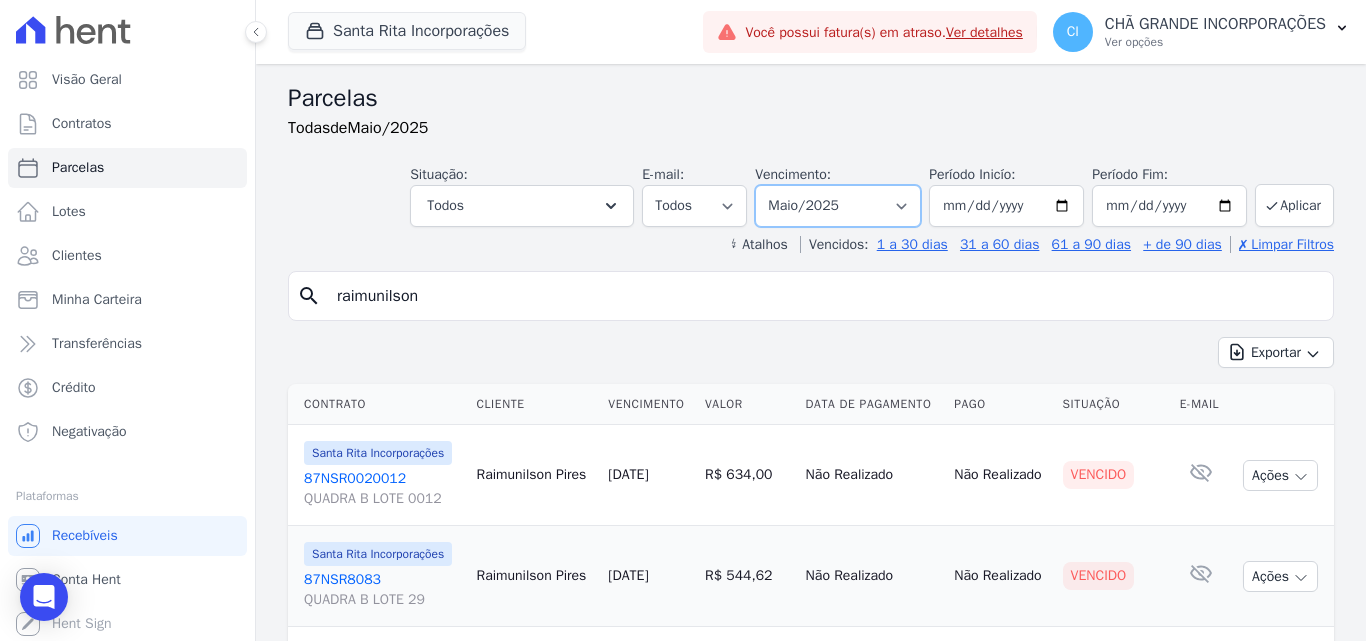 select on "01/2025" 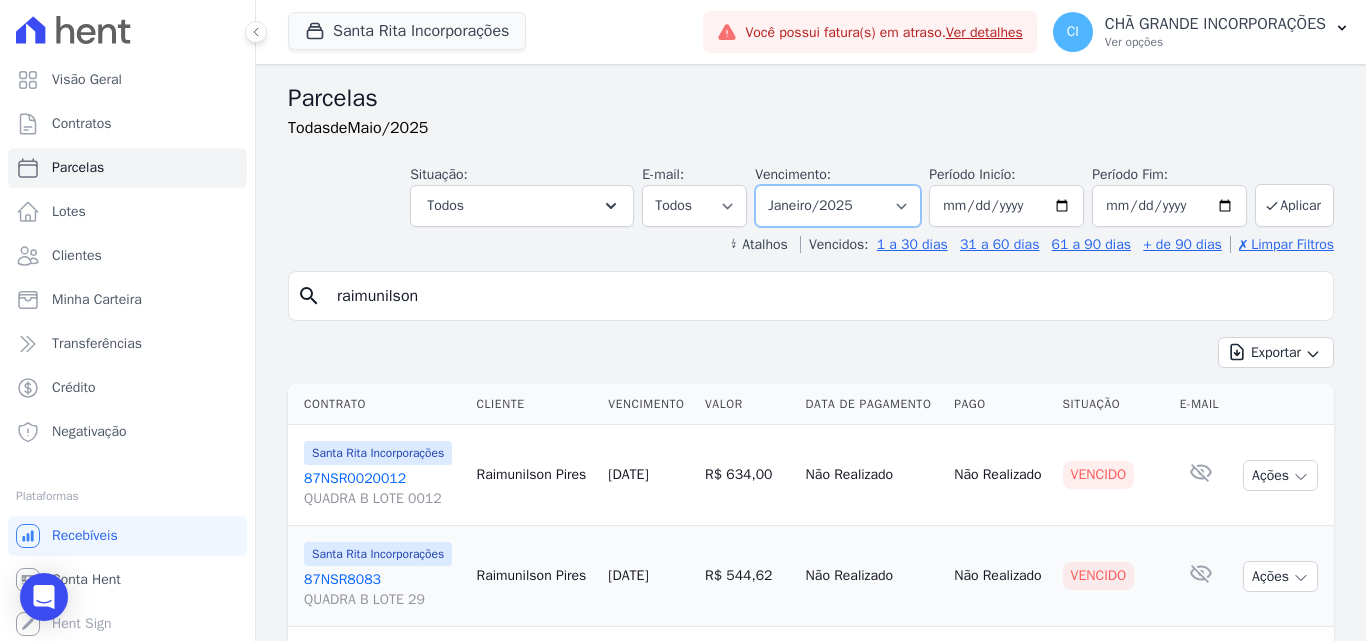 click on "Filtrar por período
────────
Todos os meses
Novembro/2020
Dezembro/2020
Janeiro/2021
Fevereiro/2021
Março/2021
[DATE]
Maio/2021
Junho/2021
Julho/2021
[DATE]
Setembro/2021
Outubro/2021
Novembro/2021
Dezembro/2021
[GEOGRAPHIC_DATA]/2022
Fevereiro/2022
Março/2022
[DATE]
Maio/2022
Junho/2022
Julho/2022
[DATE]
Setembro/2022
Outubro/2022
Novembro/2022
Dezembro/2022
[GEOGRAPHIC_DATA]/2023
Fevereiro/2023
Março/2023
[DATE]
Maio/2023
Junho/2023
Julho/2023
[DATE]
Setembro/2023
Outubro/2023
Novembro/2023
Dezembro/2023
[GEOGRAPHIC_DATA]/2024
Fevereiro/2024
Março/2024
[DATE]
Maio/2024
Junho/2024
Julho/2024
[DATE]
Setembro/2024
Outubro/2024
Novembro/2024
Dezembro/2024
Janeiro/2025
Fevereiro/2025
Março/2025
[DATE]
Maio/2025
Junho/2025
Julho/2025
[DATE]
Setembro/2025
Outubro/2025
Novembro/2025
Dezembro/2025
Janeiro/2026
Fevereiro/2026" at bounding box center (838, 206) 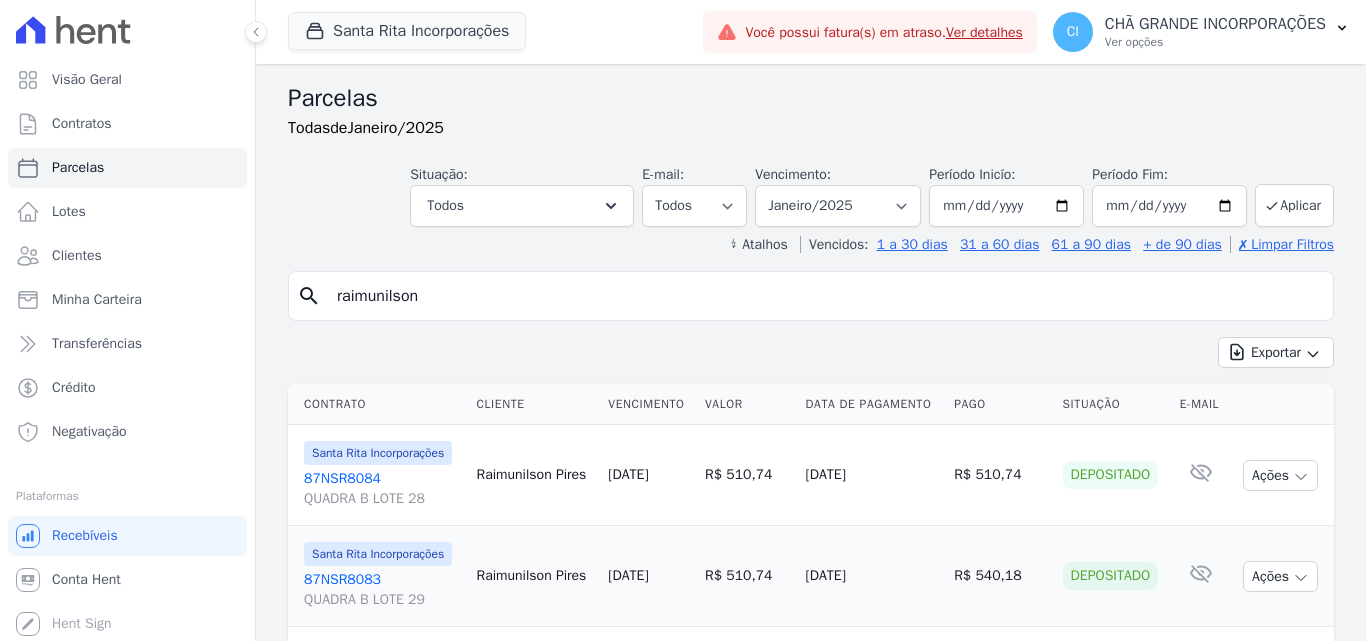 select 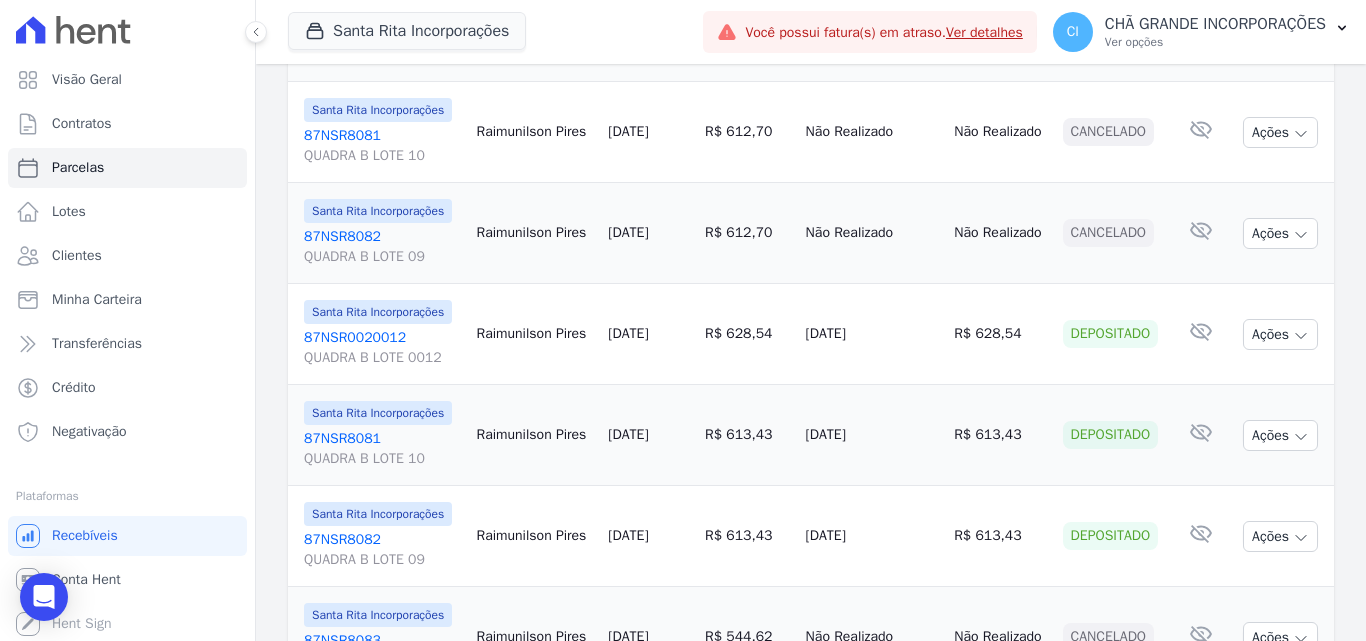 scroll, scrollTop: 1259, scrollLeft: 0, axis: vertical 